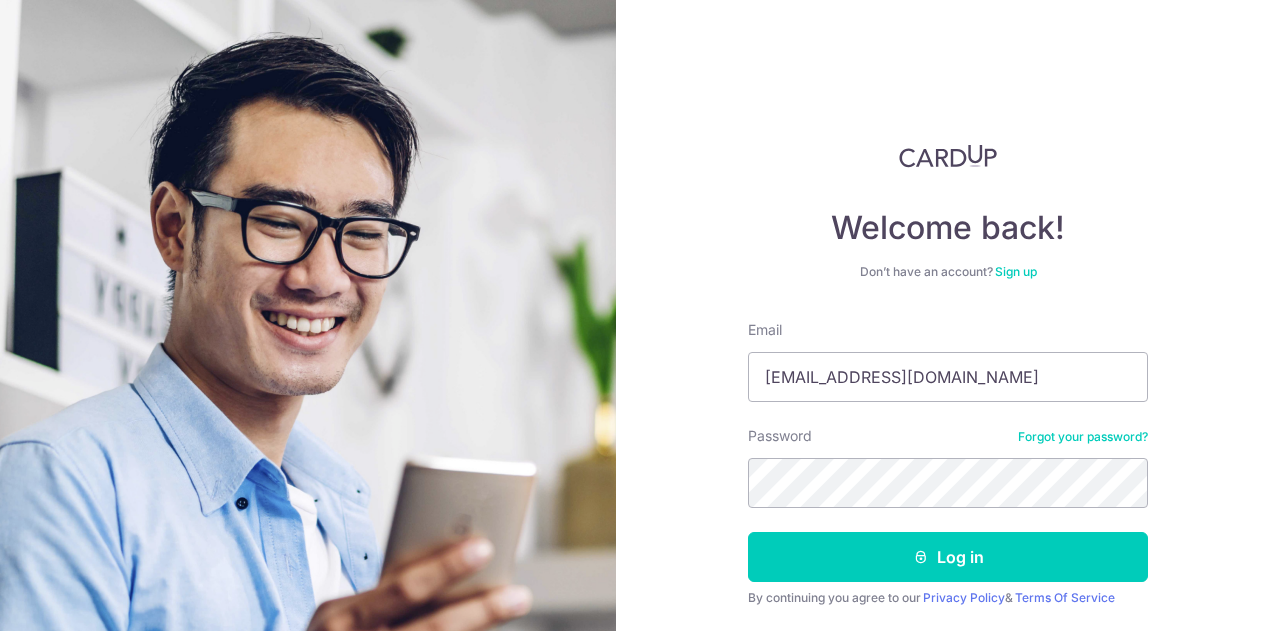 scroll, scrollTop: 0, scrollLeft: 0, axis: both 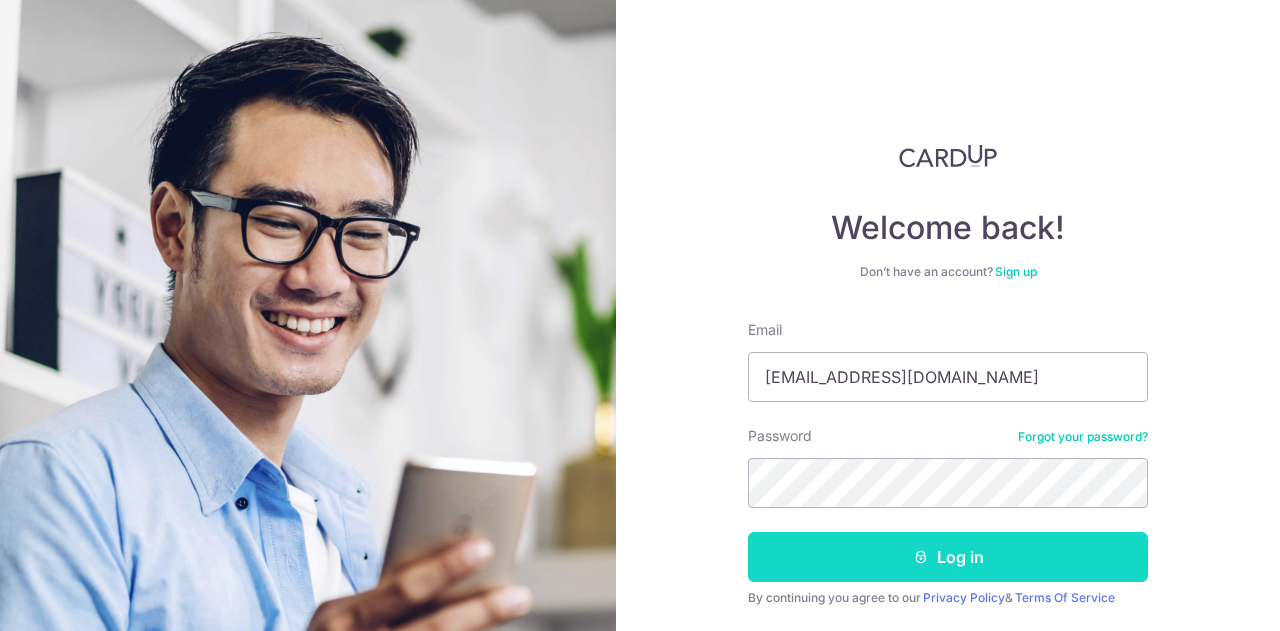 click on "Log in" at bounding box center (948, 557) 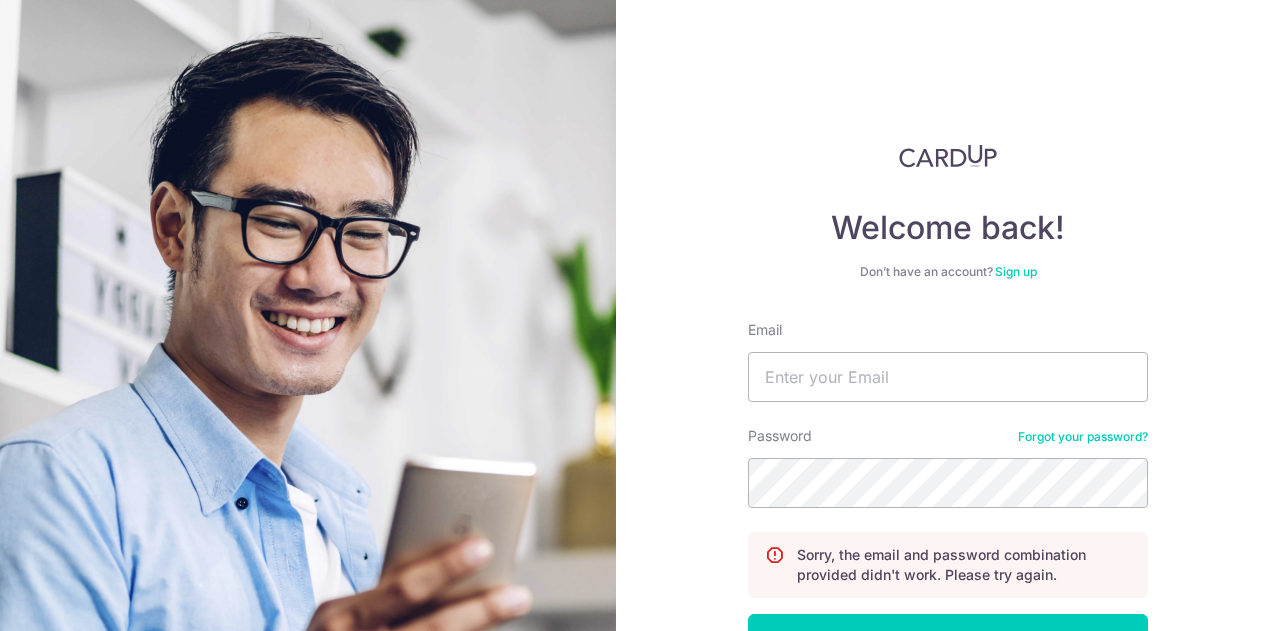 scroll, scrollTop: 0, scrollLeft: 0, axis: both 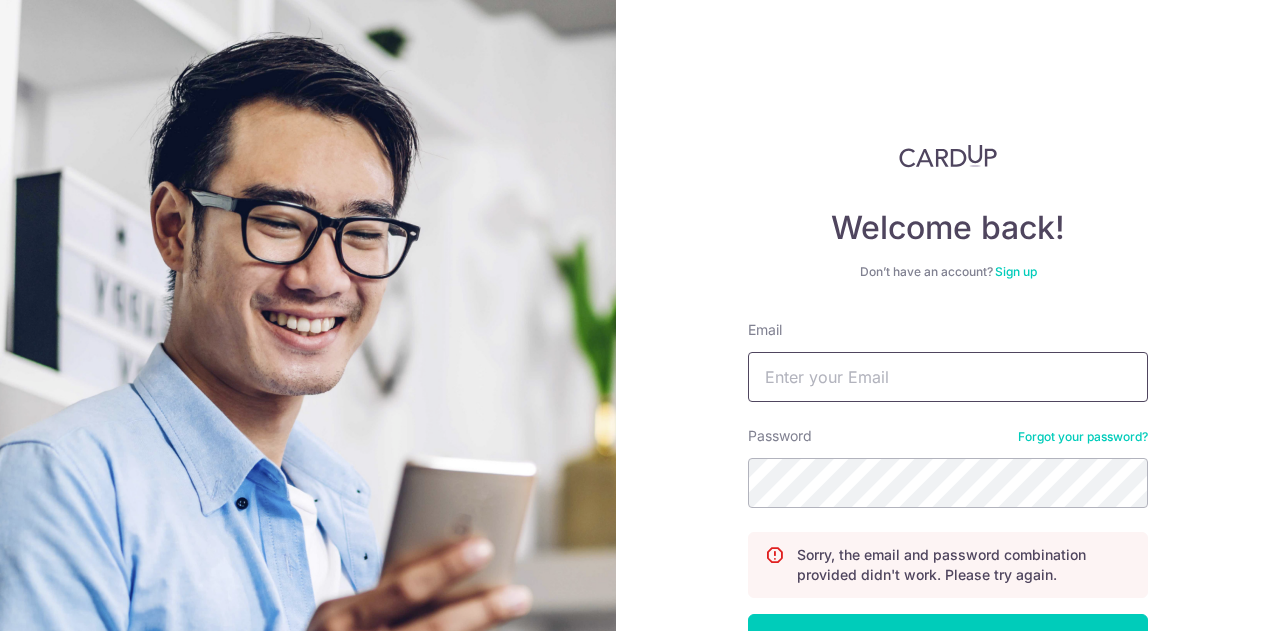click on "Email" at bounding box center (948, 377) 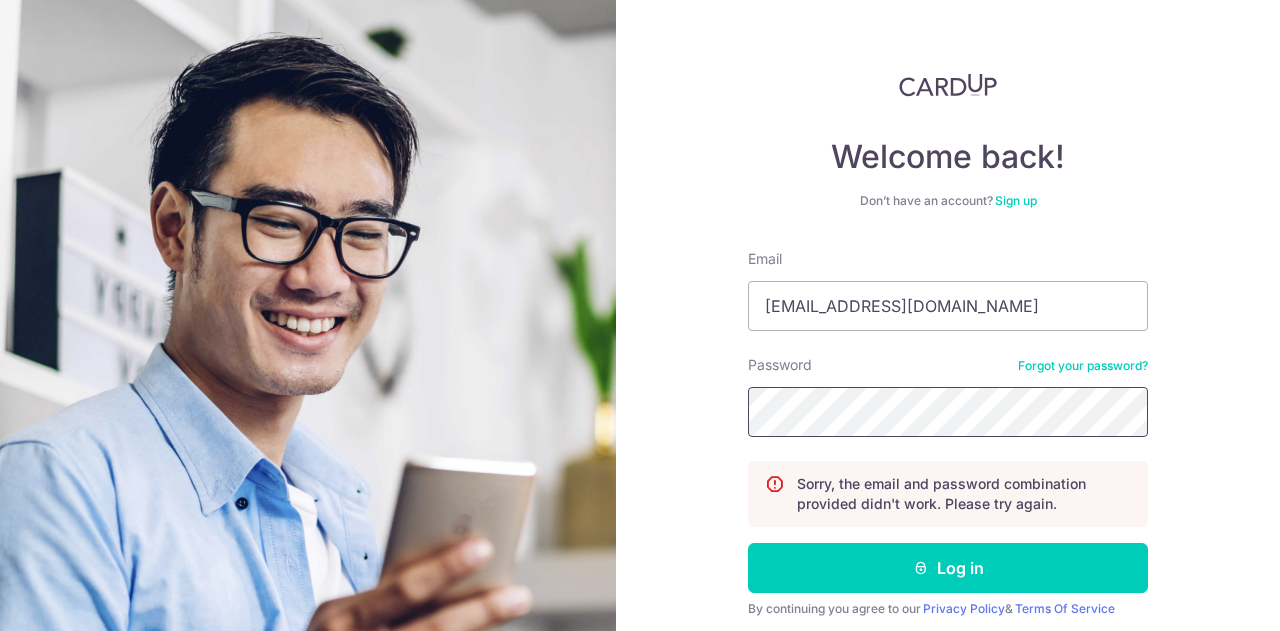 scroll, scrollTop: 143, scrollLeft: 0, axis: vertical 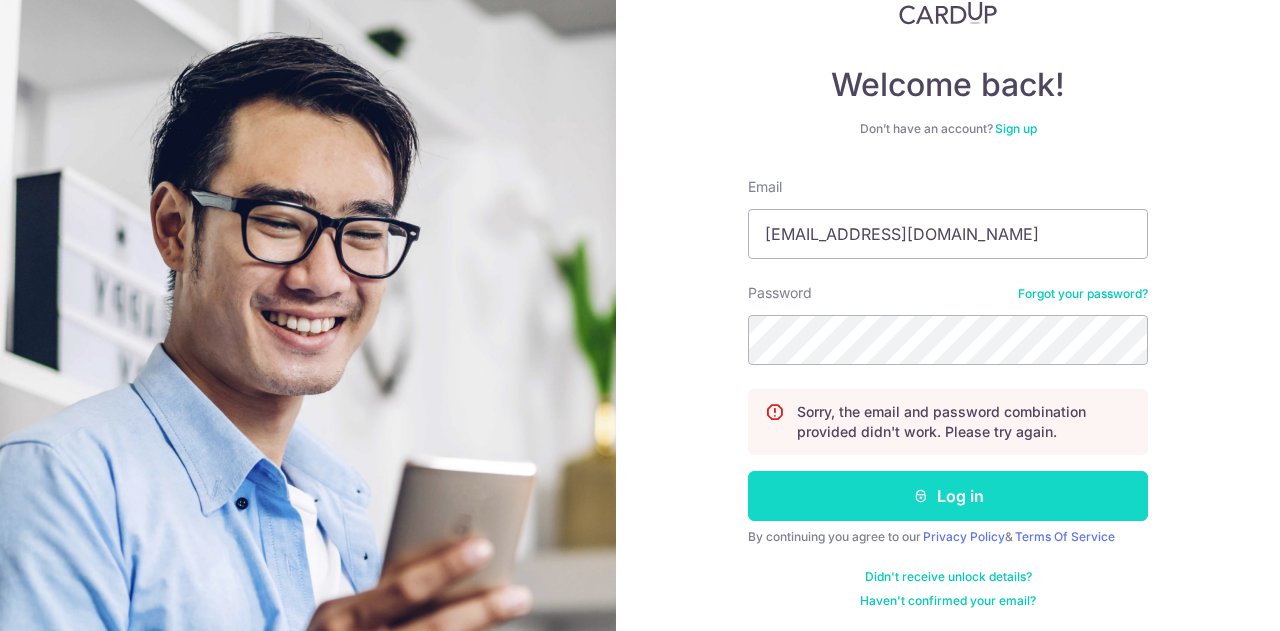 click on "Log in" at bounding box center (948, 496) 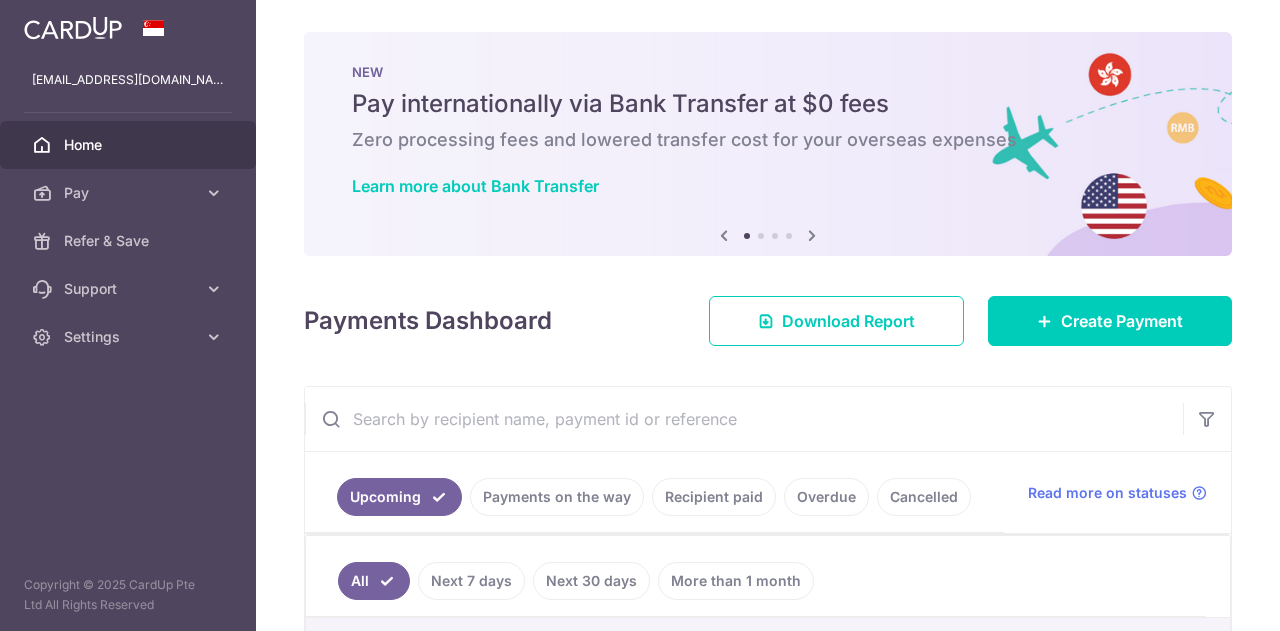 scroll, scrollTop: 0, scrollLeft: 0, axis: both 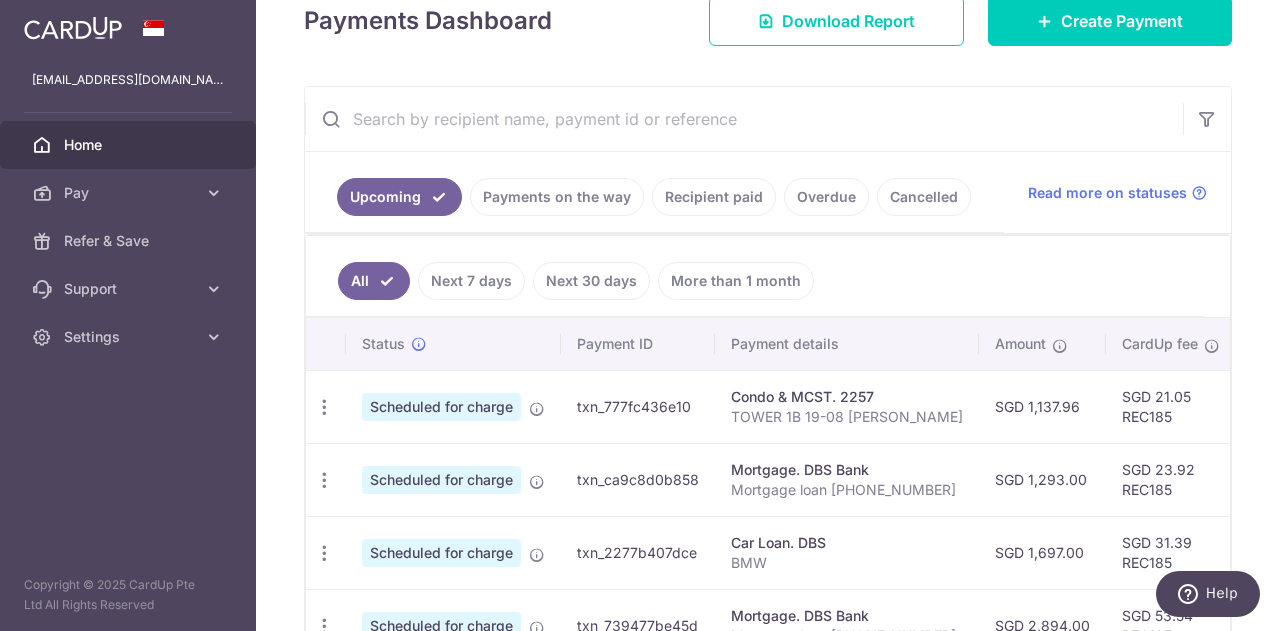 click at bounding box center (744, 119) 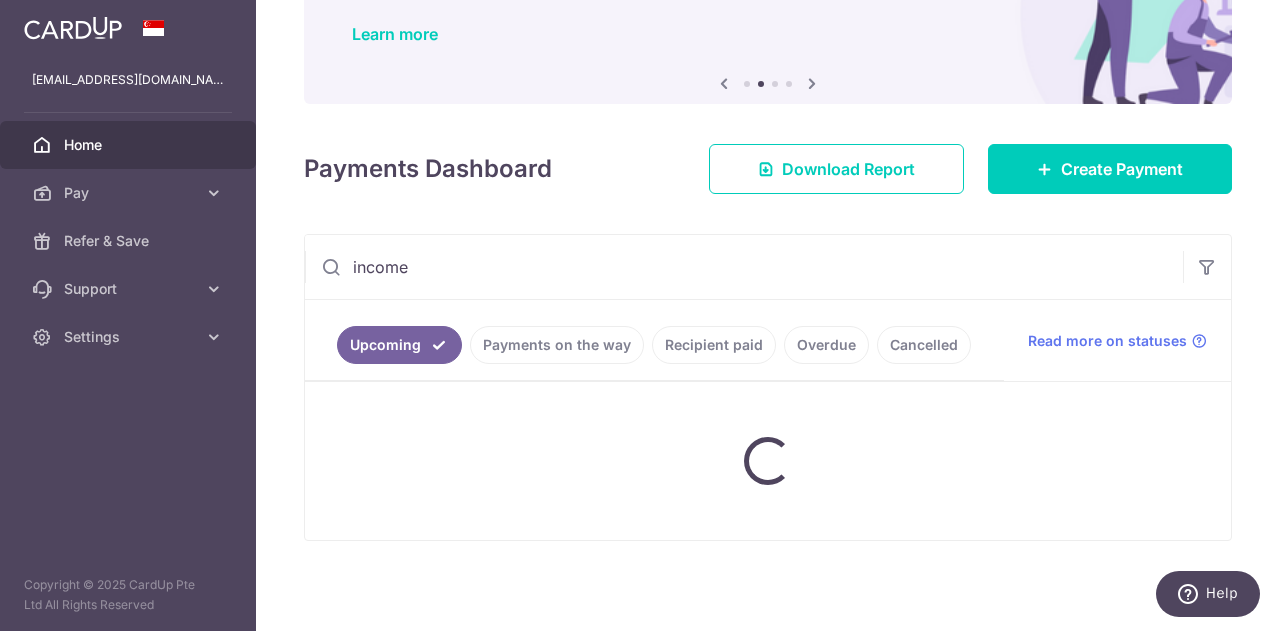 scroll, scrollTop: 300, scrollLeft: 0, axis: vertical 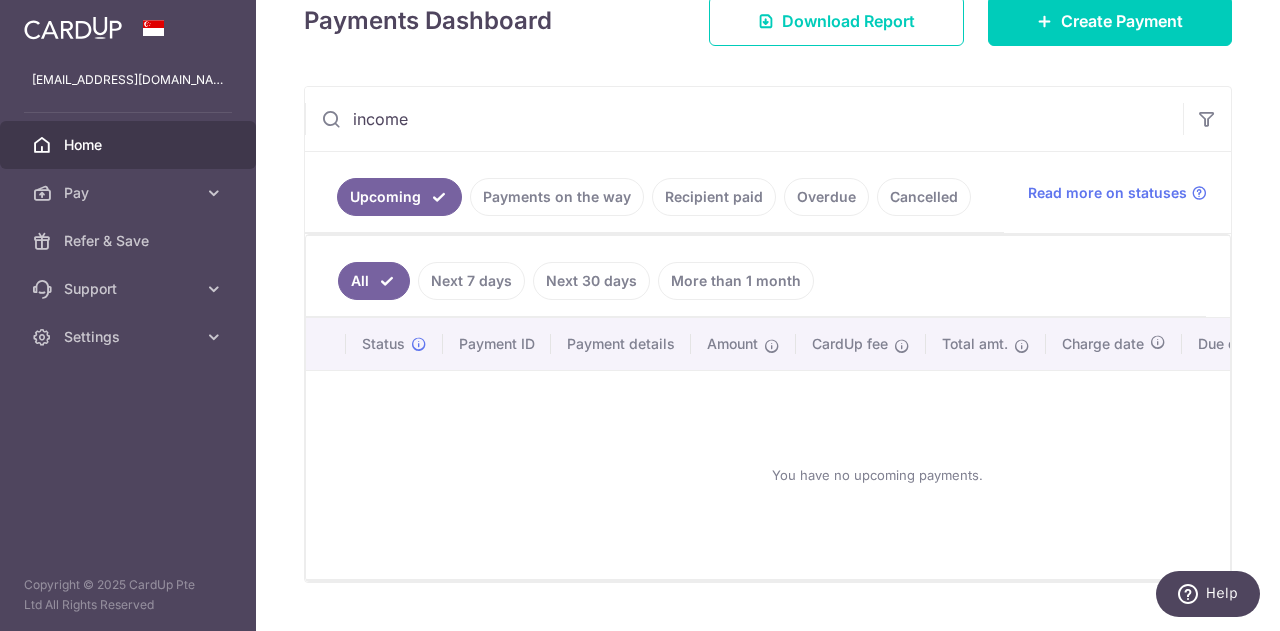 click on "income" at bounding box center [744, 119] 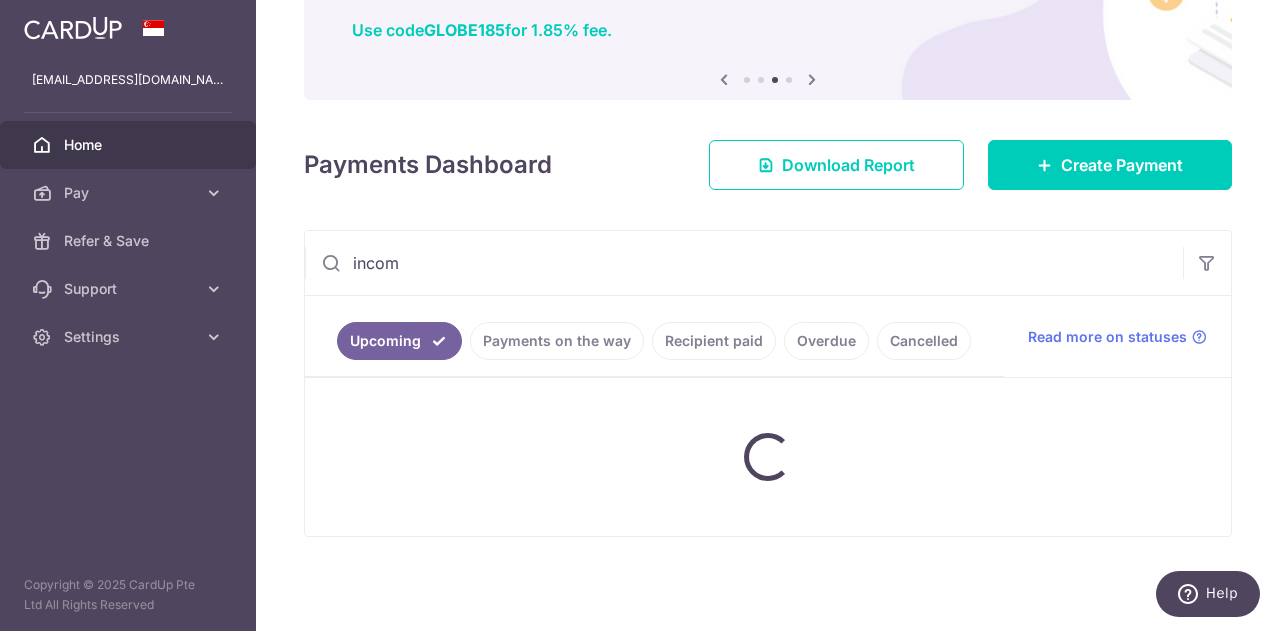 scroll, scrollTop: 152, scrollLeft: 0, axis: vertical 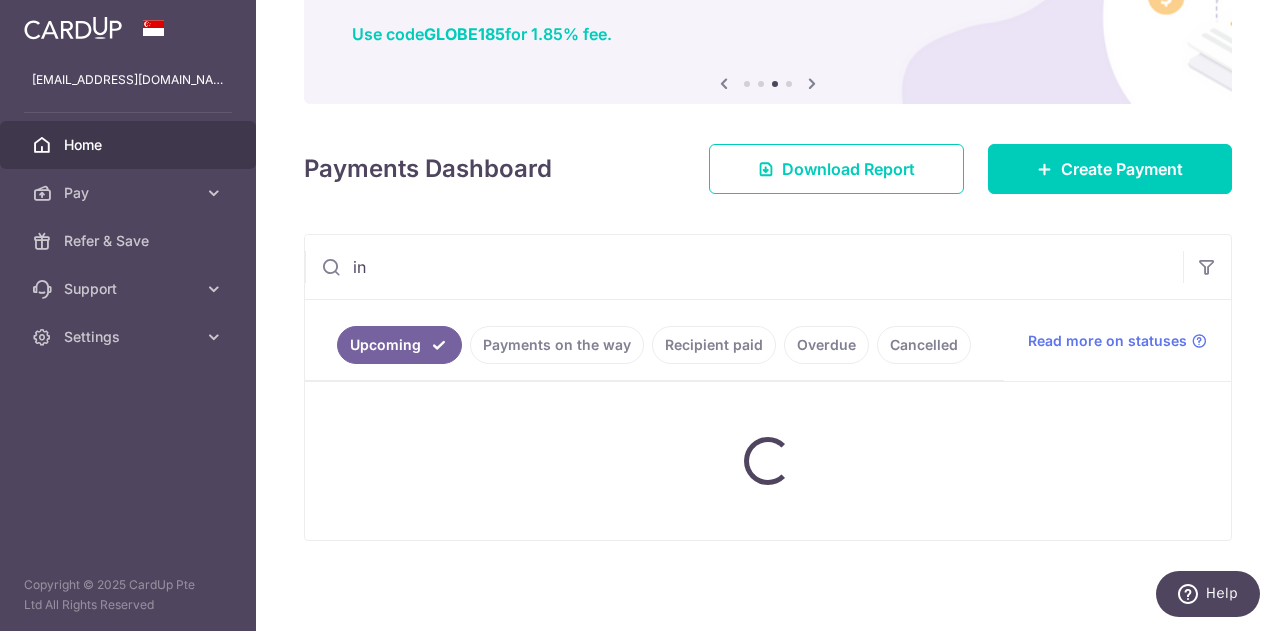 type on "i" 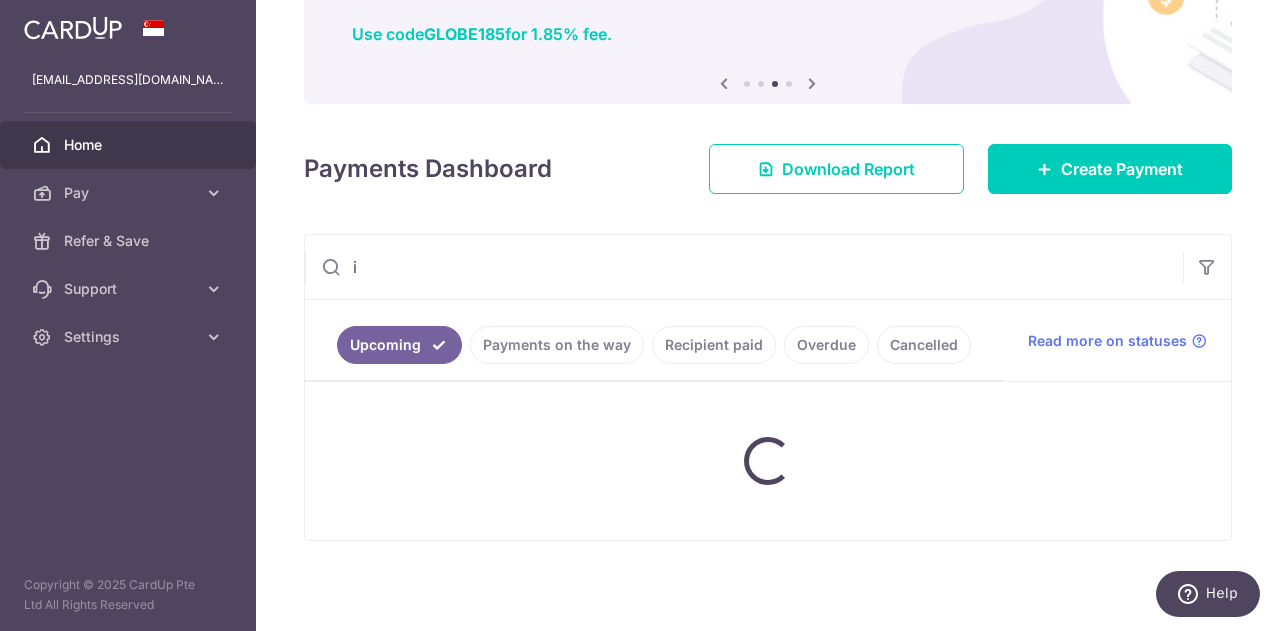 type 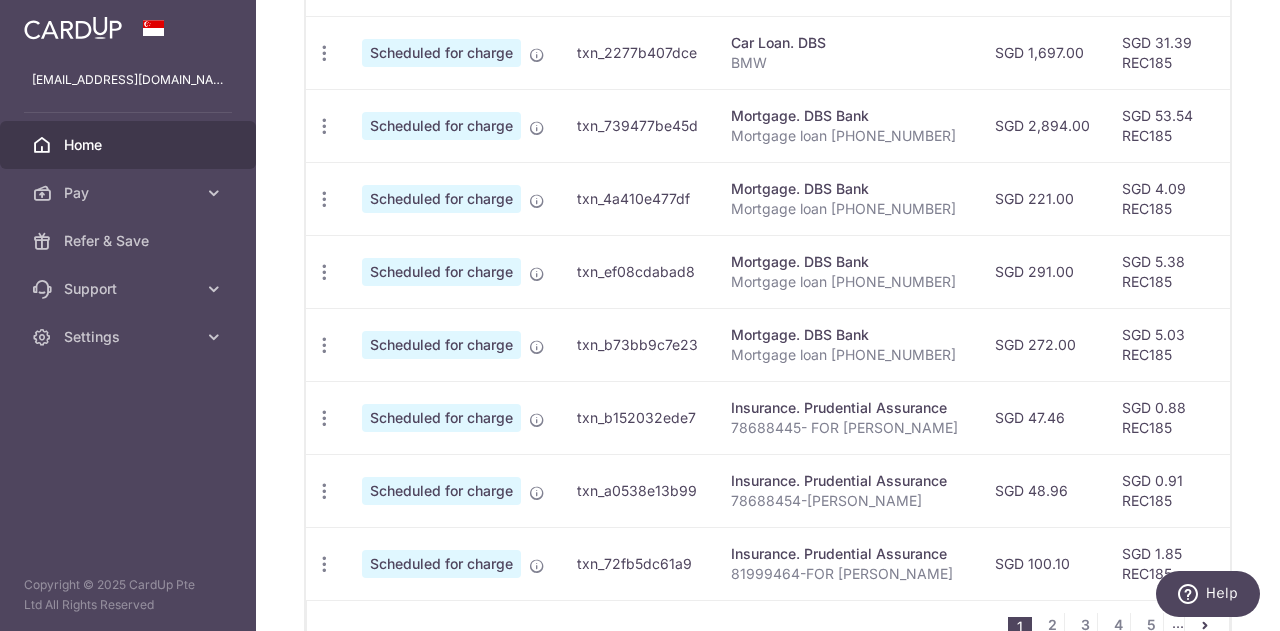 scroll, scrollTop: 915, scrollLeft: 0, axis: vertical 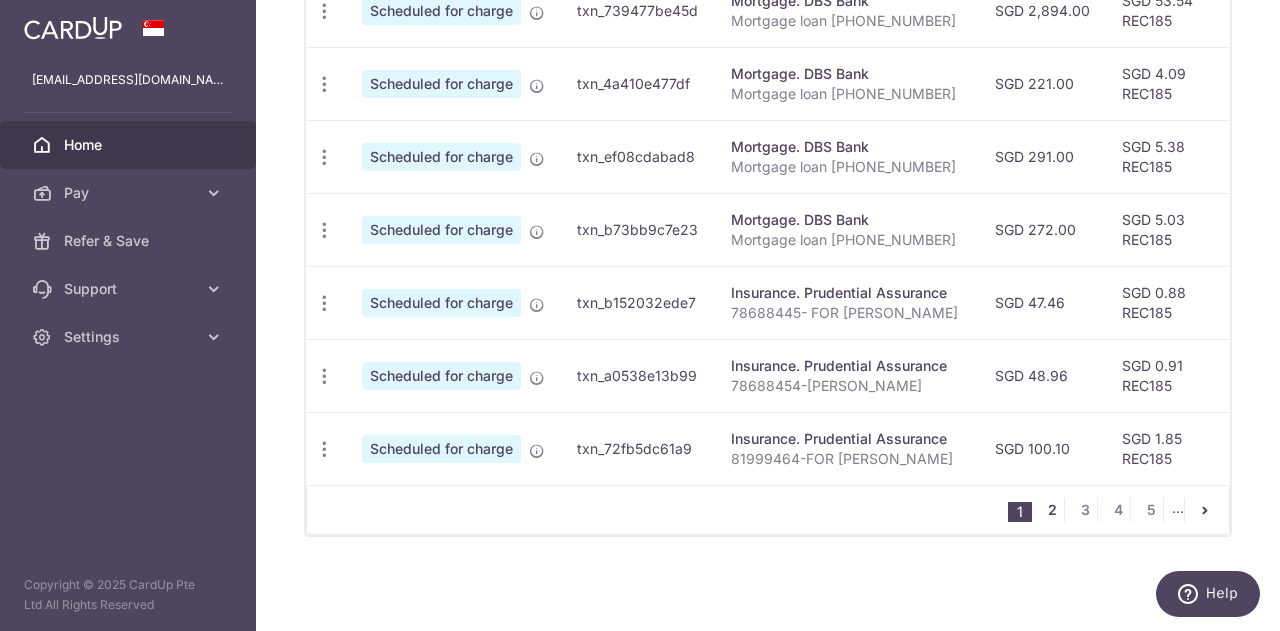 click on "2" at bounding box center (1052, 510) 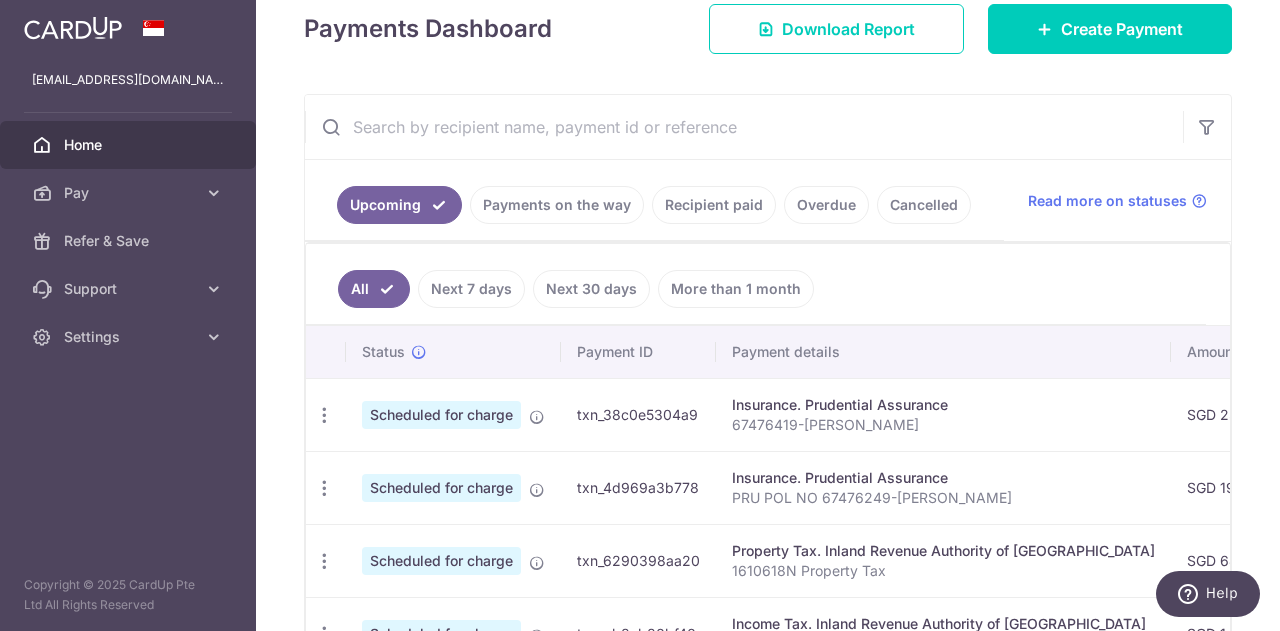 scroll, scrollTop: 452, scrollLeft: 0, axis: vertical 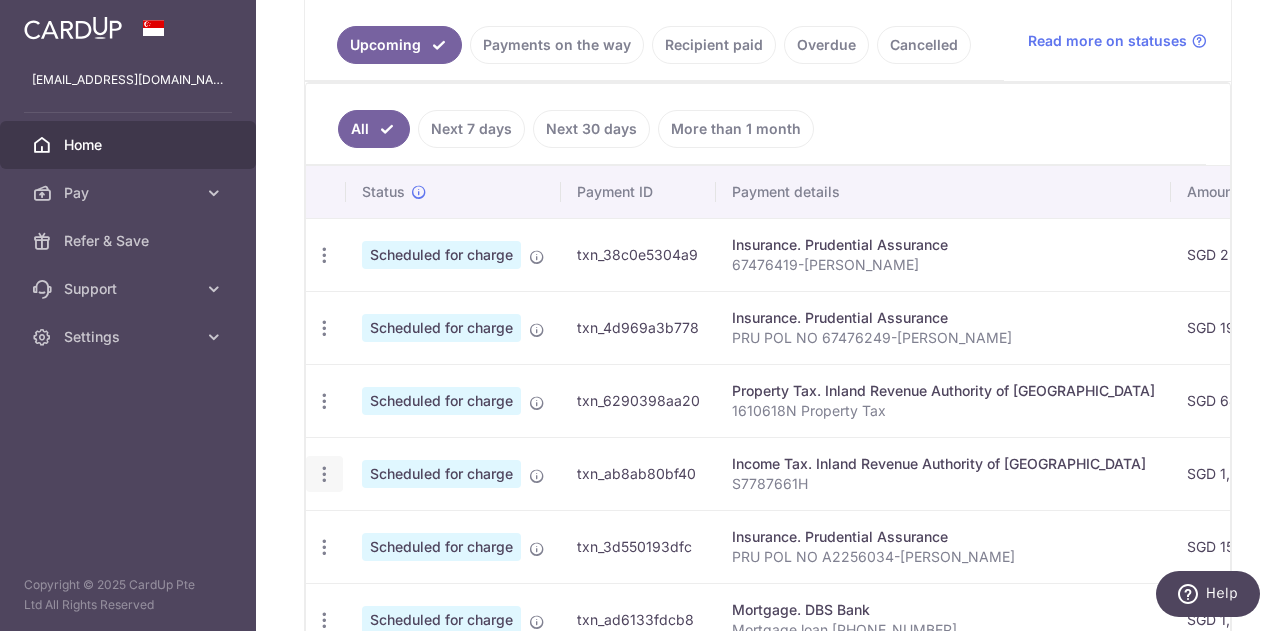 click at bounding box center [324, 255] 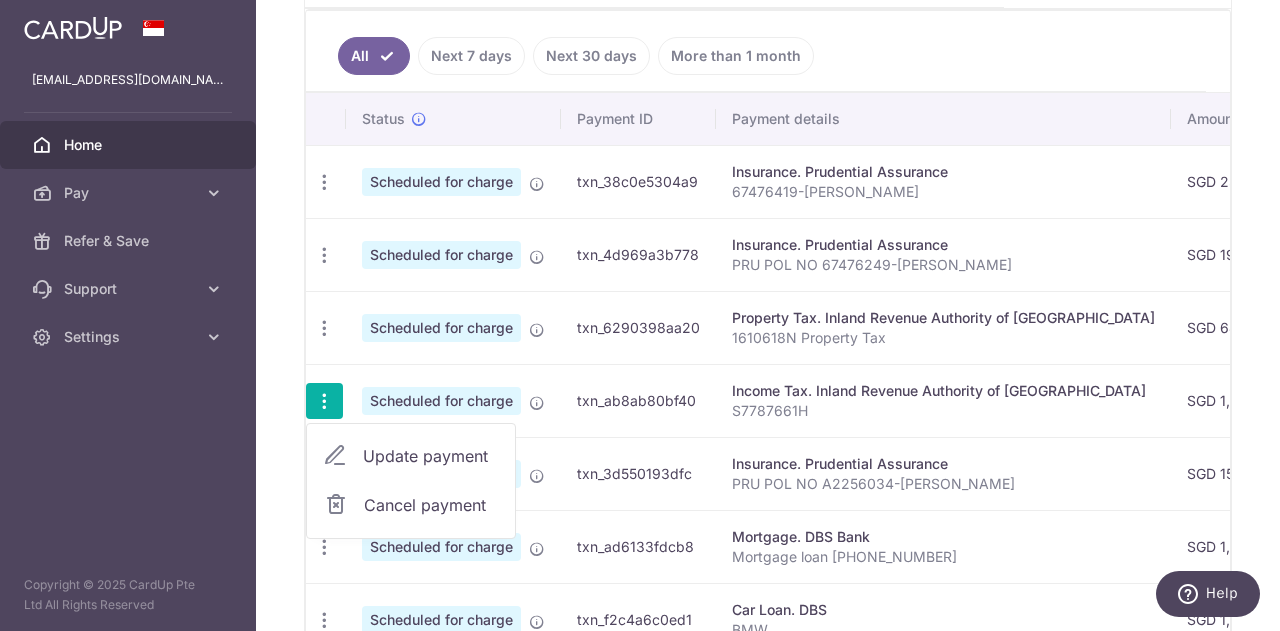 scroll, scrollTop: 652, scrollLeft: 0, axis: vertical 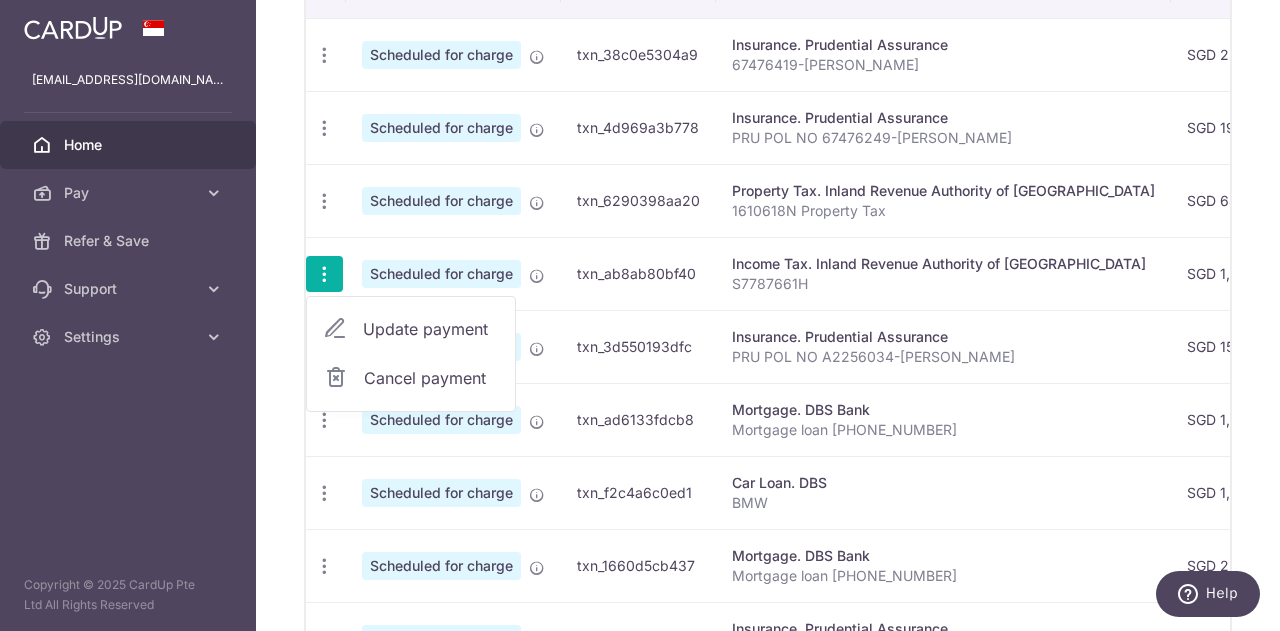 click on "Update payment" at bounding box center (431, 329) 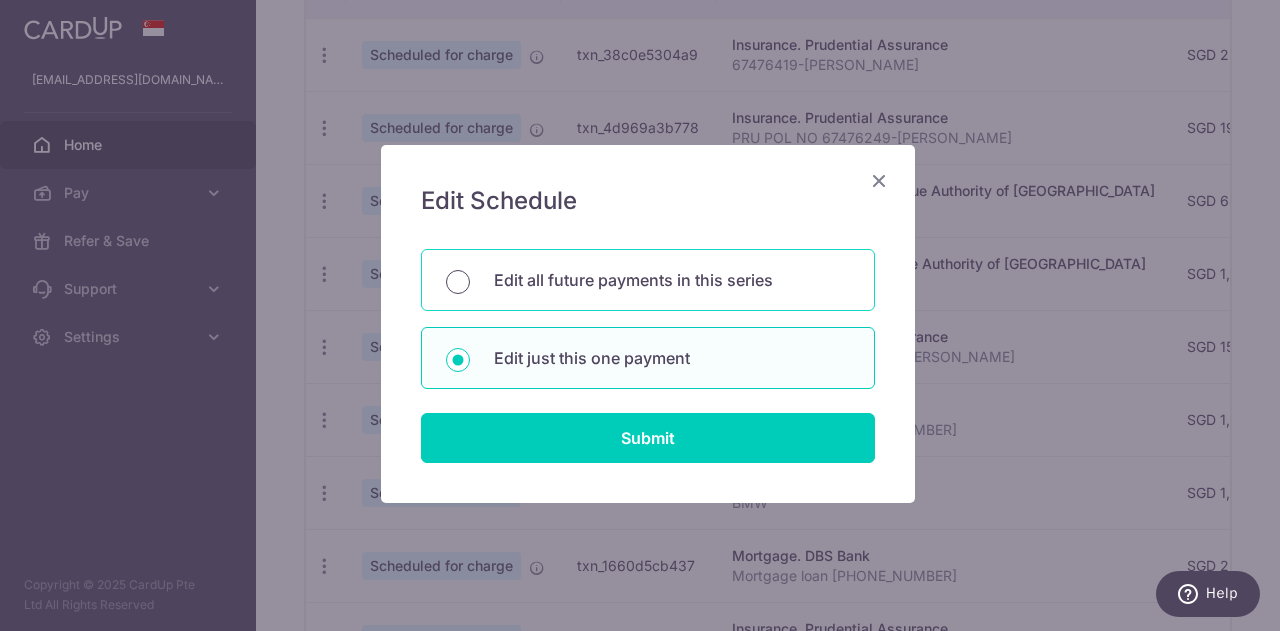 click on "Edit all future payments in this series" at bounding box center (458, 282) 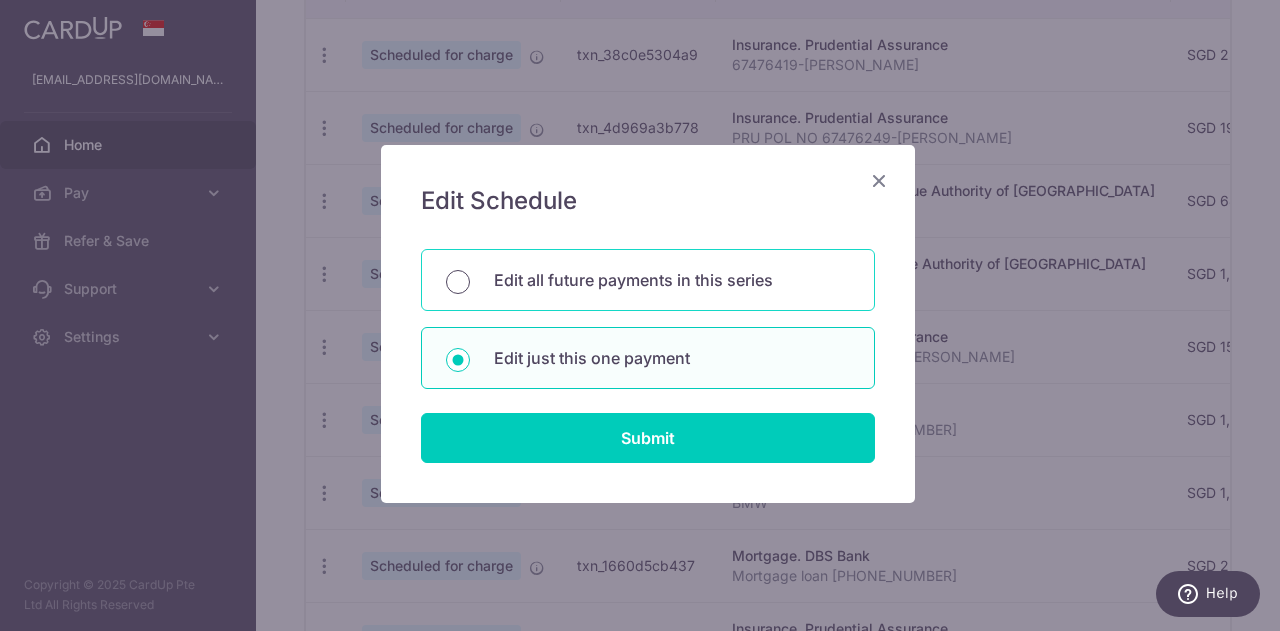 radio on "true" 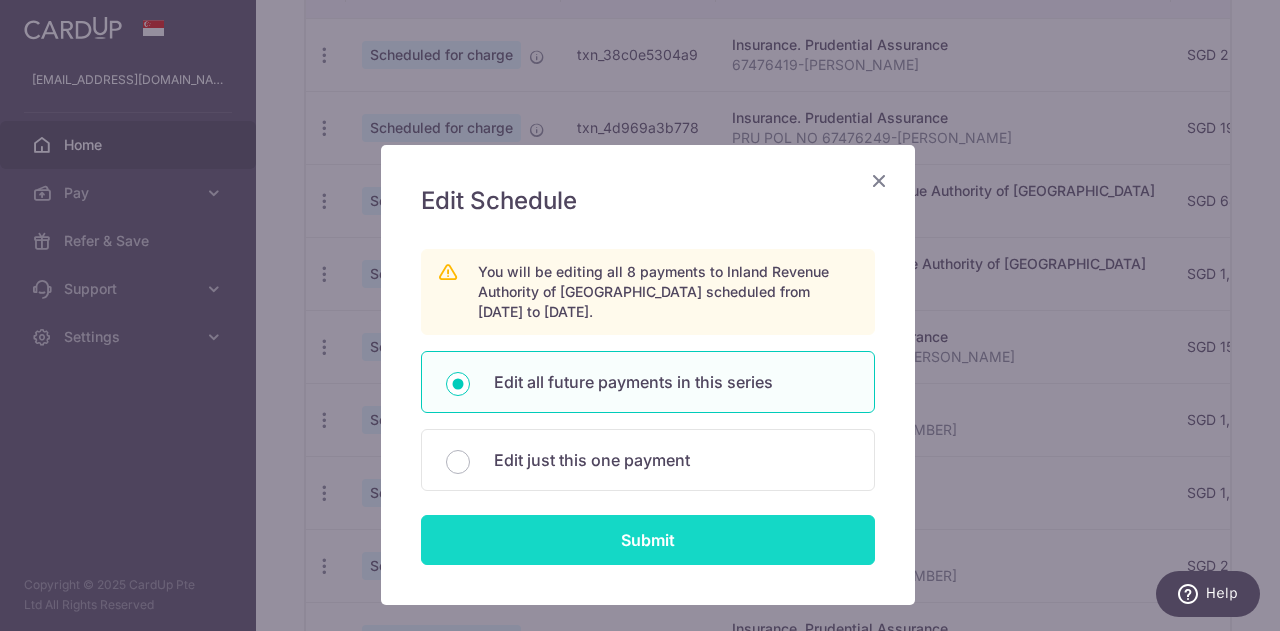 click on "Submit" at bounding box center (648, 540) 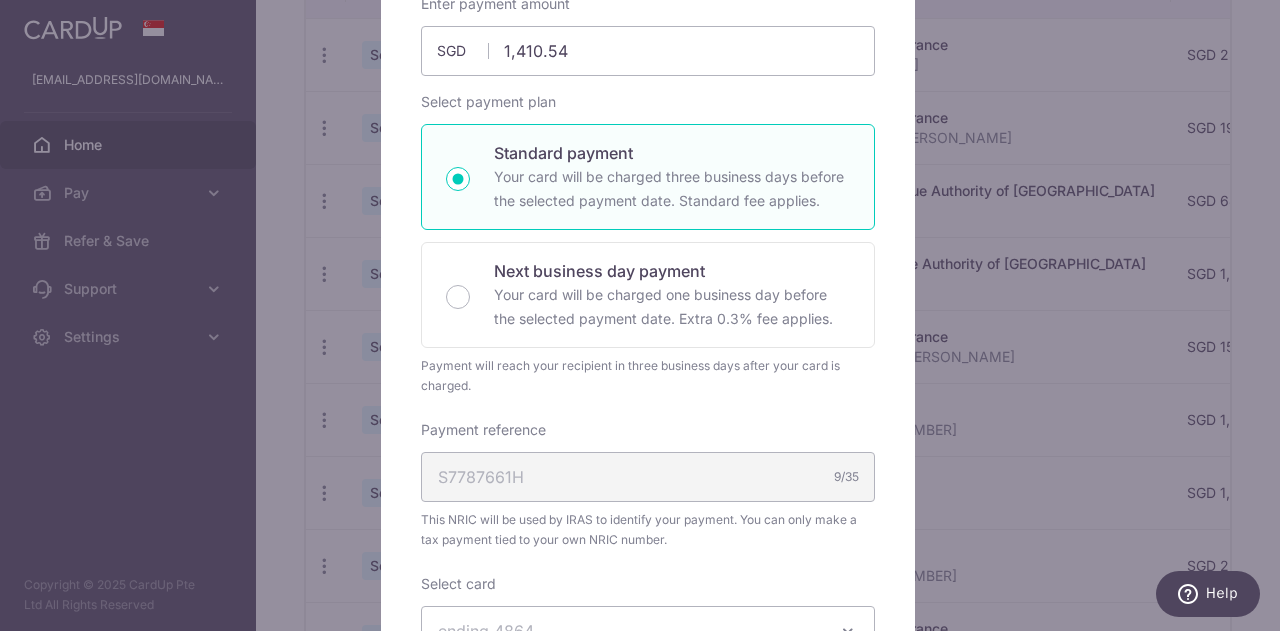 scroll, scrollTop: 85, scrollLeft: 0, axis: vertical 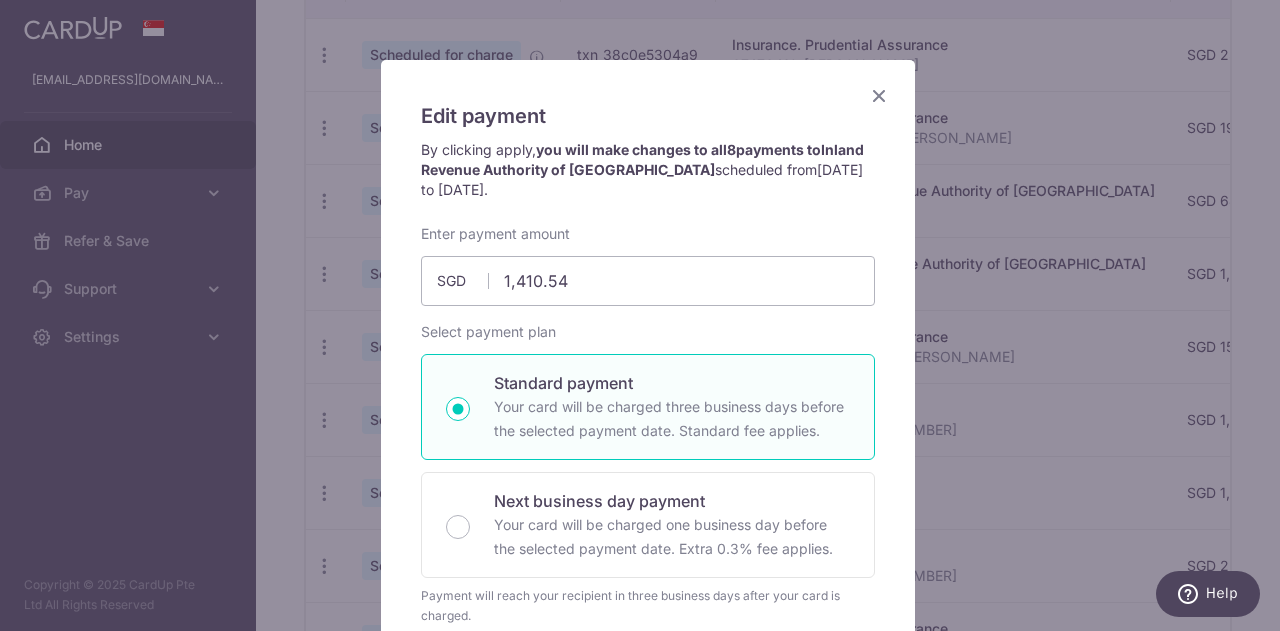 click at bounding box center (879, 95) 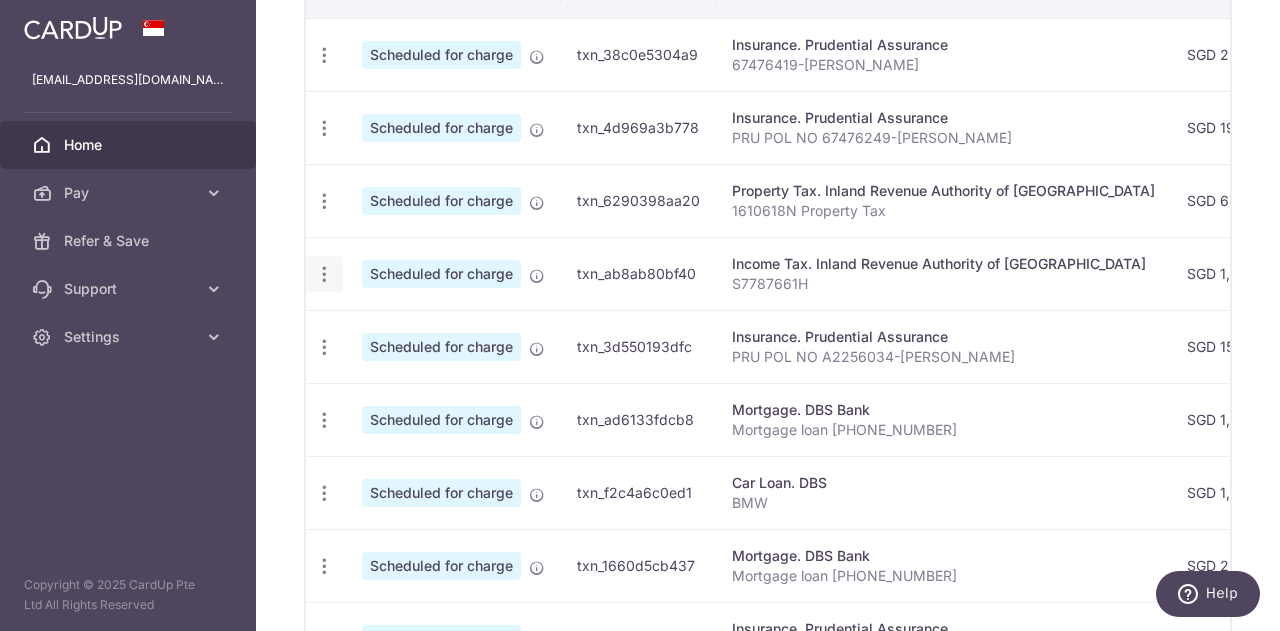 click at bounding box center (324, 55) 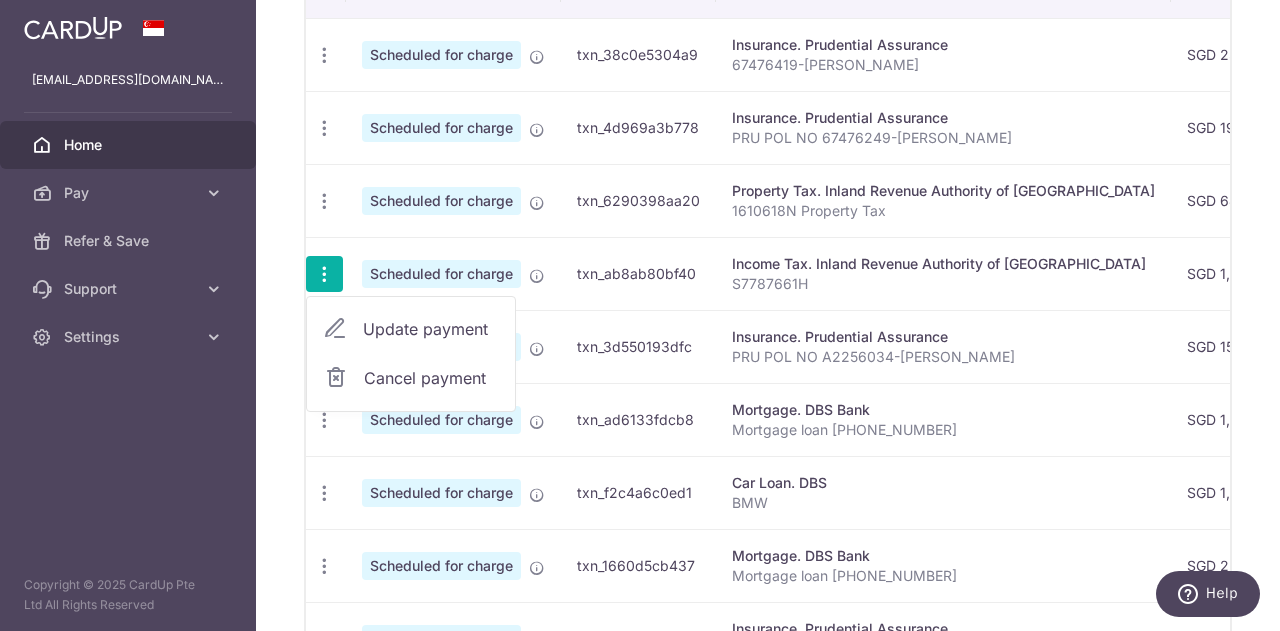 click on "Update payment" at bounding box center [431, 329] 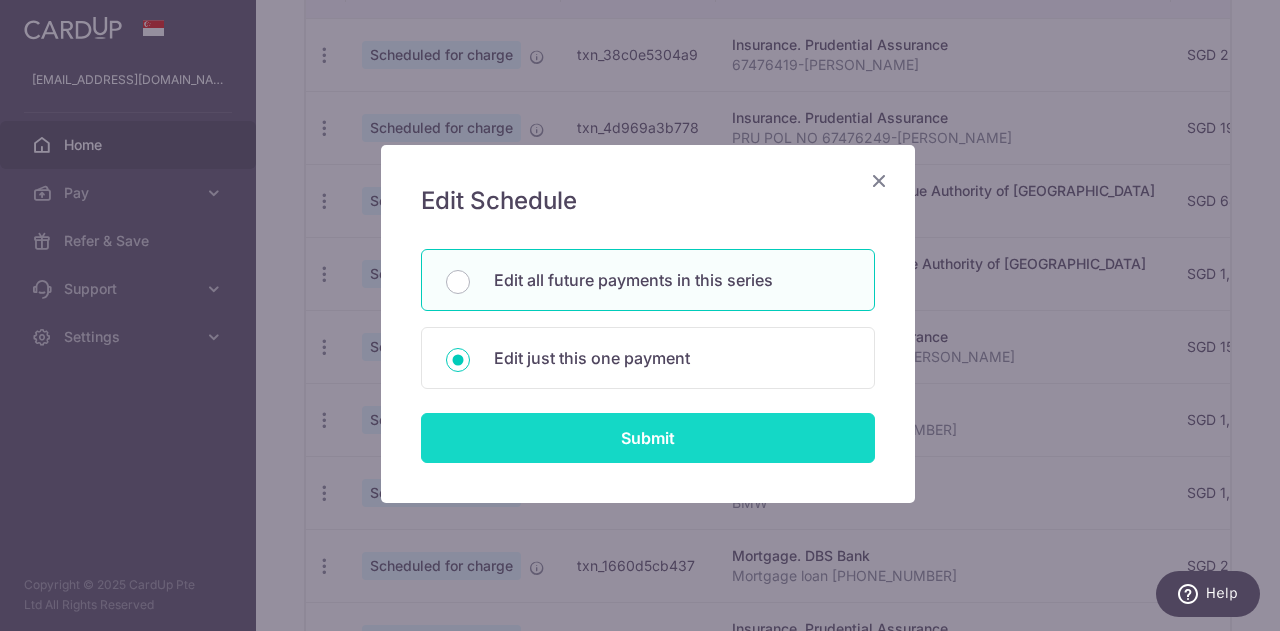 click on "Submit" at bounding box center [648, 438] 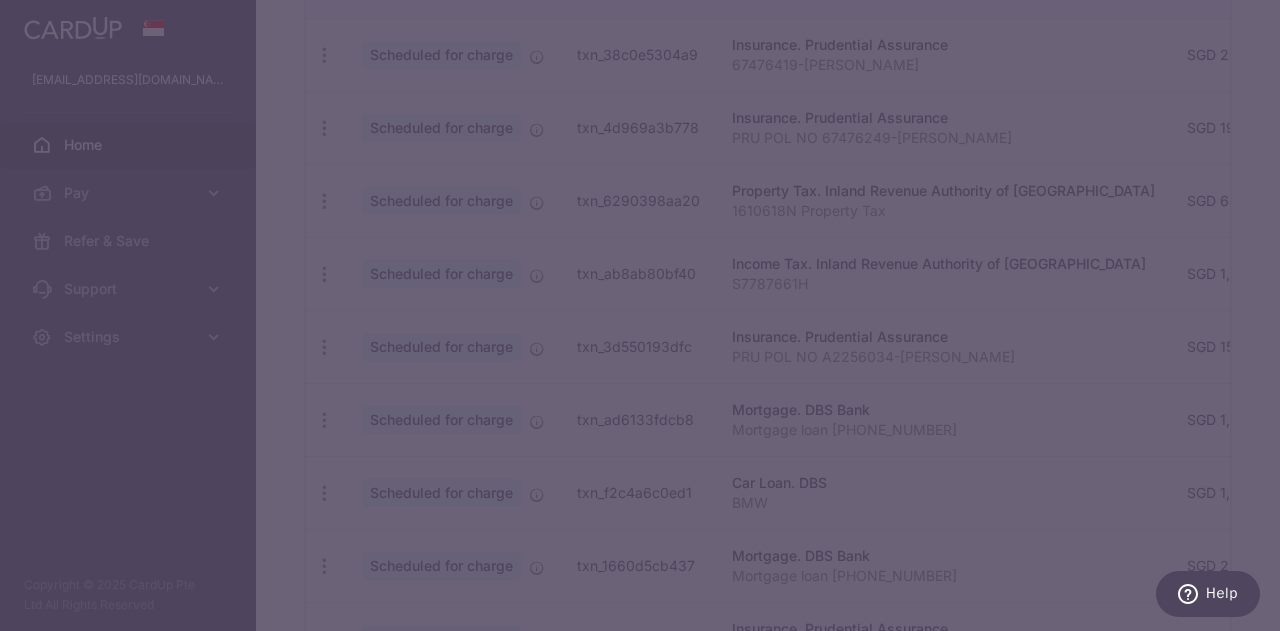 scroll, scrollTop: 0, scrollLeft: 0, axis: both 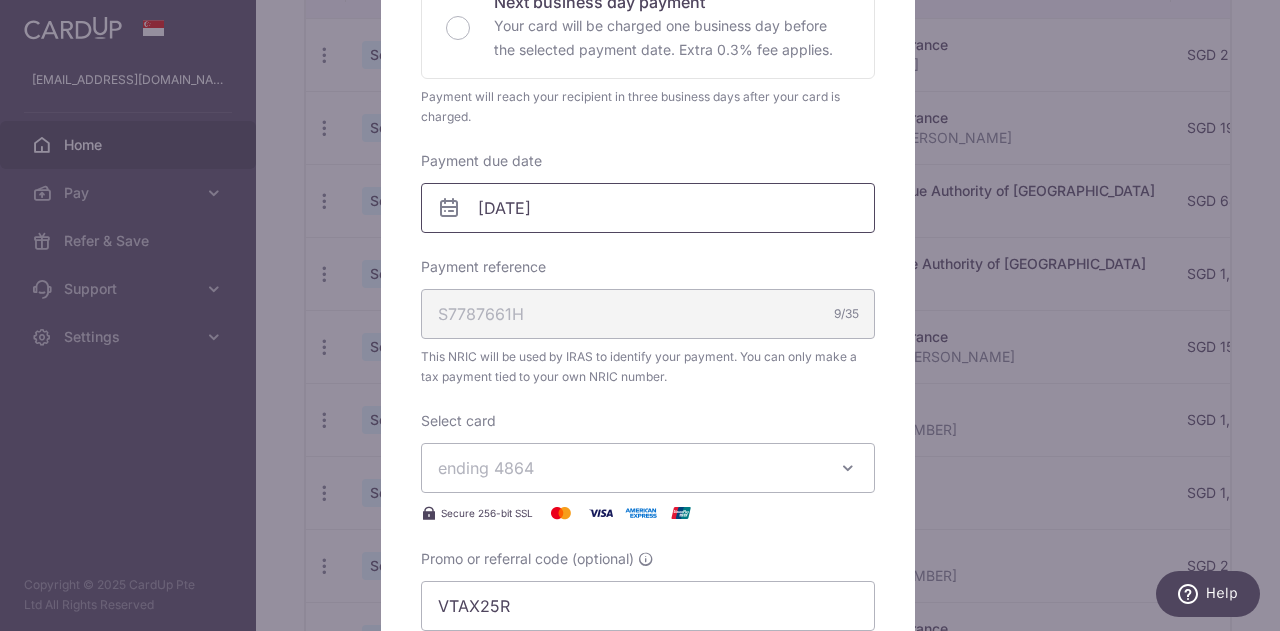 click on "[DATE]" at bounding box center [648, 208] 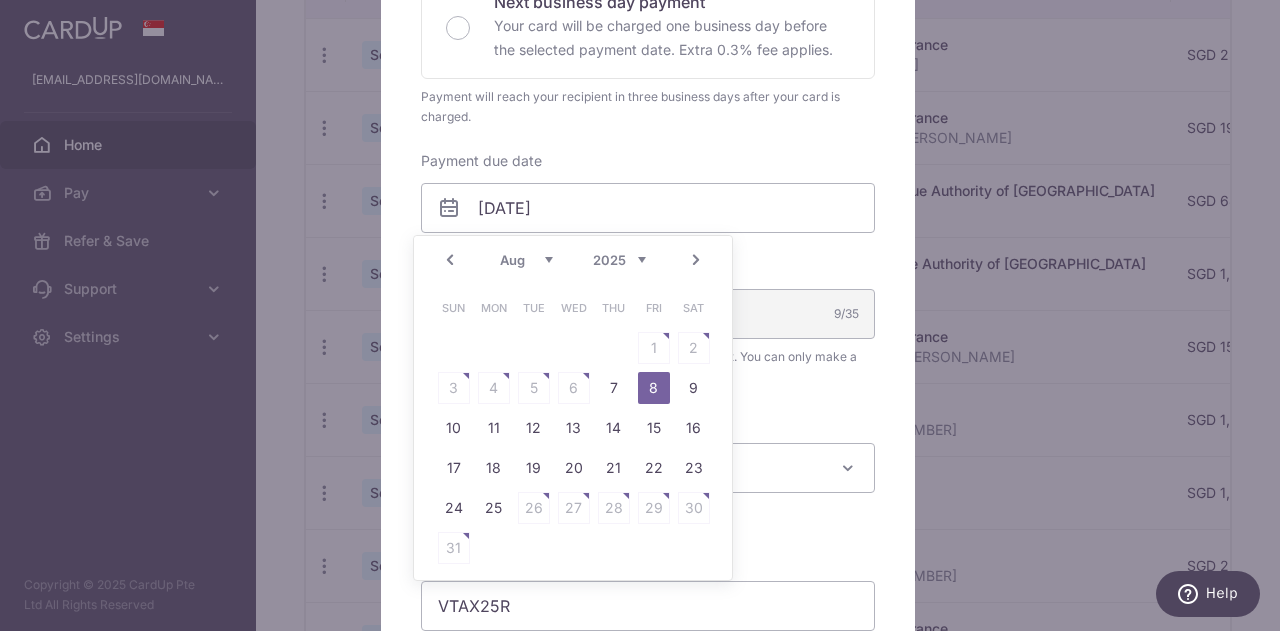 click on "Prev" at bounding box center (450, 260) 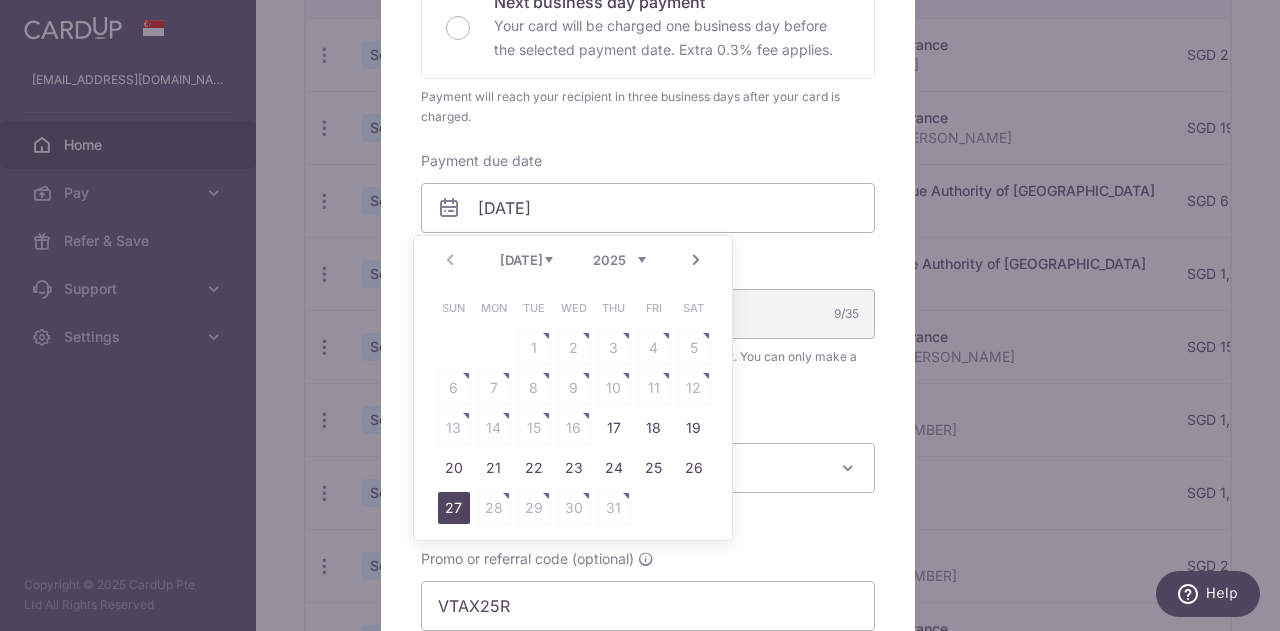 click on "27" at bounding box center (454, 508) 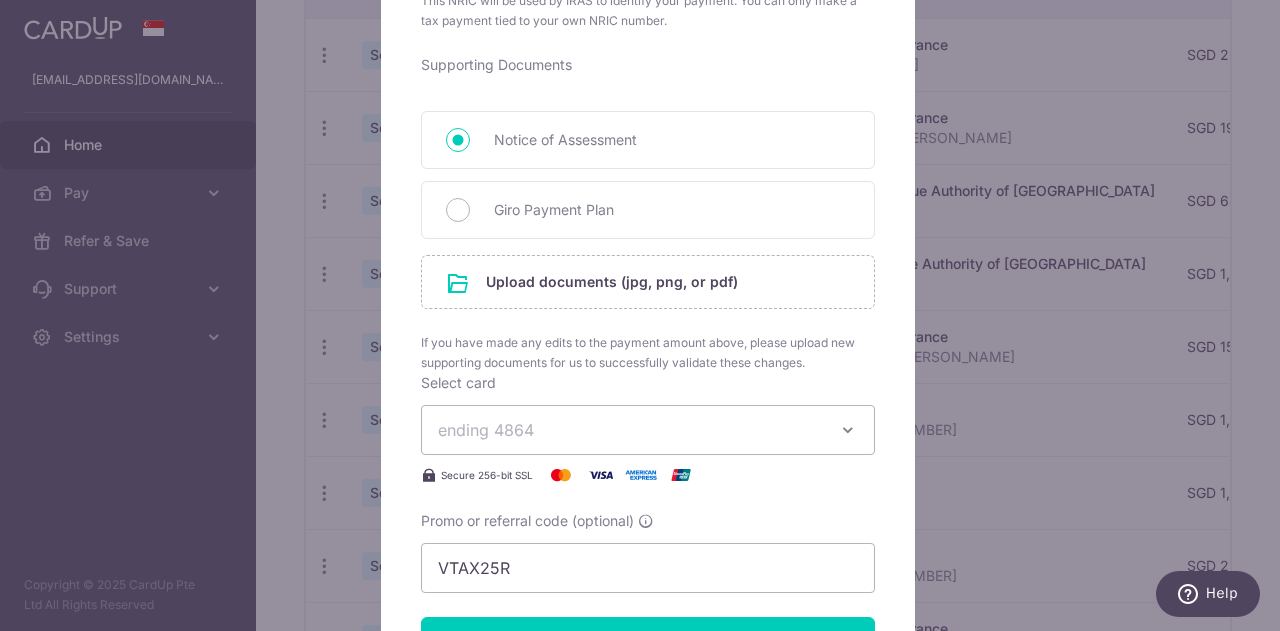 scroll, scrollTop: 900, scrollLeft: 0, axis: vertical 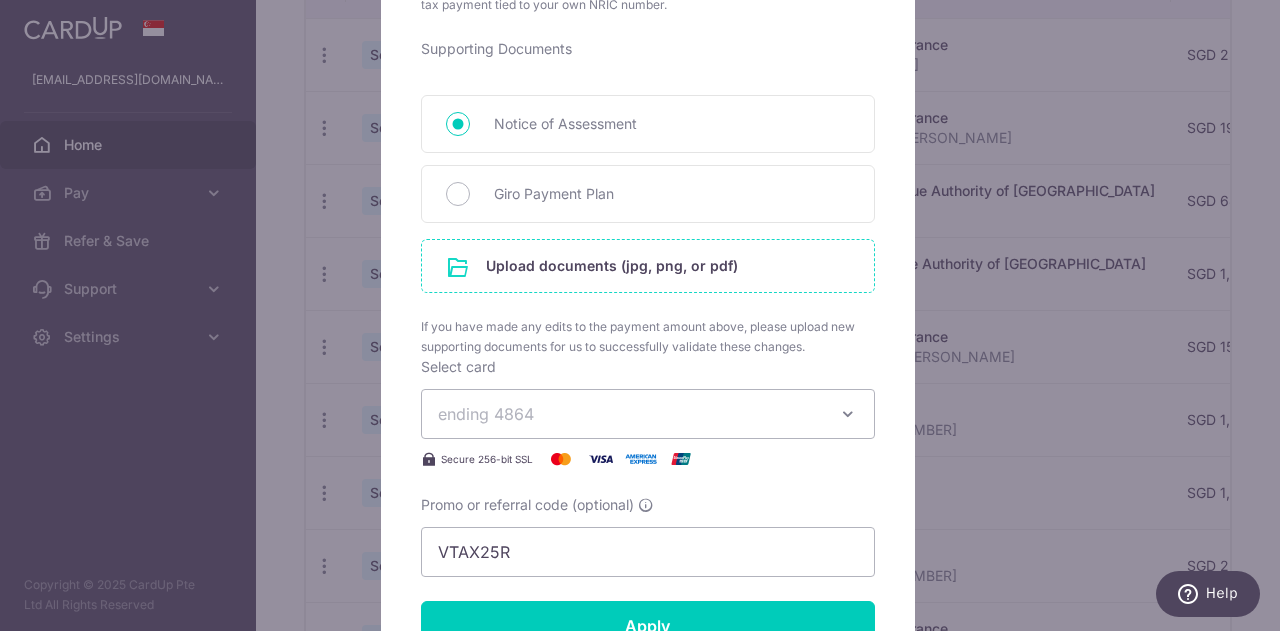 click at bounding box center [648, 266] 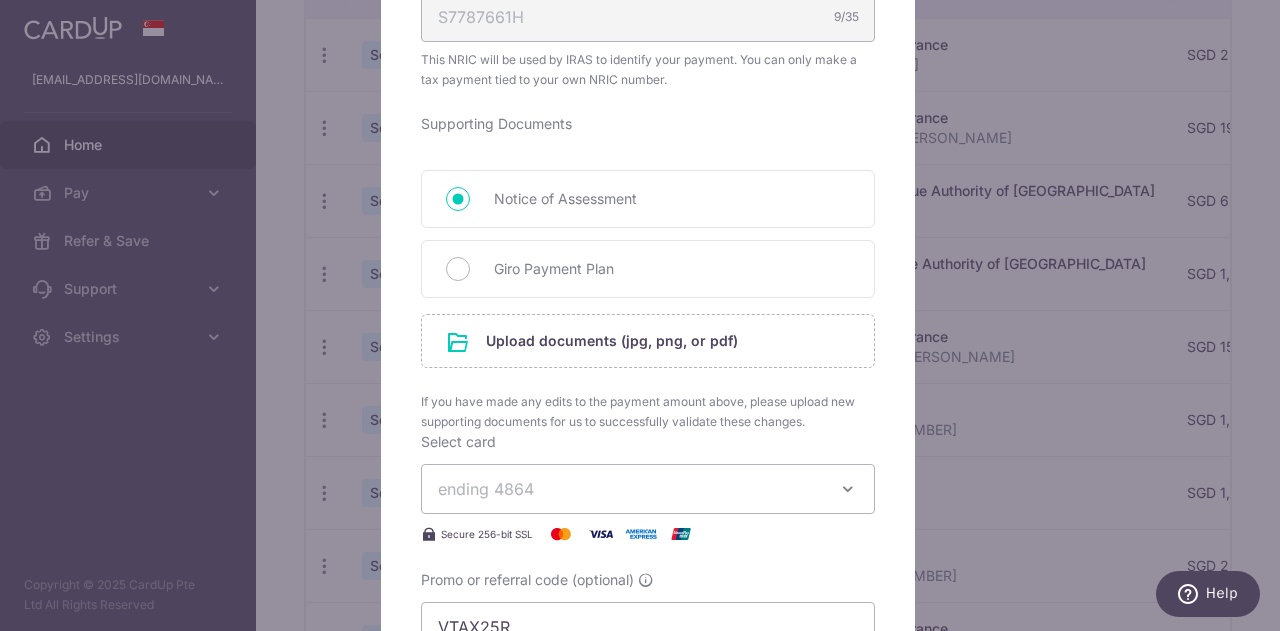 scroll, scrollTop: 800, scrollLeft: 0, axis: vertical 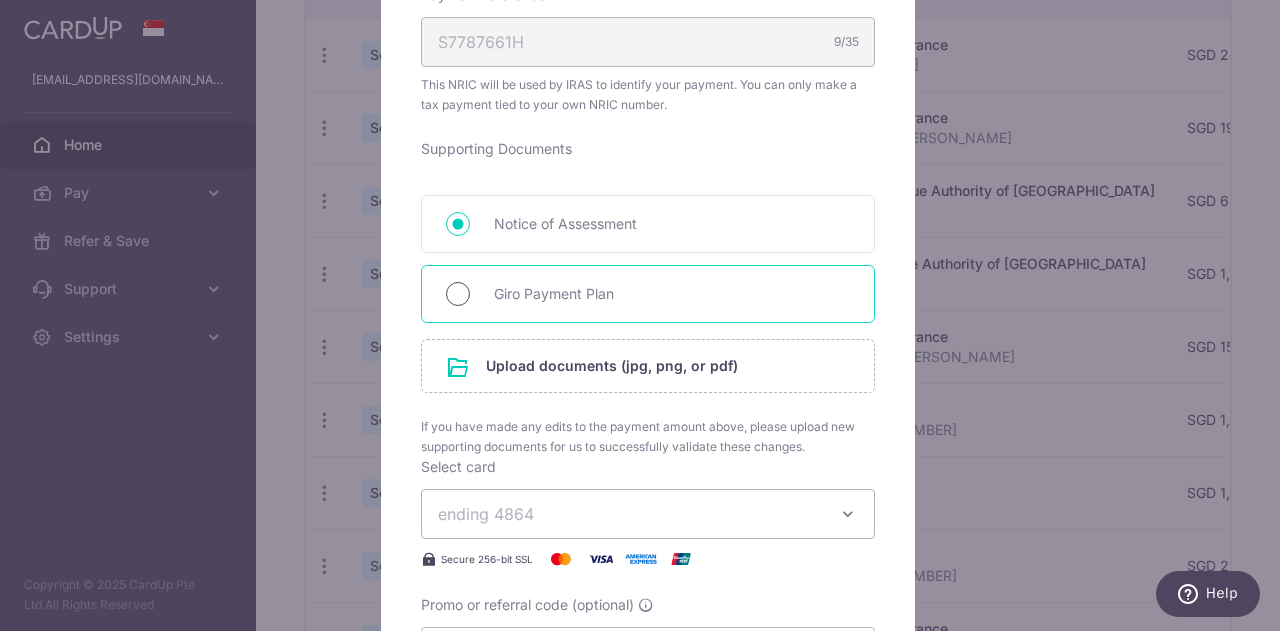click on "Giro Payment Plan" at bounding box center (458, 294) 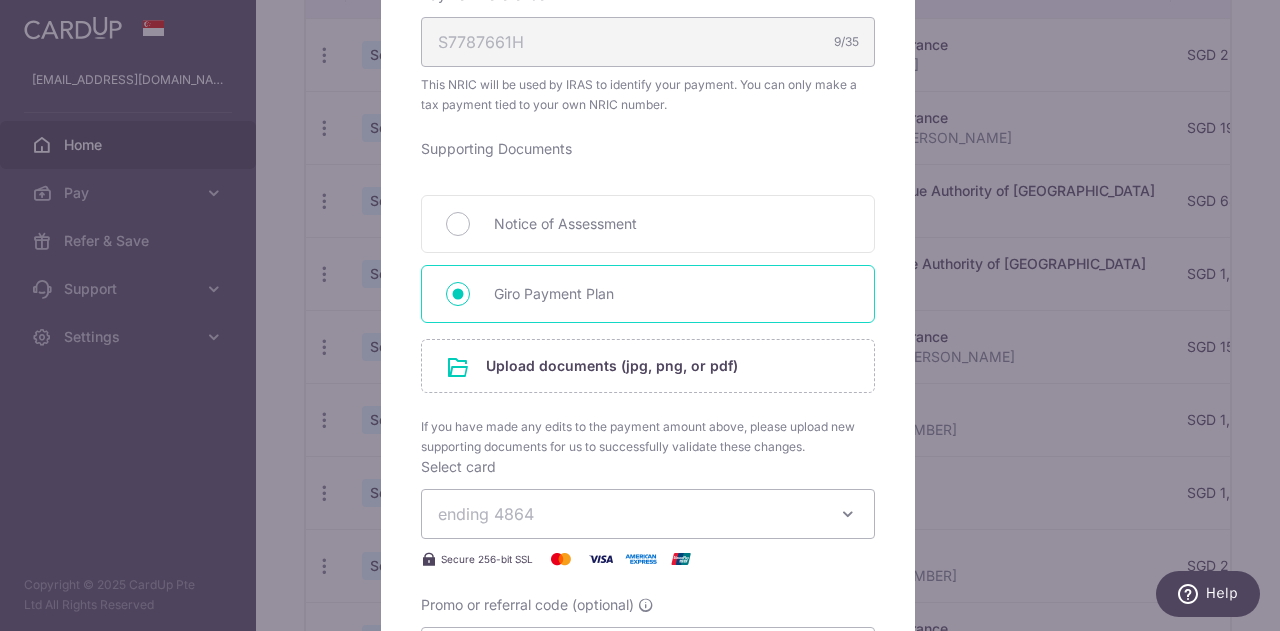 scroll, scrollTop: 900, scrollLeft: 0, axis: vertical 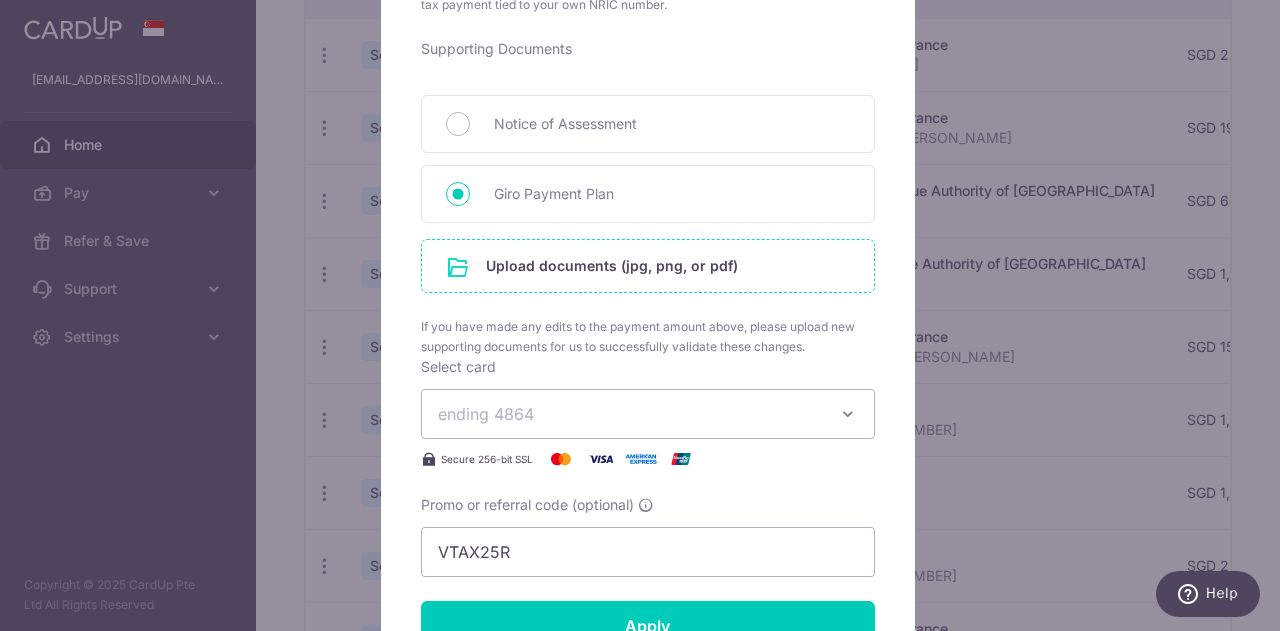 click at bounding box center (648, 266) 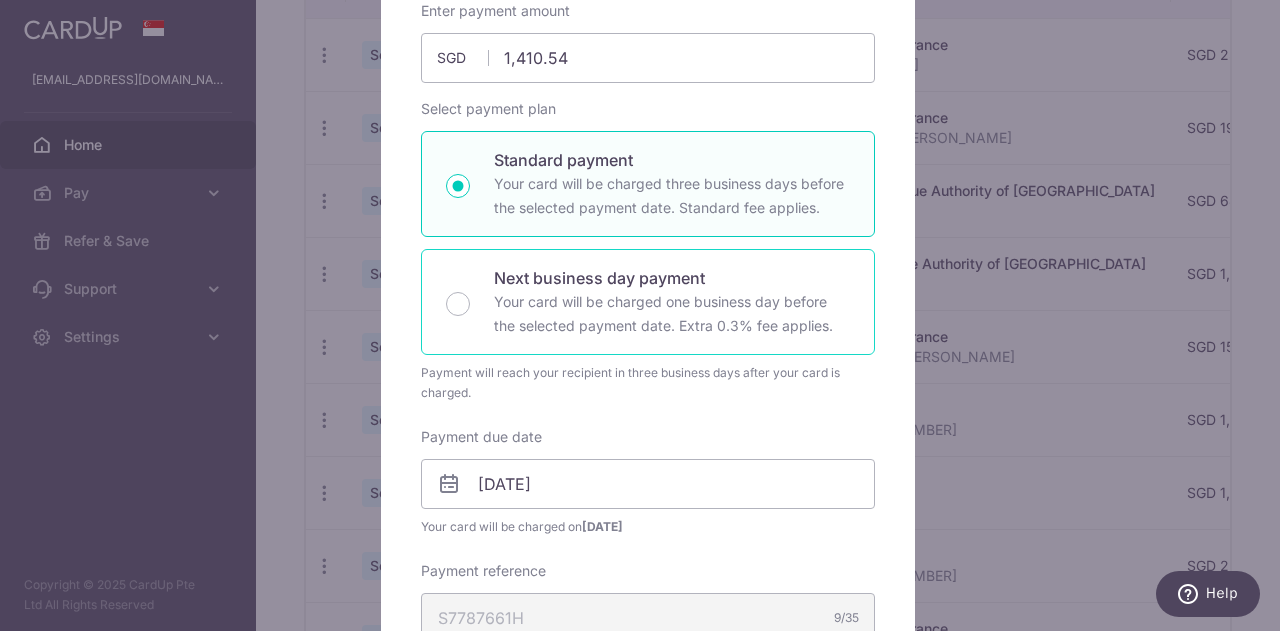 scroll, scrollTop: 100, scrollLeft: 0, axis: vertical 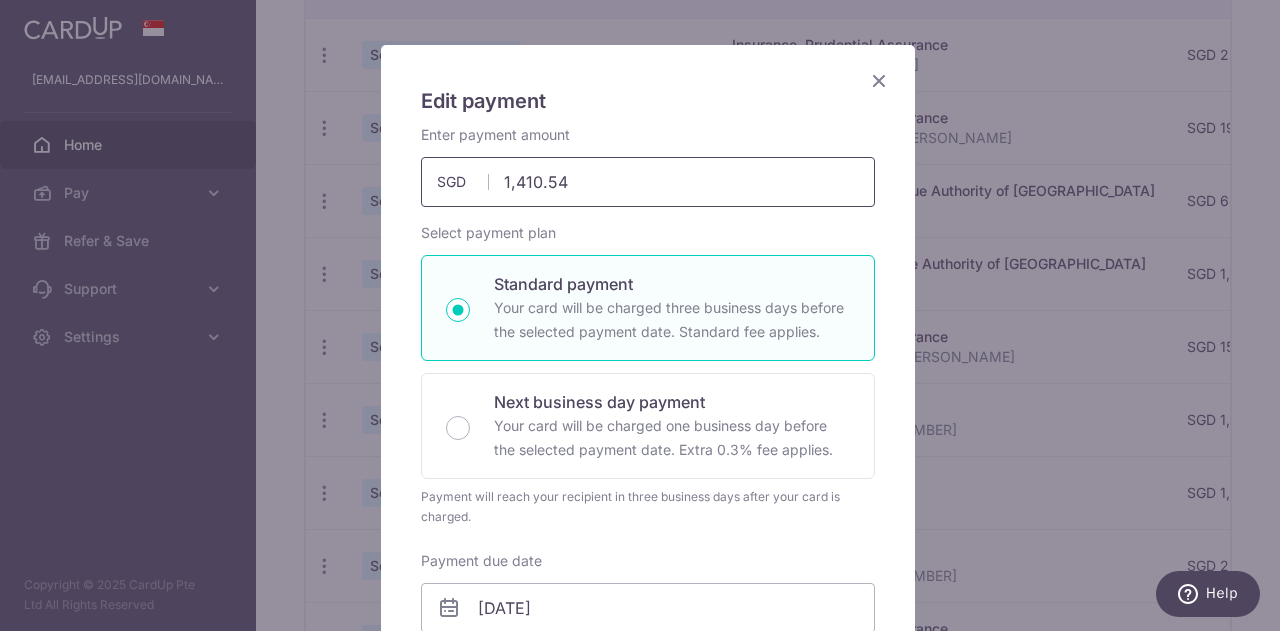 drag, startPoint x: 560, startPoint y: 182, endPoint x: 472, endPoint y: 179, distance: 88.051125 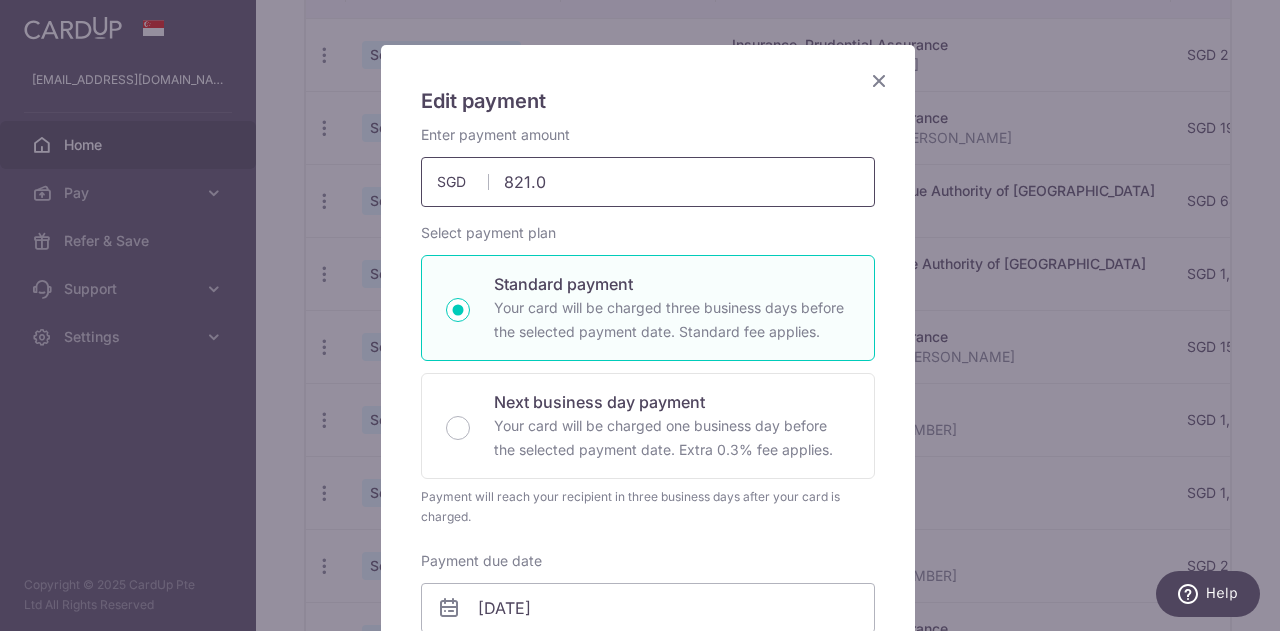 type on "821.08" 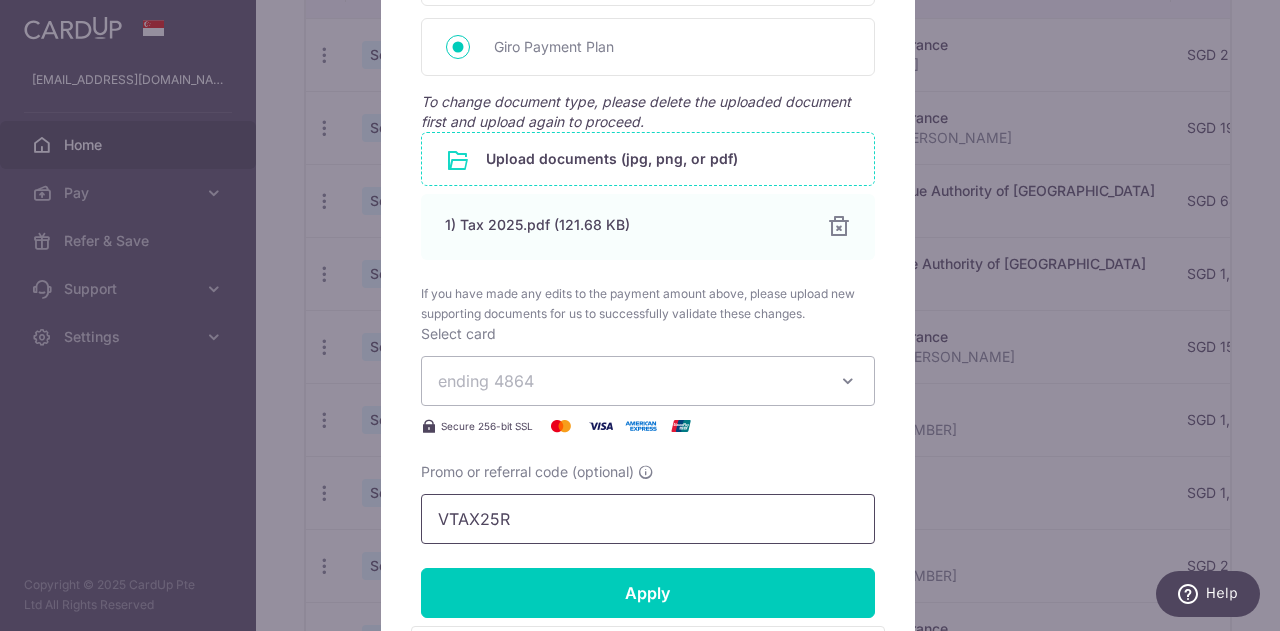 scroll, scrollTop: 1300, scrollLeft: 0, axis: vertical 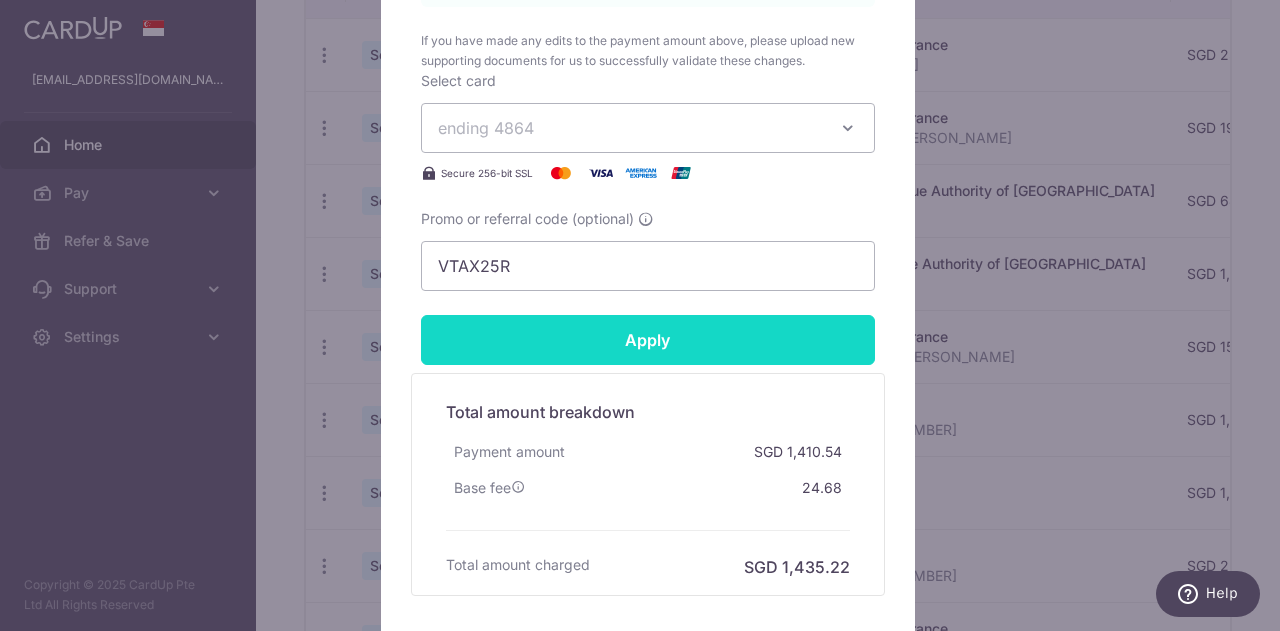 click on "Apply" at bounding box center (648, 340) 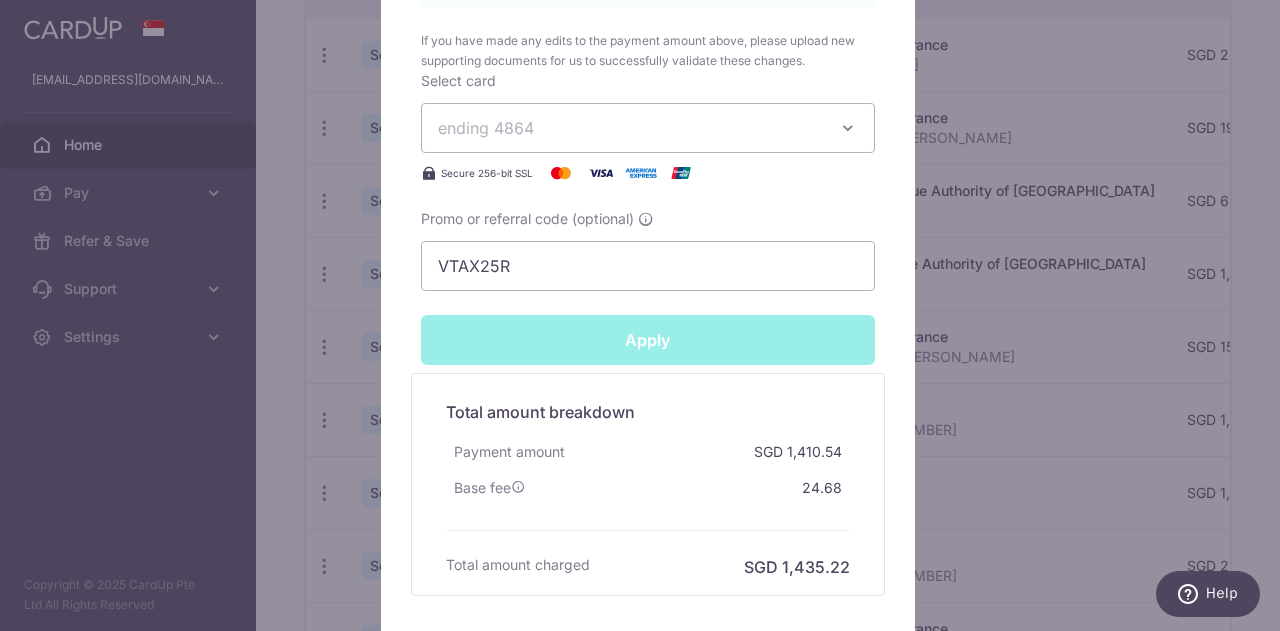type on "Successfully Applied" 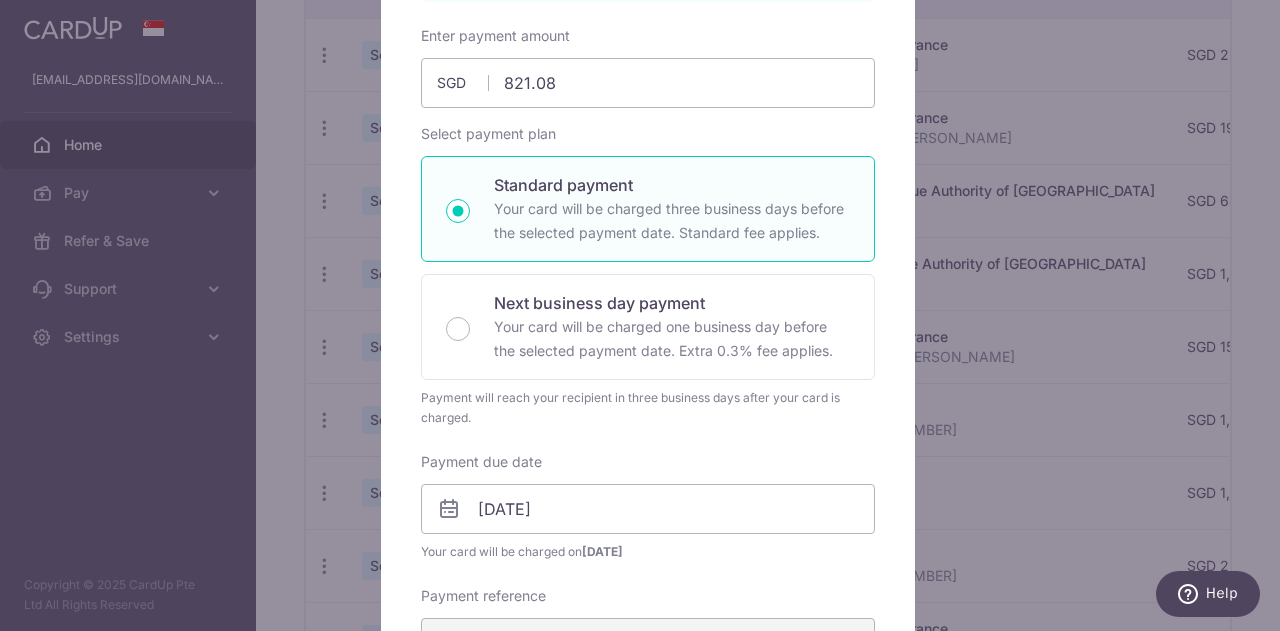 scroll, scrollTop: 0, scrollLeft: 0, axis: both 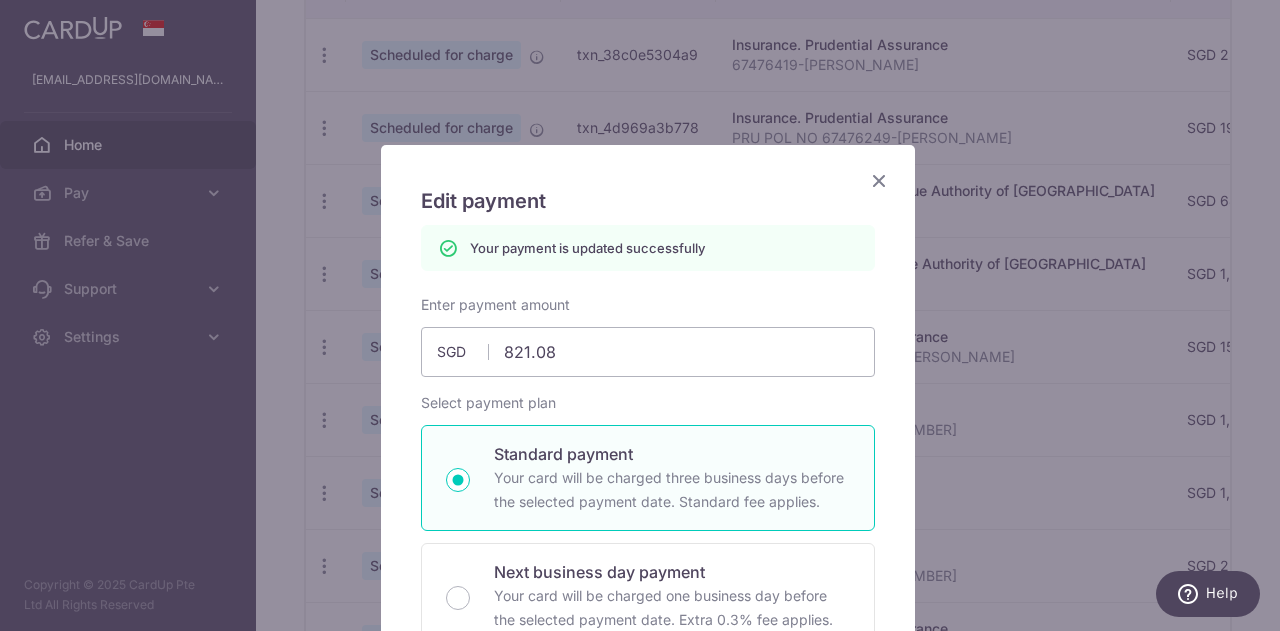 click at bounding box center [879, 180] 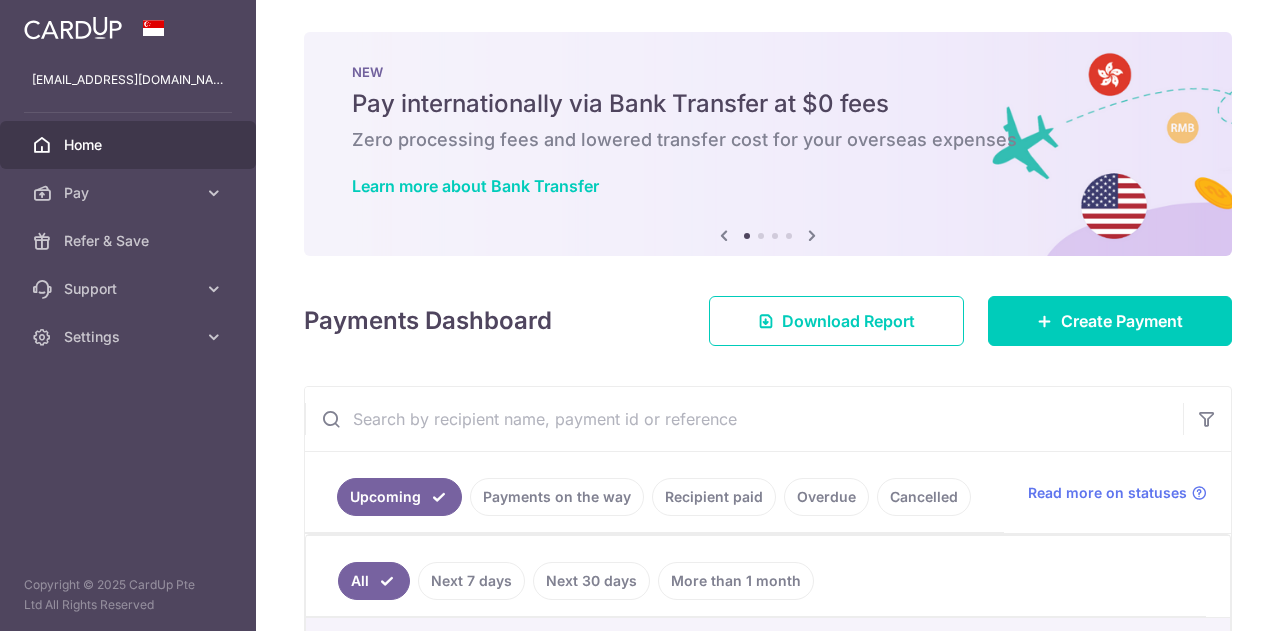 scroll, scrollTop: 0, scrollLeft: 0, axis: both 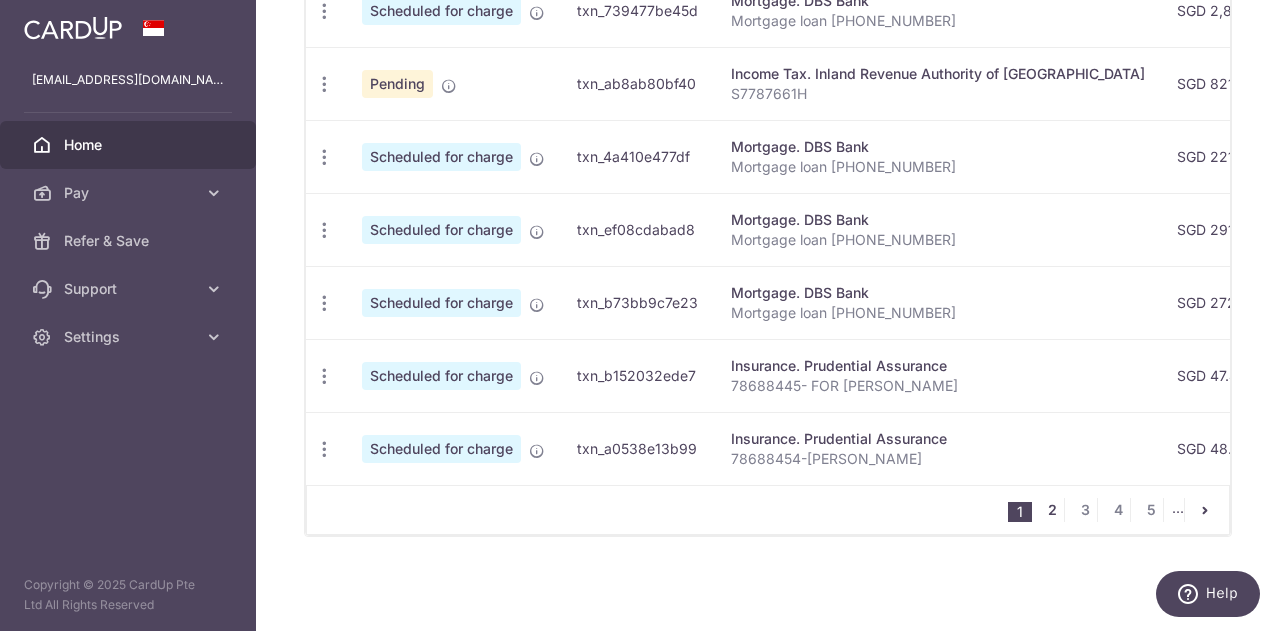 click on "2" at bounding box center [1052, 510] 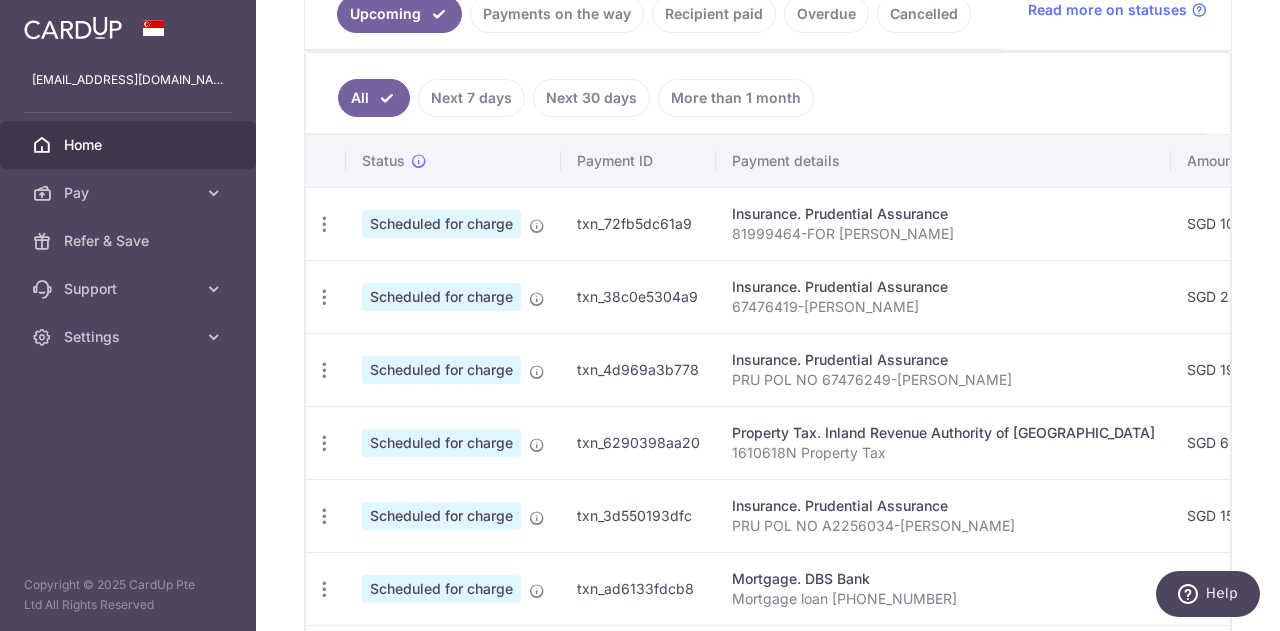scroll, scrollTop: 852, scrollLeft: 0, axis: vertical 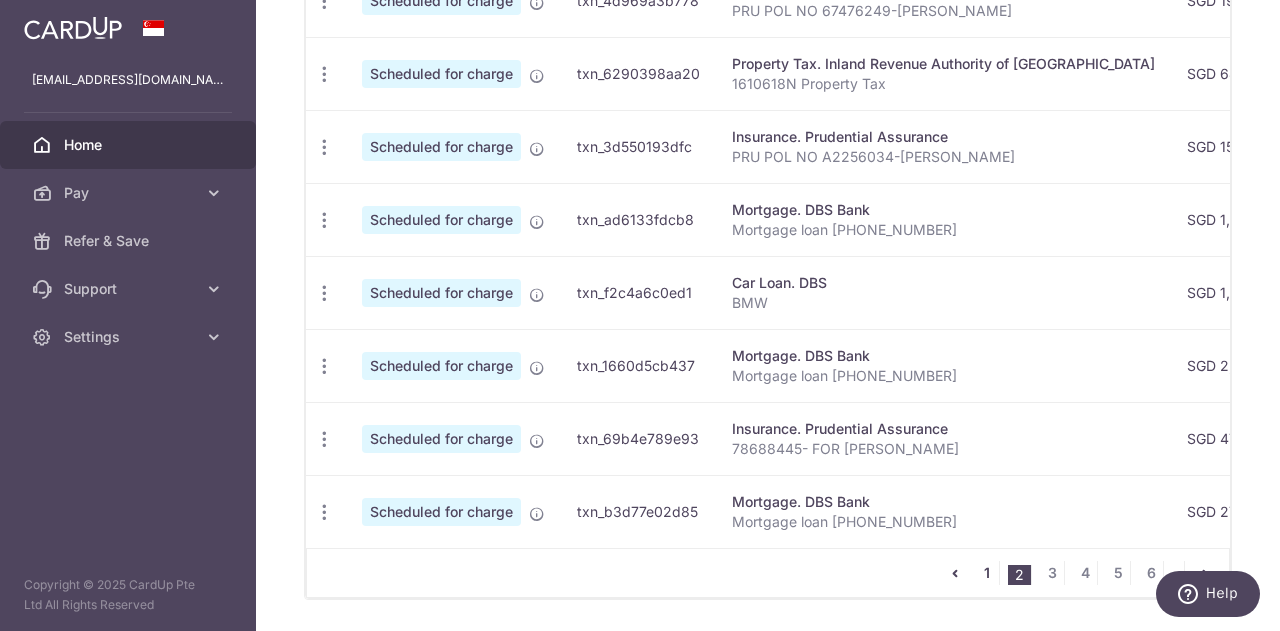 click on "1" at bounding box center (987, 573) 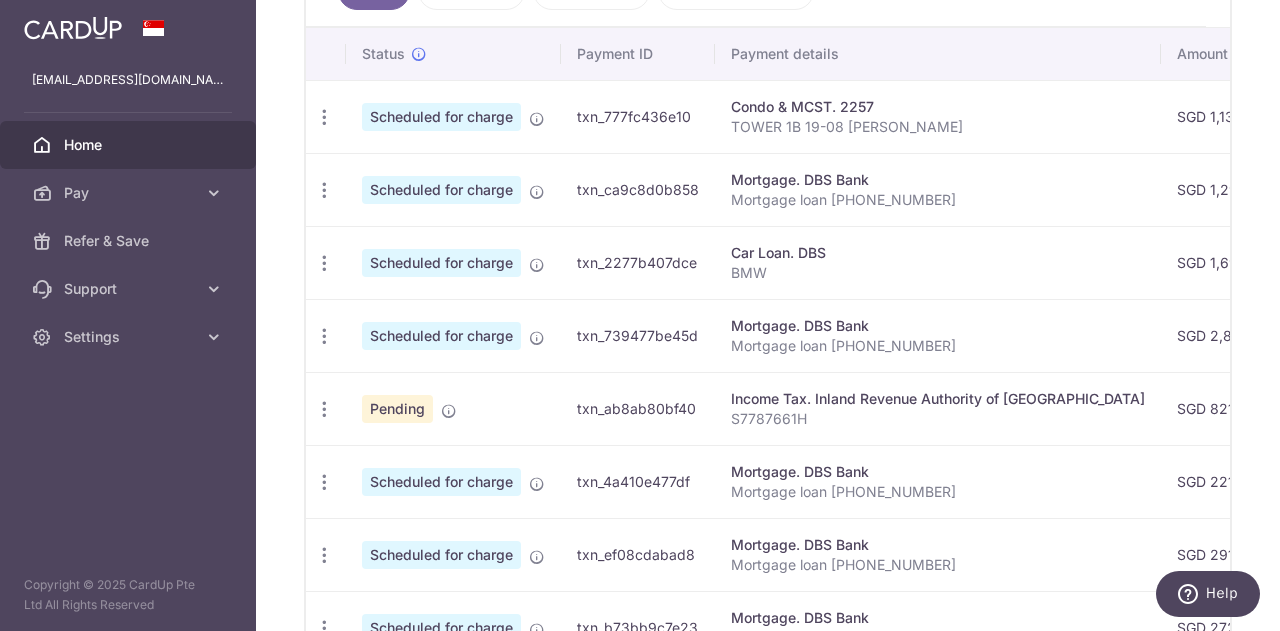 scroll, scrollTop: 652, scrollLeft: 0, axis: vertical 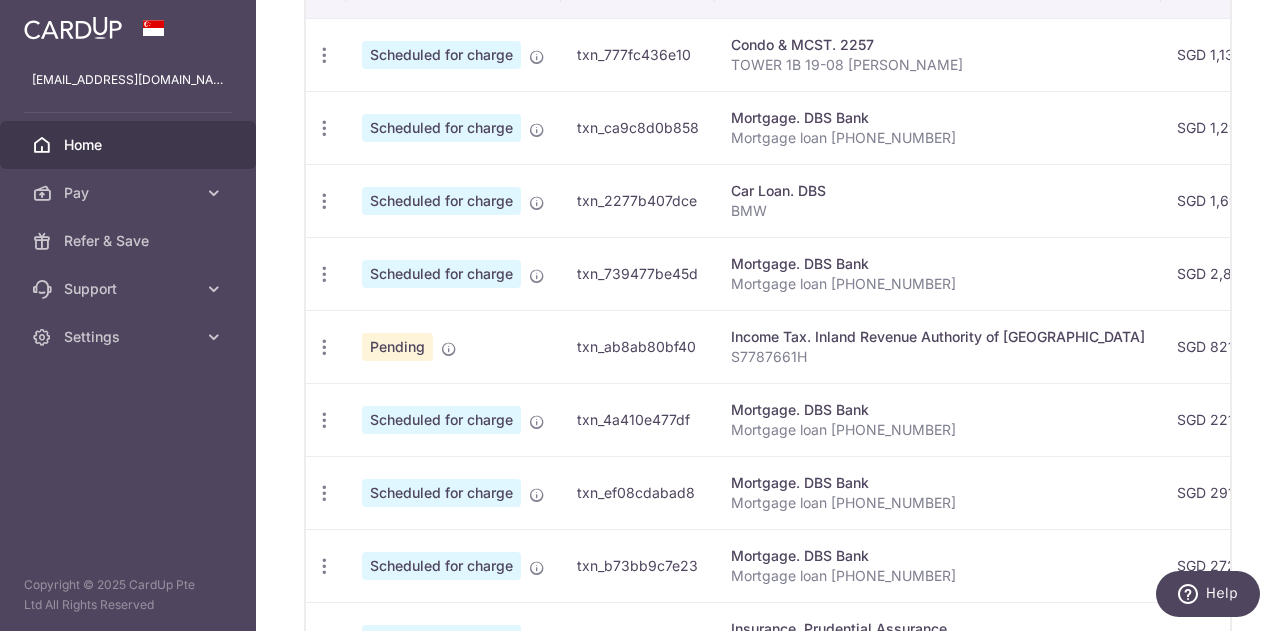 click on "SGD 821.08" at bounding box center (1224, 346) 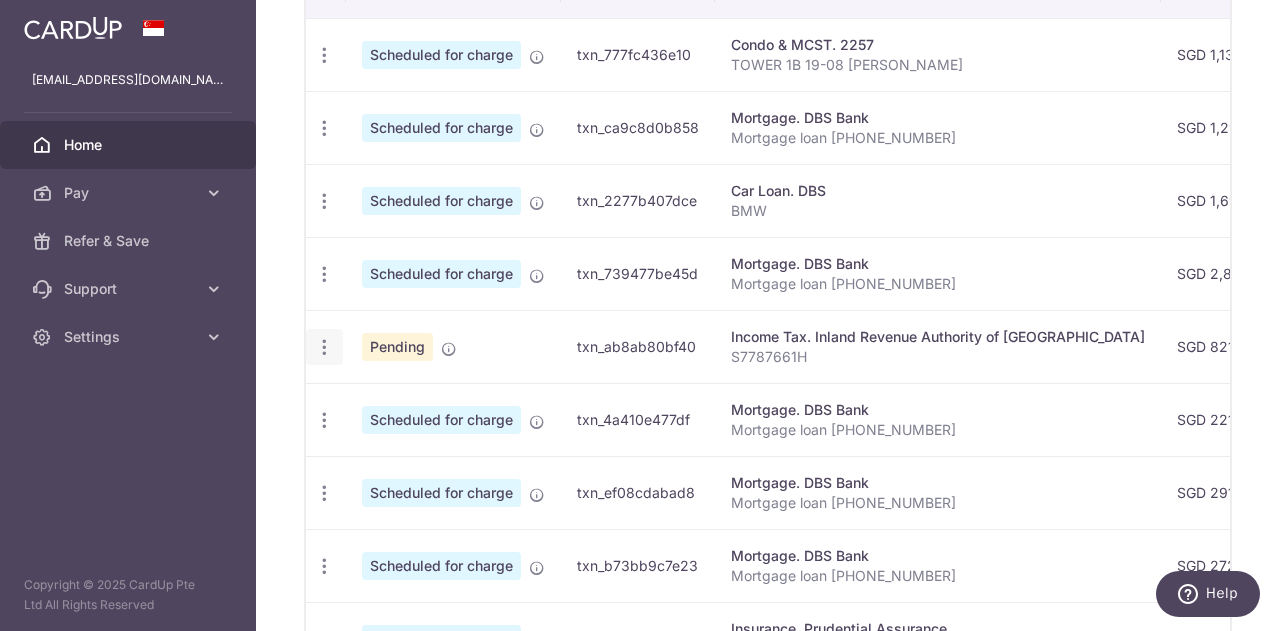 click at bounding box center (324, 55) 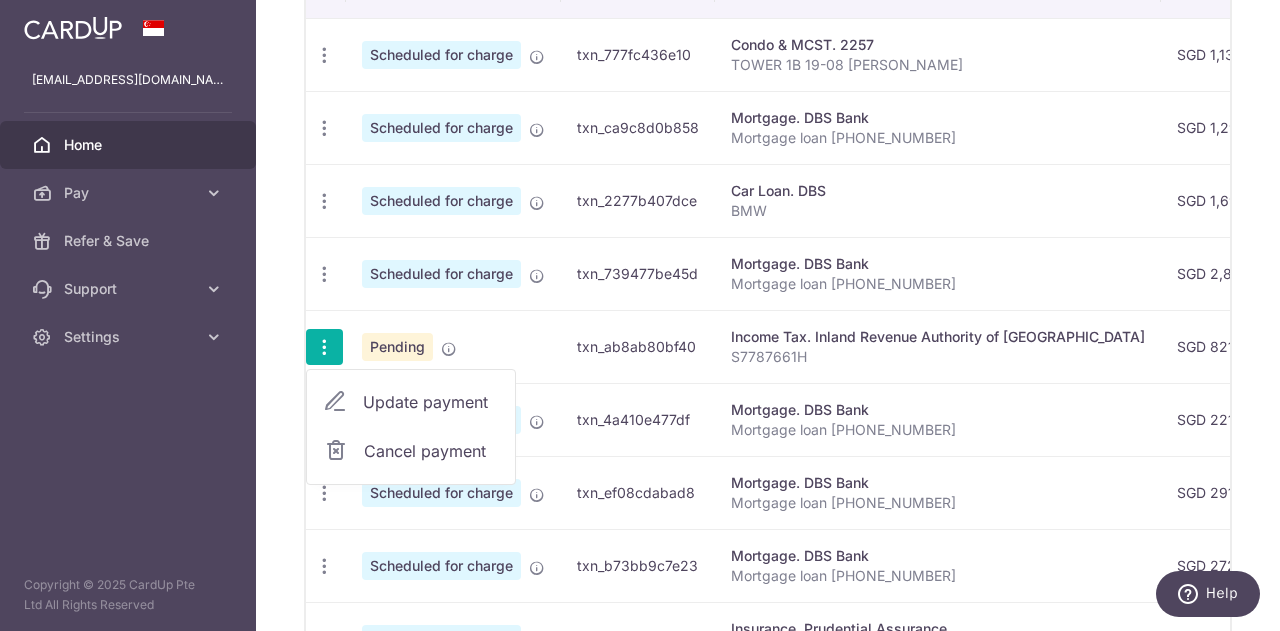 click on "Update payment" at bounding box center (431, 402) 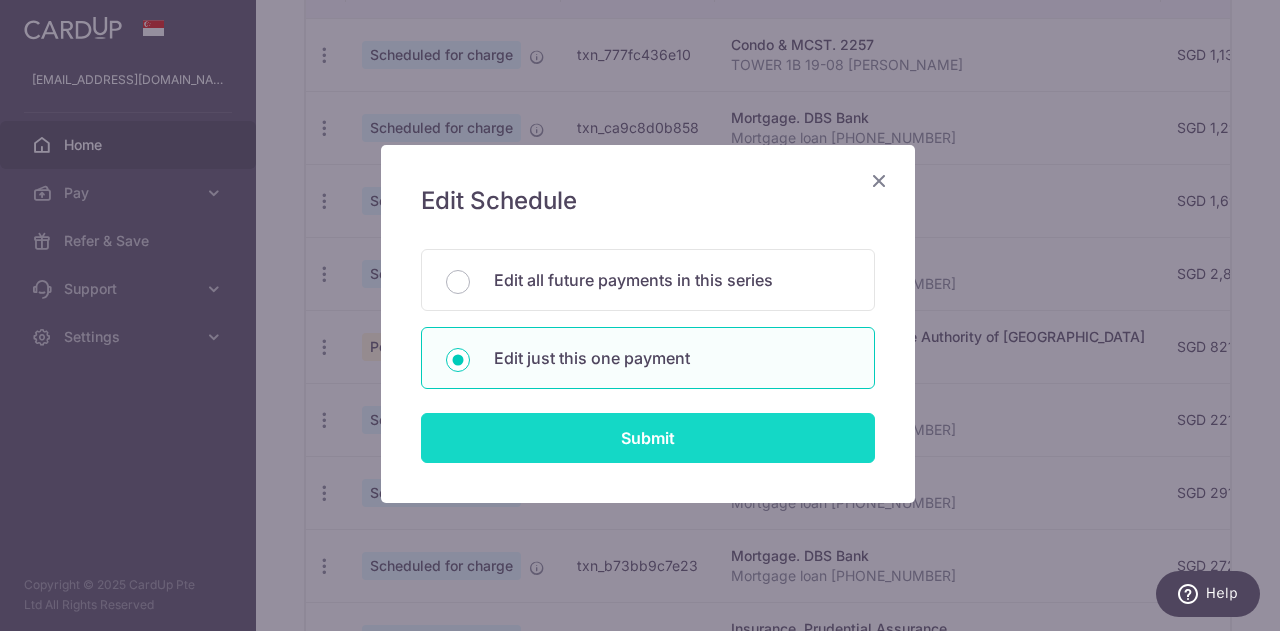 click on "Submit" at bounding box center (648, 438) 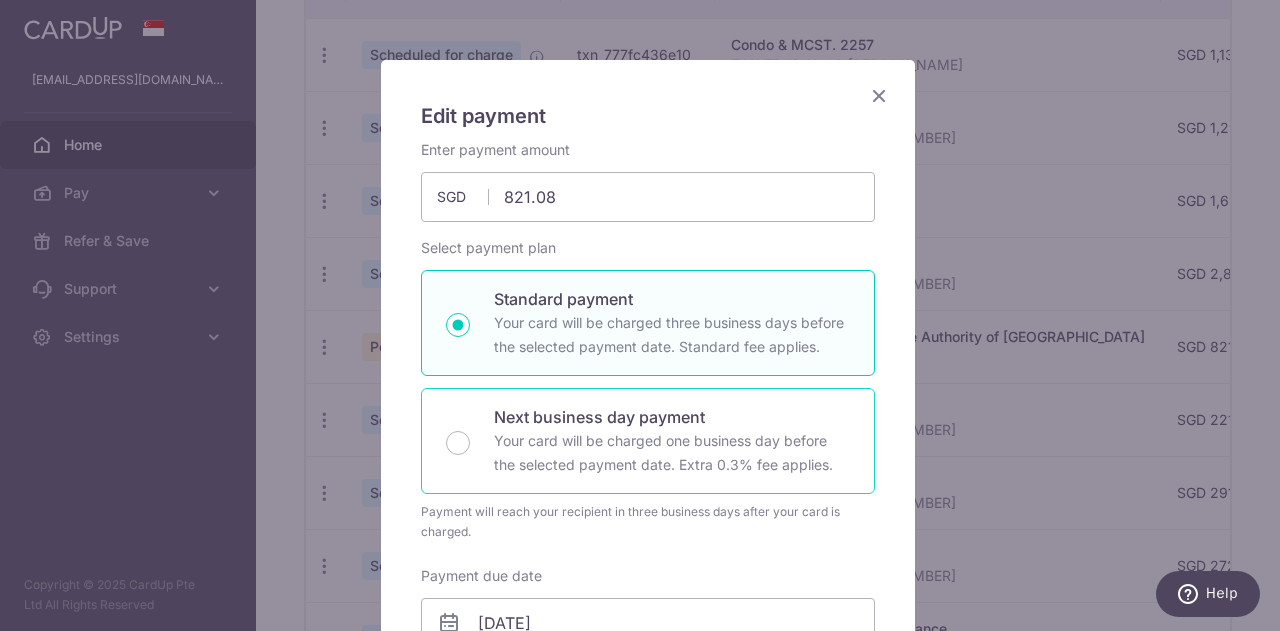 scroll, scrollTop: 0, scrollLeft: 0, axis: both 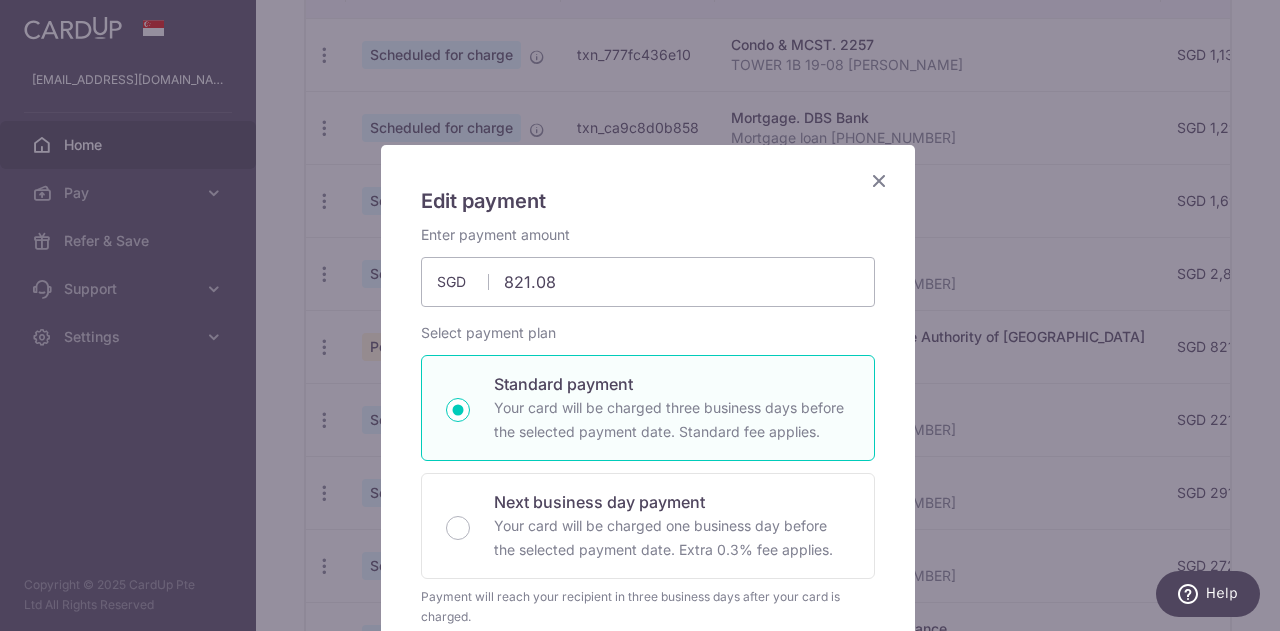 click at bounding box center [879, 180] 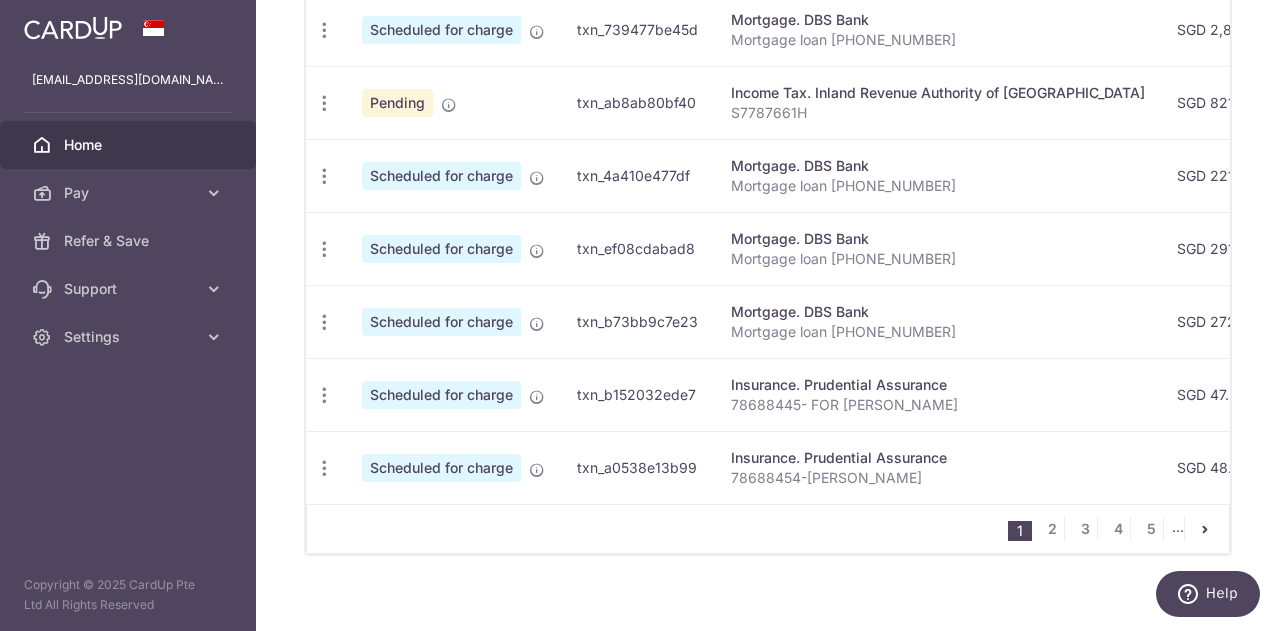 scroll, scrollTop: 915, scrollLeft: 0, axis: vertical 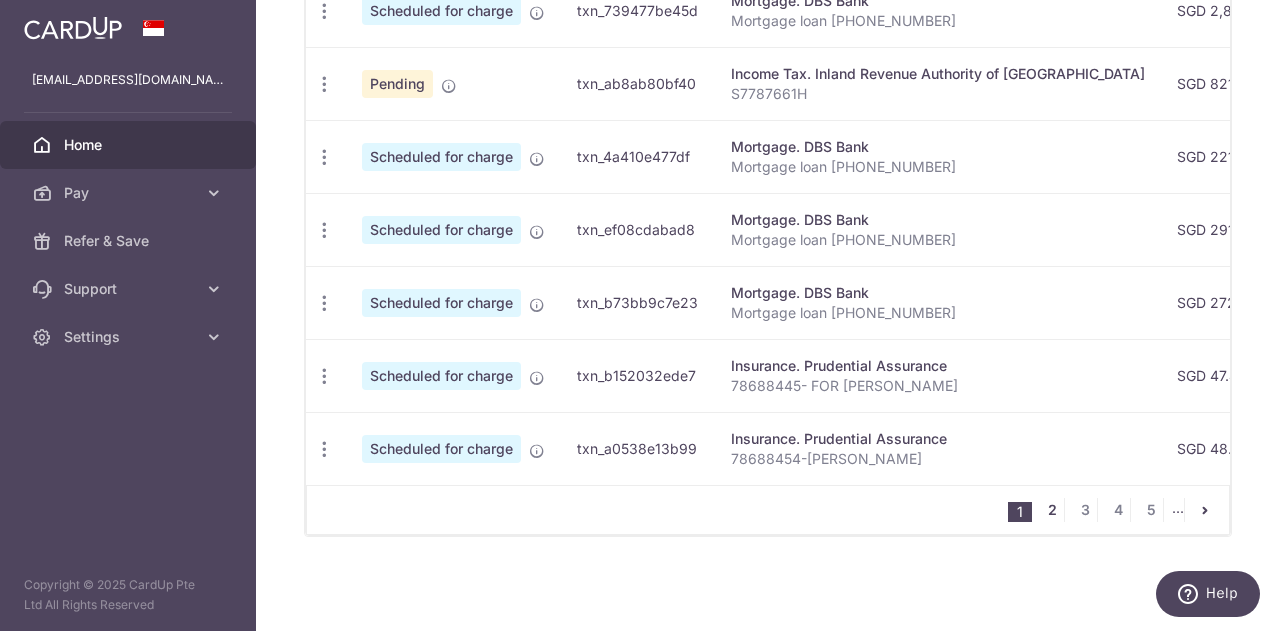click on "2" at bounding box center (1052, 510) 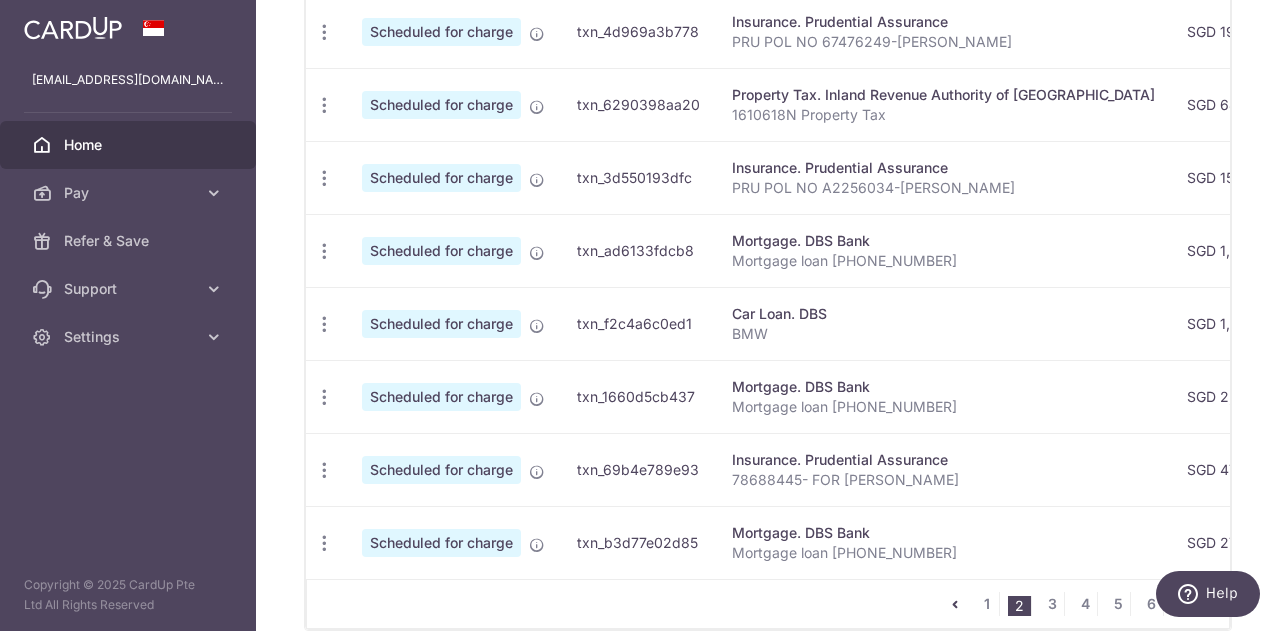 scroll, scrollTop: 852, scrollLeft: 0, axis: vertical 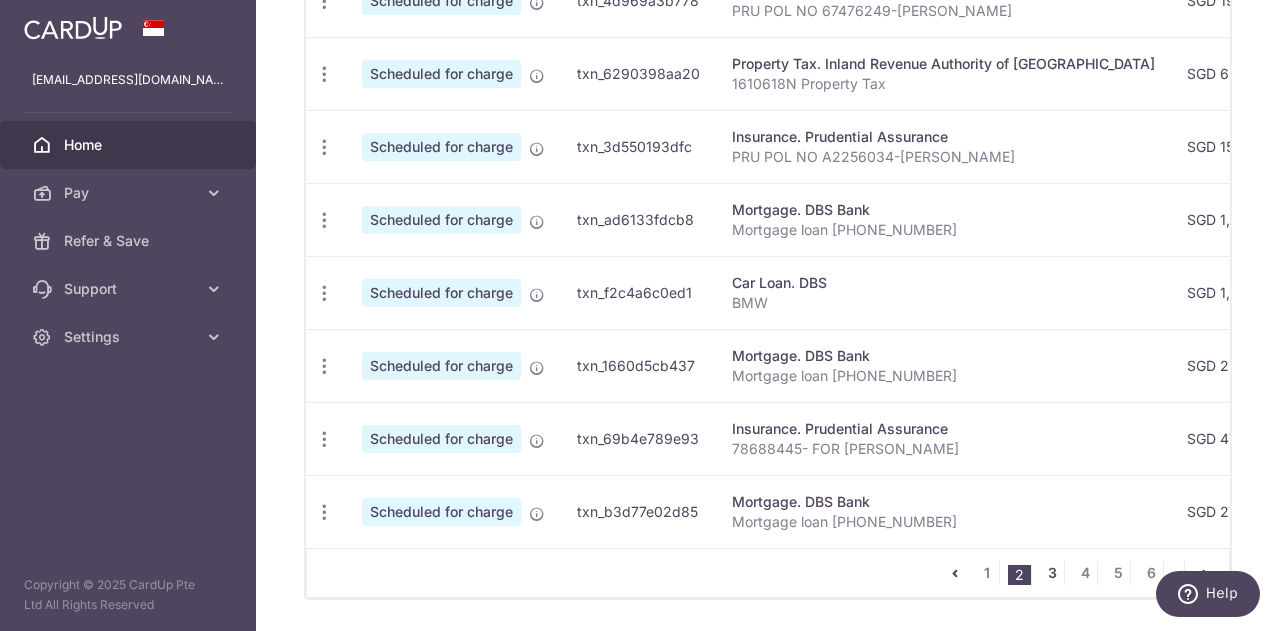 click on "3" at bounding box center (1052, 573) 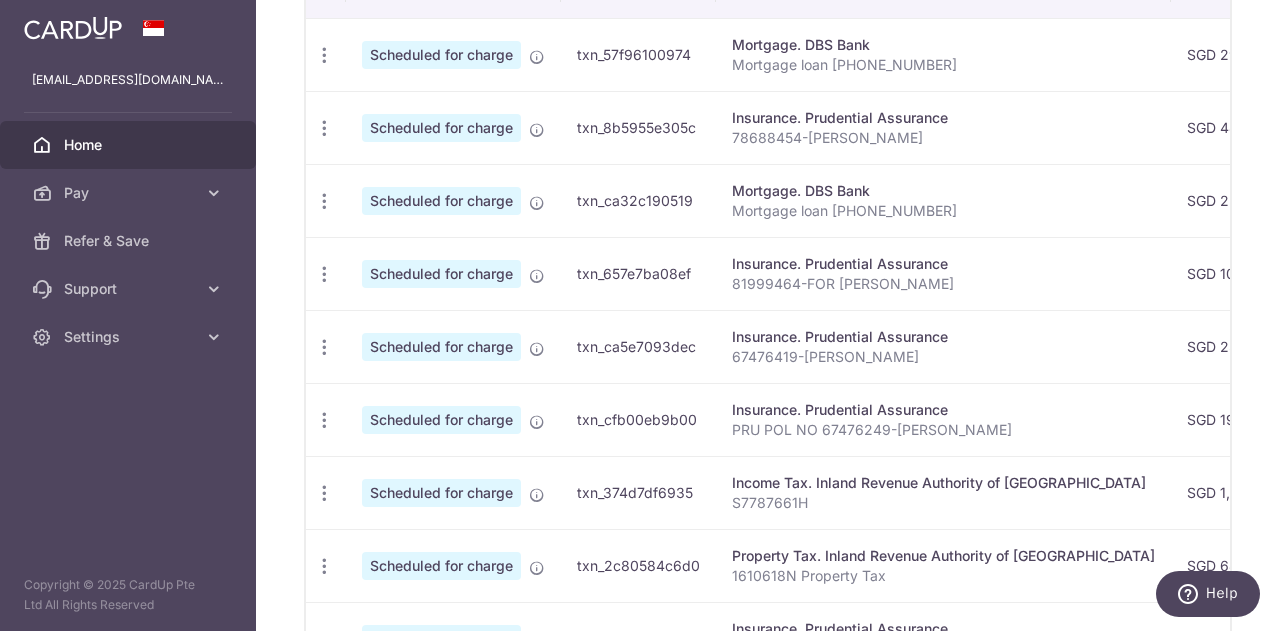 scroll, scrollTop: 752, scrollLeft: 0, axis: vertical 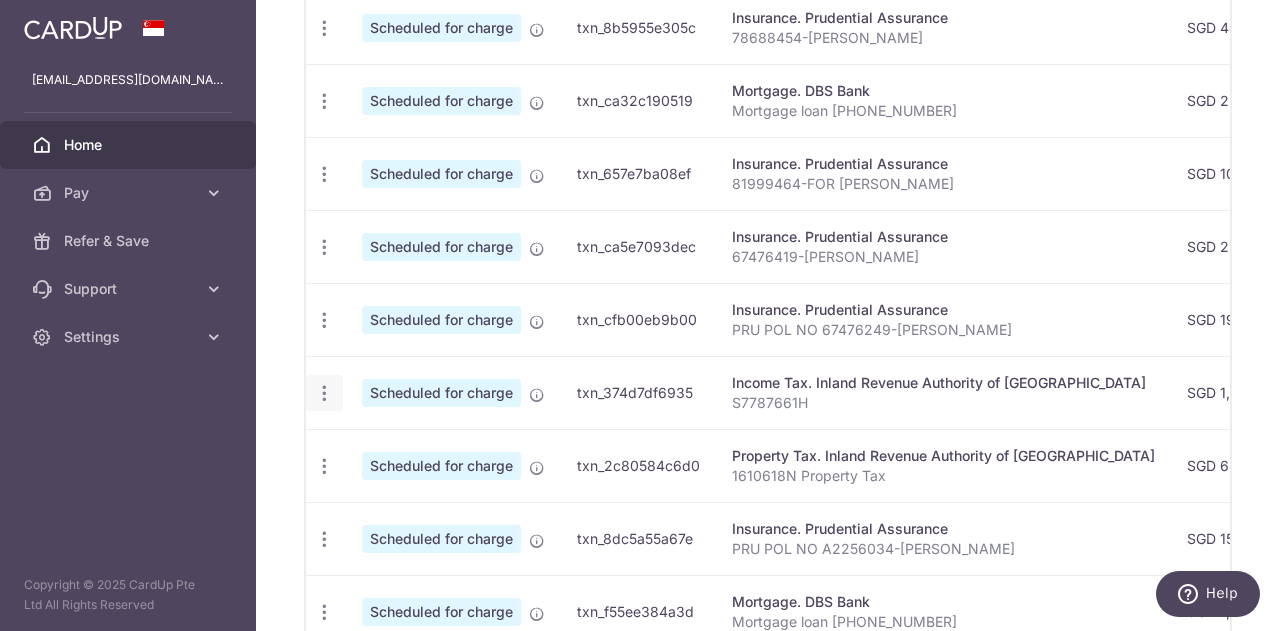 click at bounding box center [324, -45] 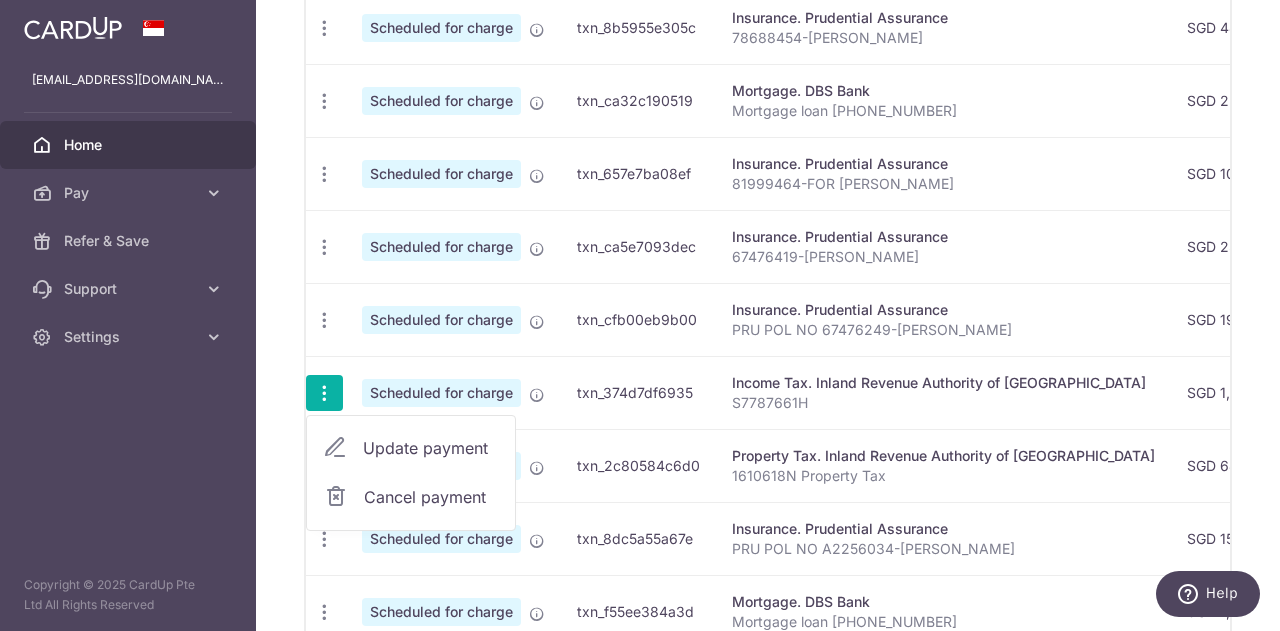 click on "Update payment" at bounding box center [431, 448] 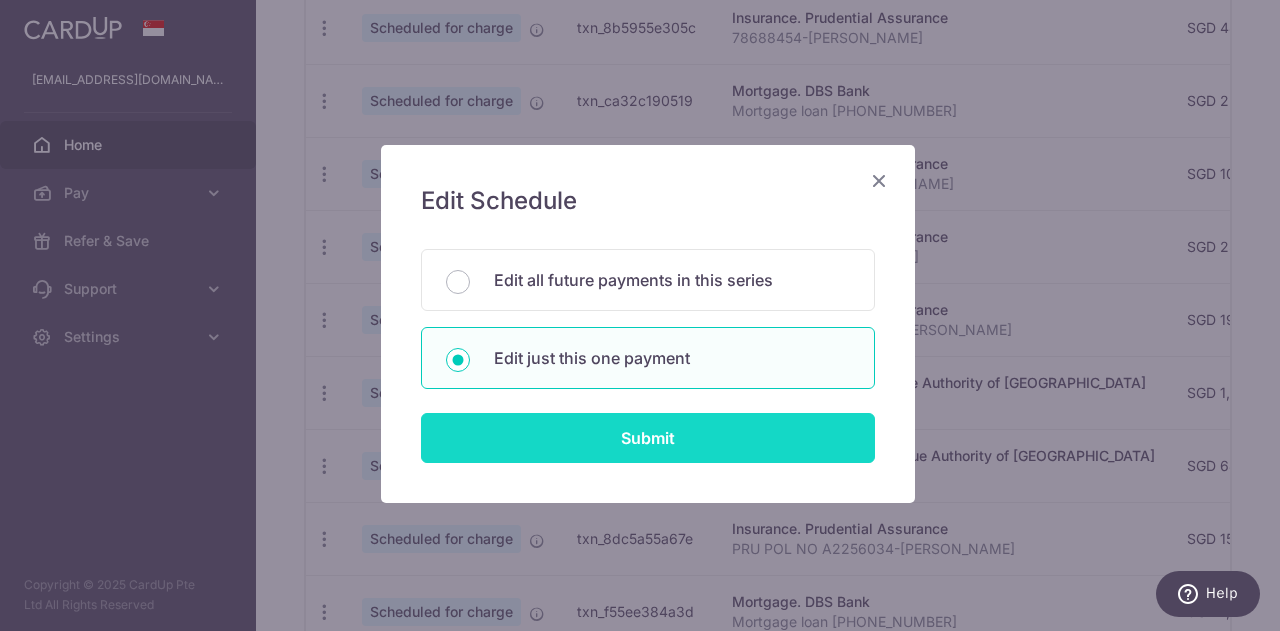 click on "Submit" at bounding box center (648, 438) 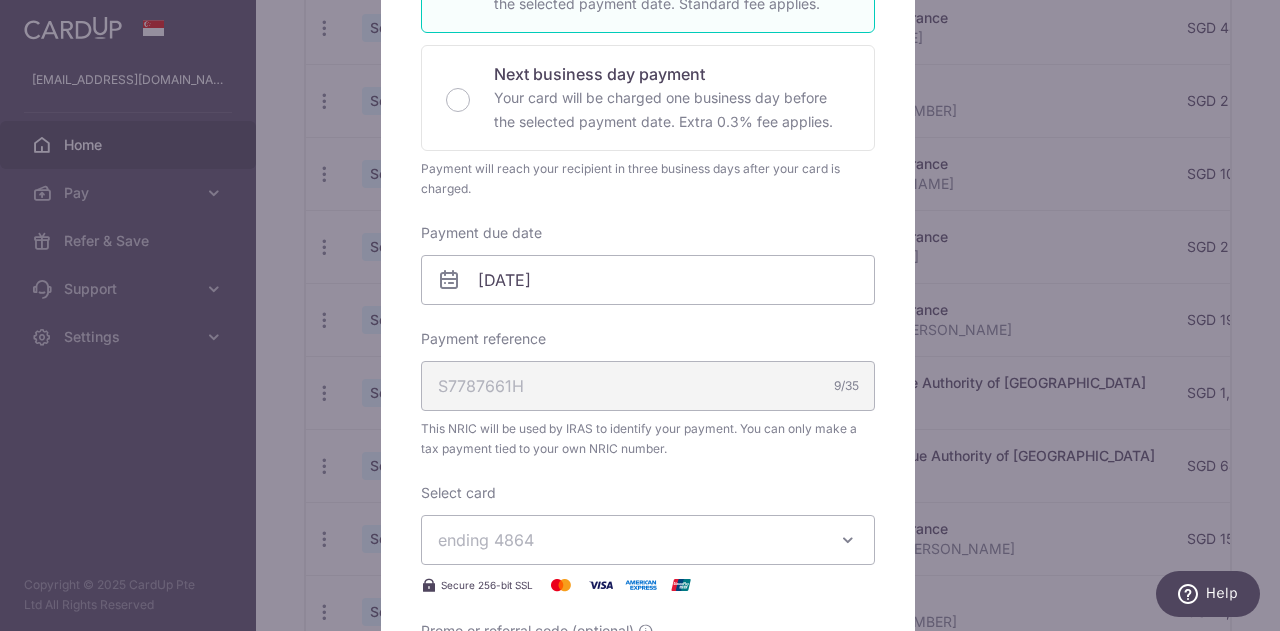 scroll, scrollTop: 400, scrollLeft: 0, axis: vertical 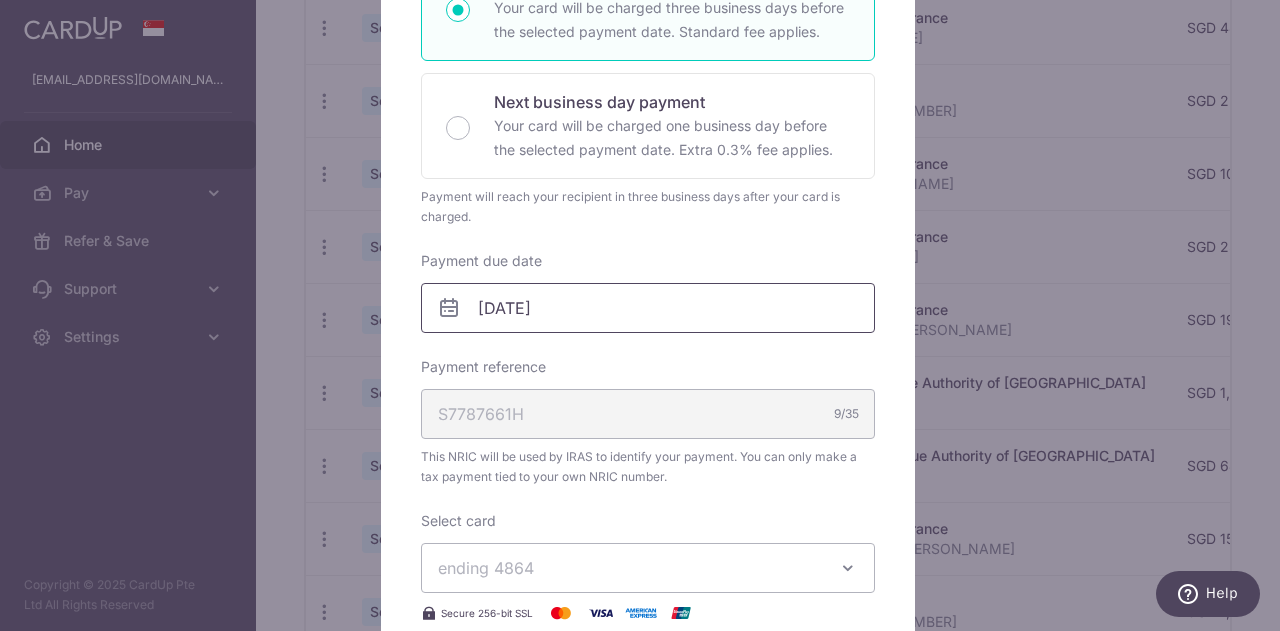 click on "[DATE]" at bounding box center (648, 308) 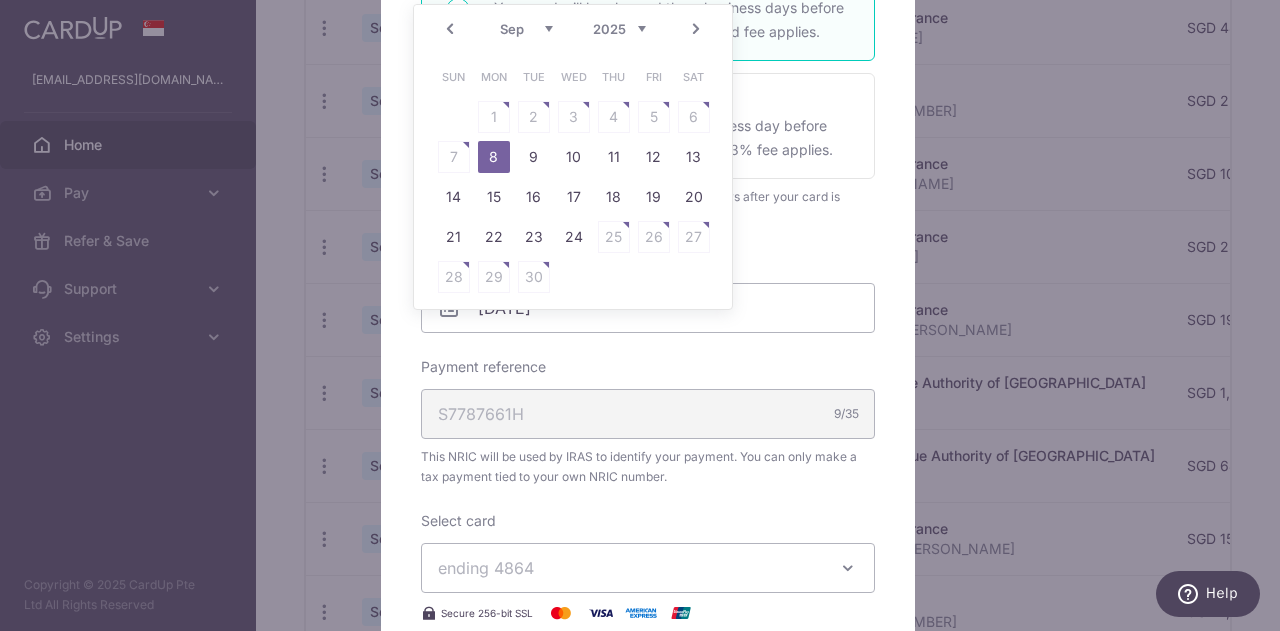 click on "Prev" at bounding box center [450, 29] 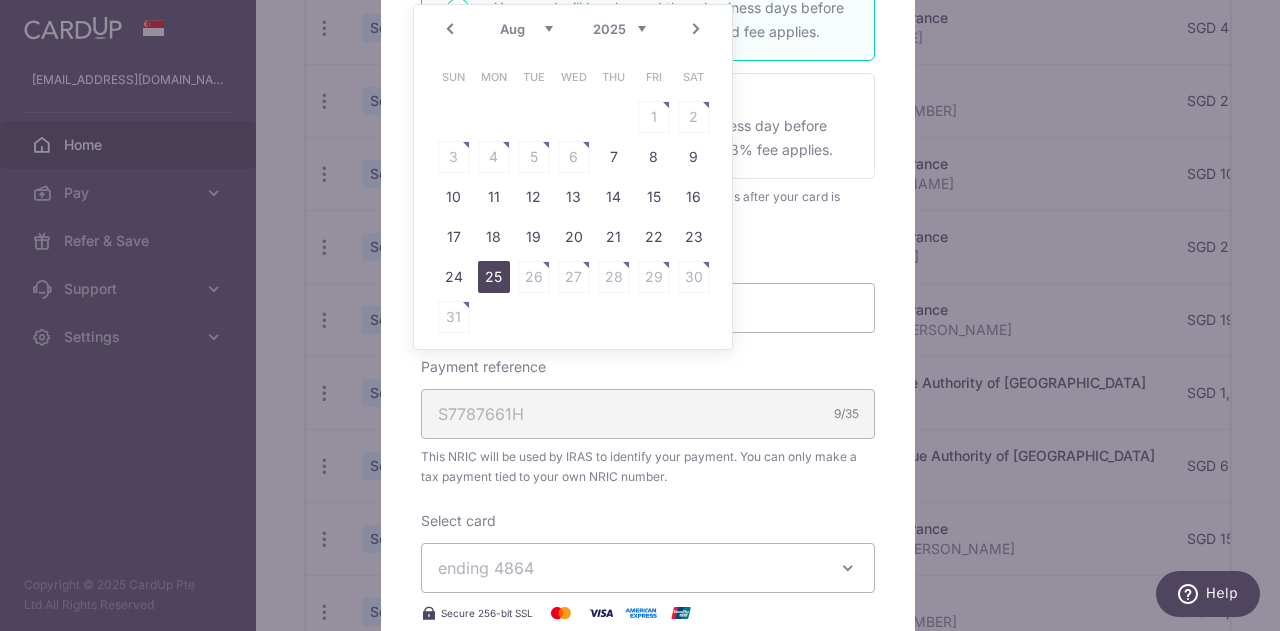 click on "25" at bounding box center [494, 277] 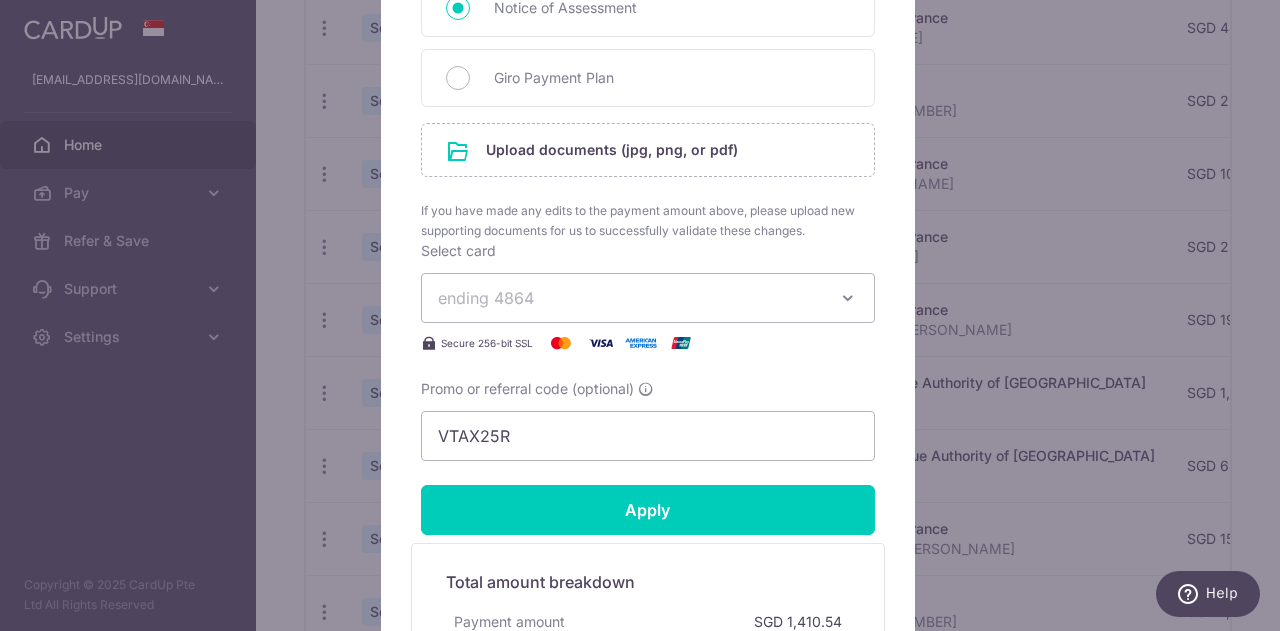 scroll, scrollTop: 1100, scrollLeft: 0, axis: vertical 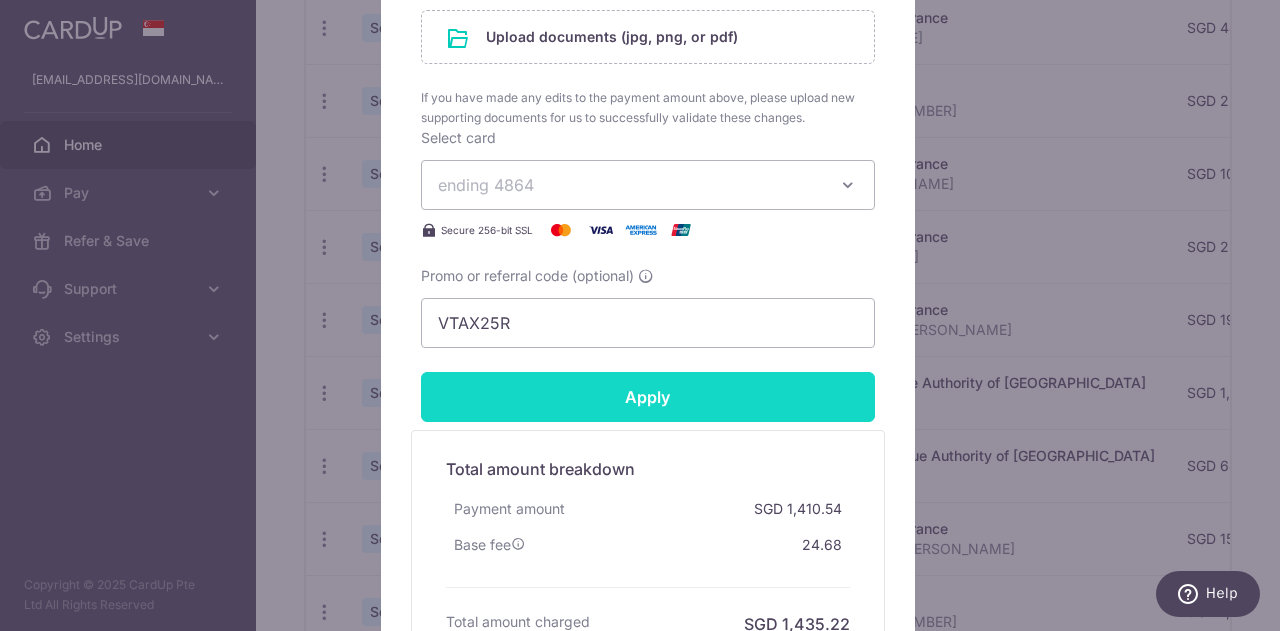 click on "Apply" at bounding box center [648, 397] 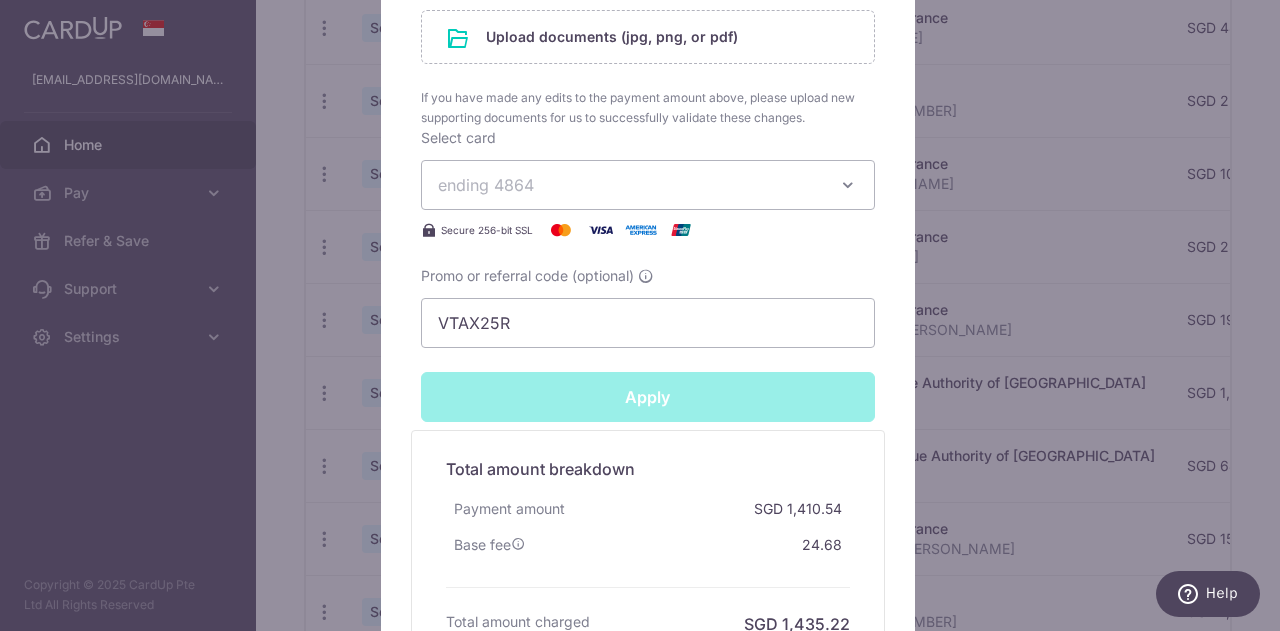 type on "Successfully Applied" 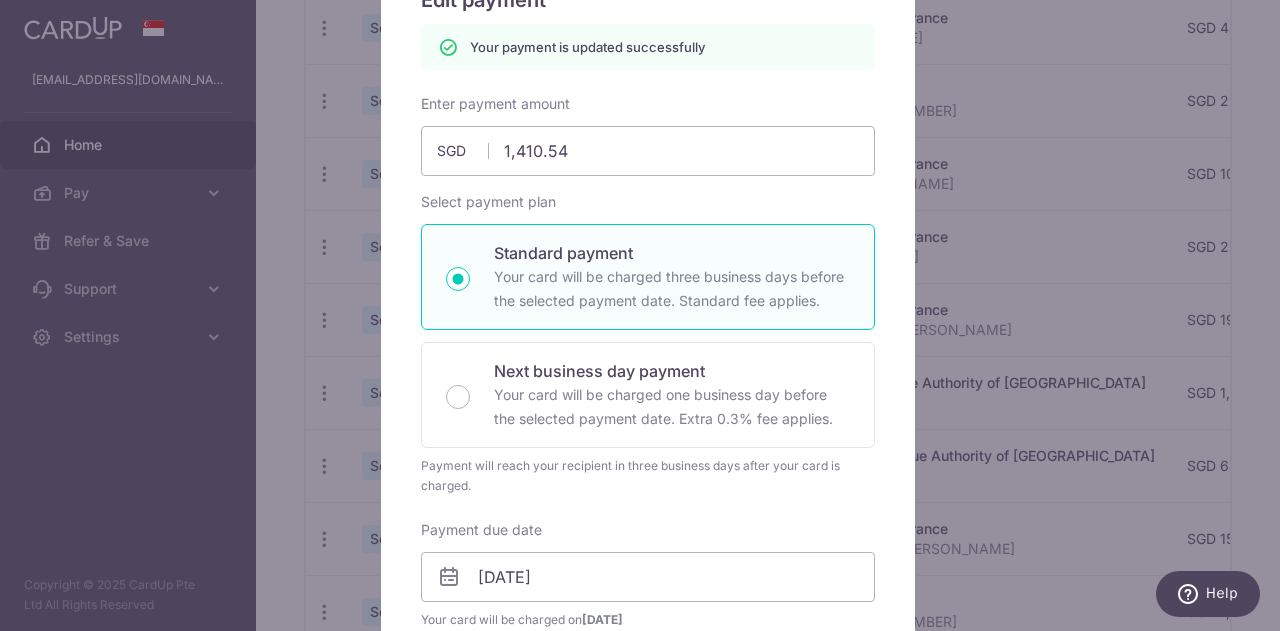 scroll, scrollTop: 98, scrollLeft: 0, axis: vertical 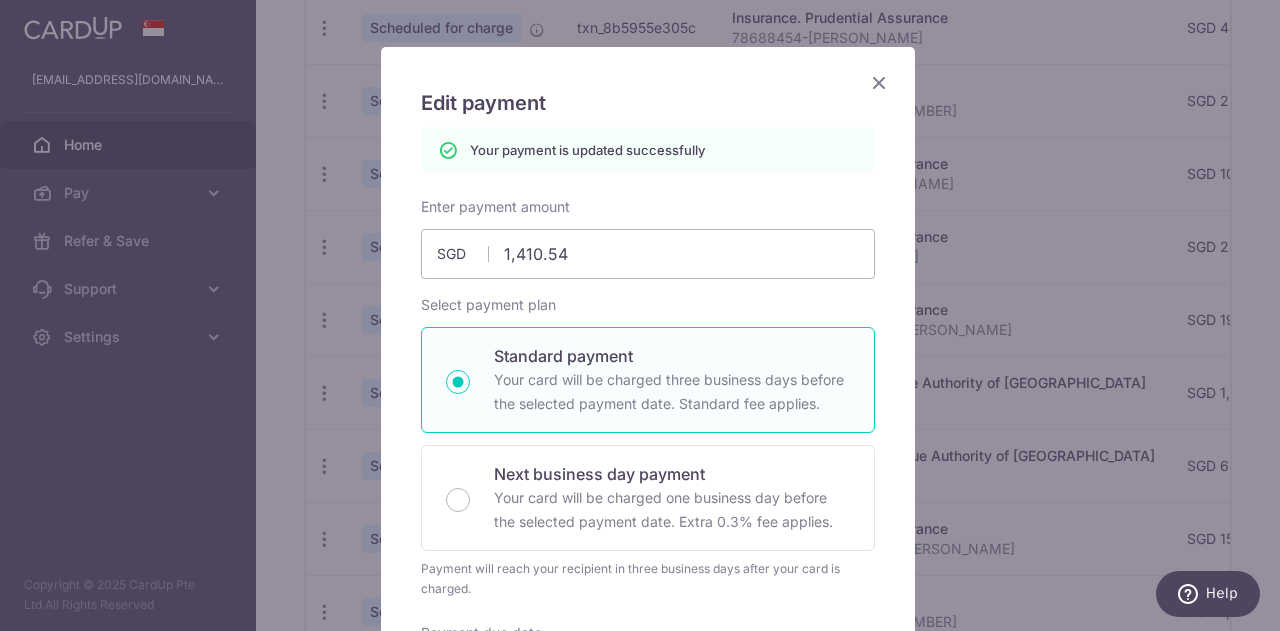 click at bounding box center [879, 82] 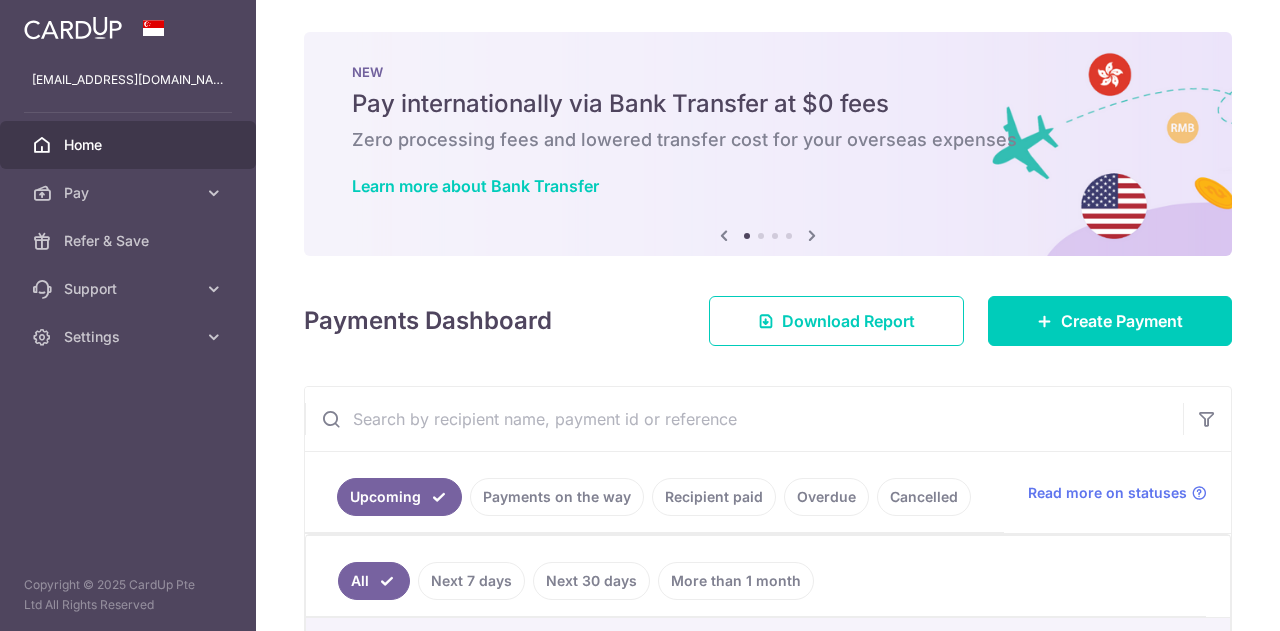 scroll, scrollTop: 0, scrollLeft: 0, axis: both 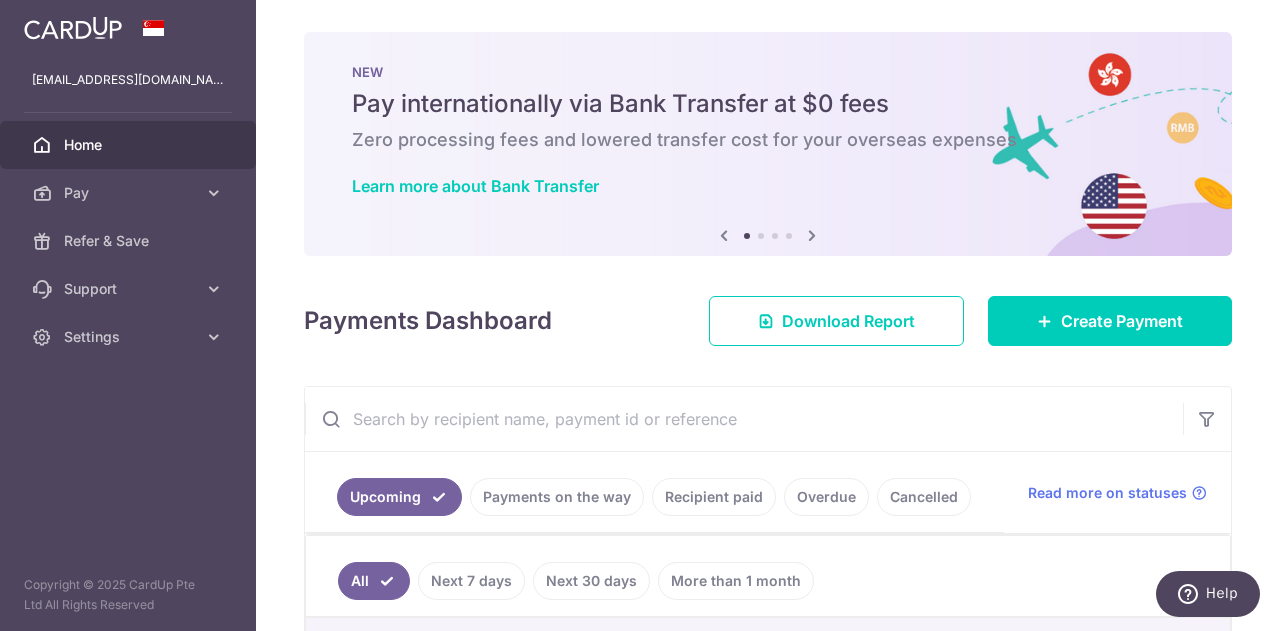 click at bounding box center [744, 419] 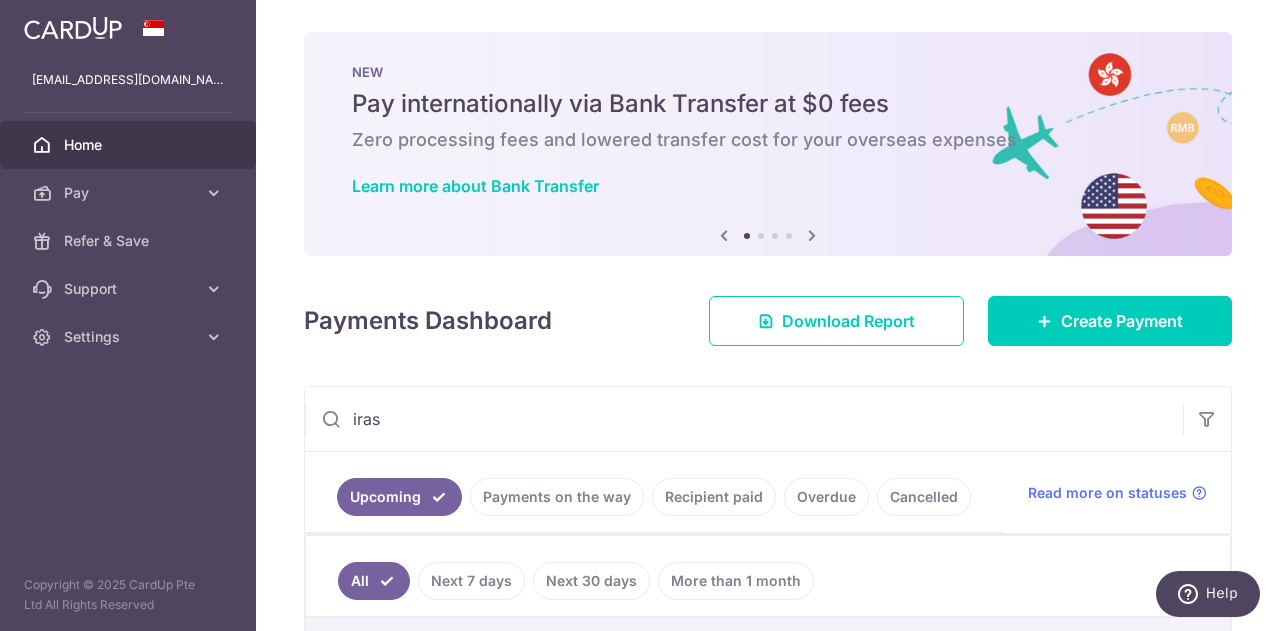 scroll, scrollTop: 349, scrollLeft: 0, axis: vertical 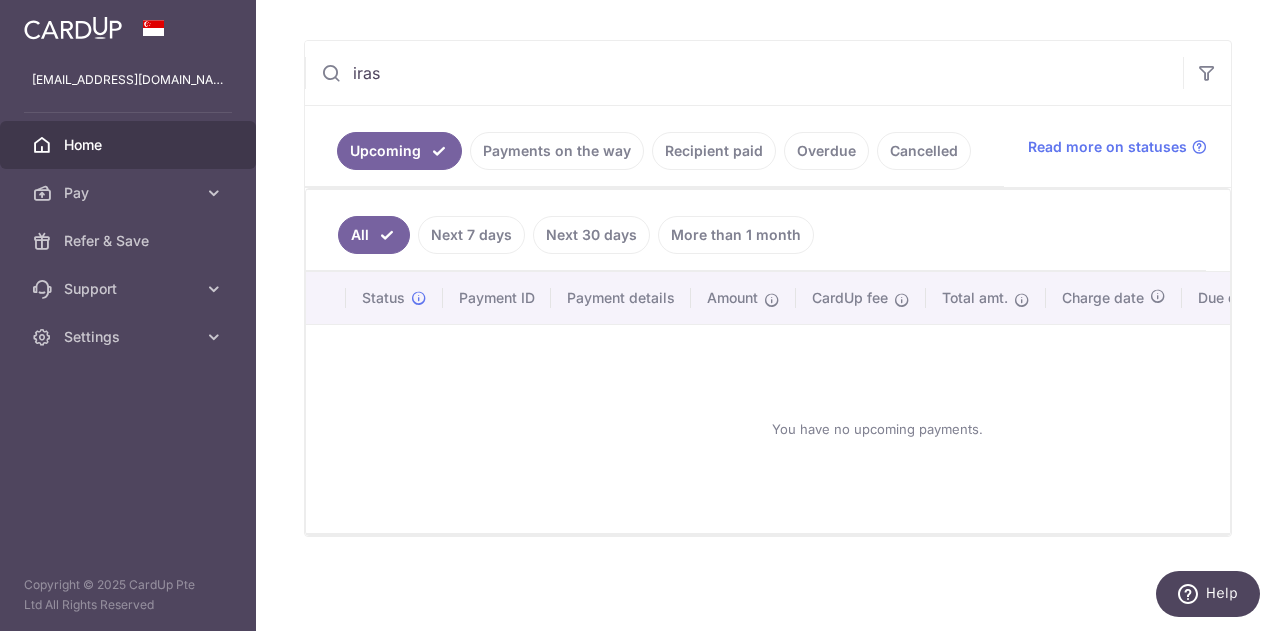 type on "iras" 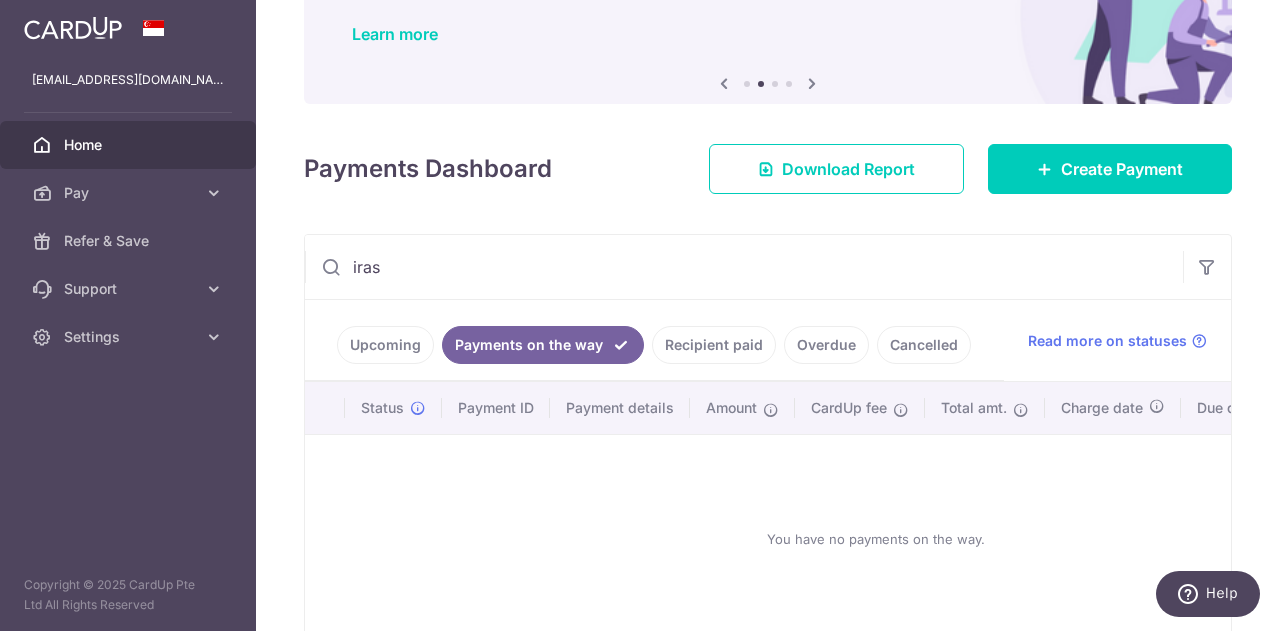 scroll, scrollTop: 266, scrollLeft: 0, axis: vertical 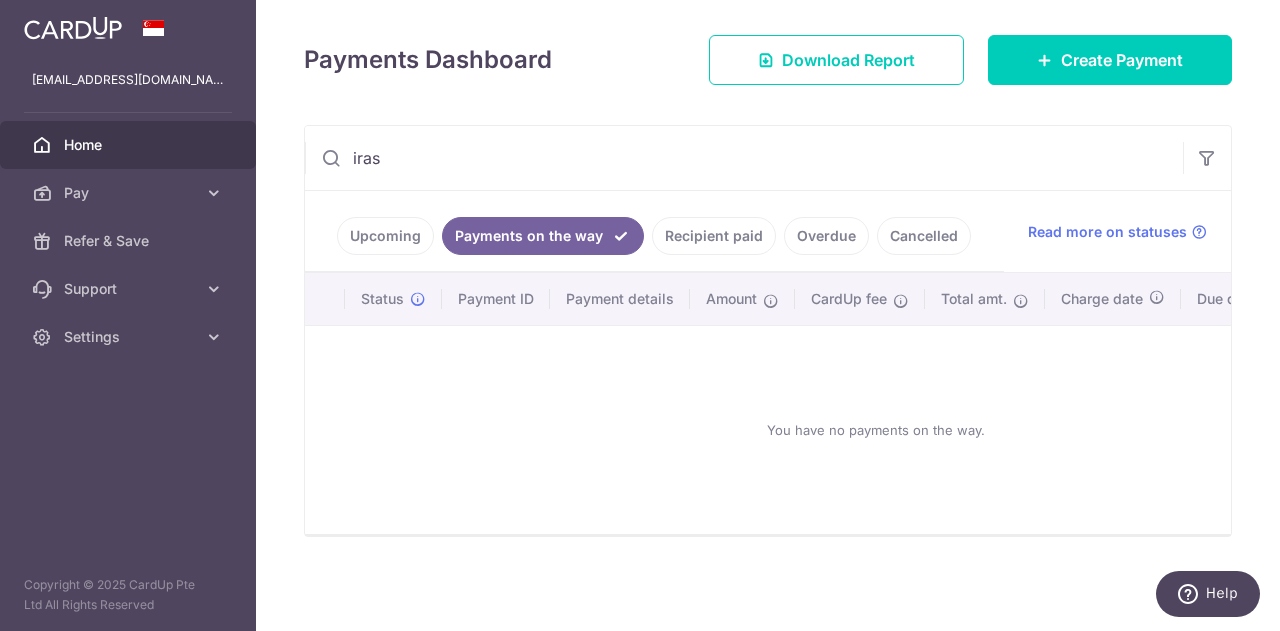 drag, startPoint x: 404, startPoint y: 149, endPoint x: 324, endPoint y: 143, distance: 80.224686 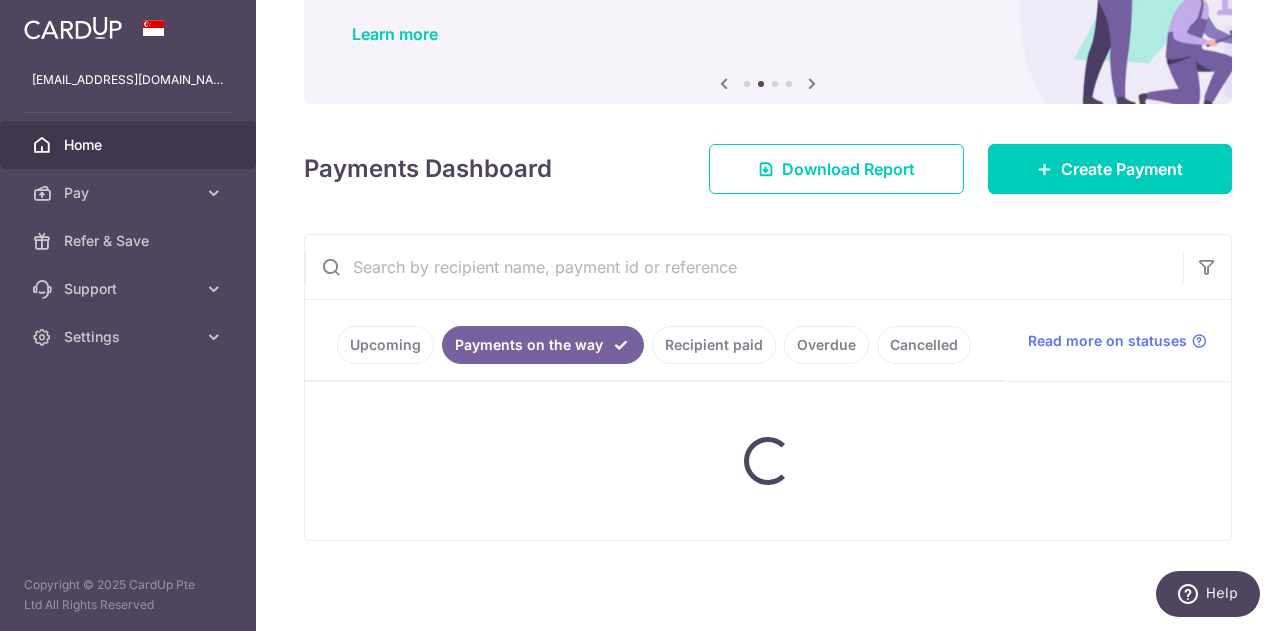 scroll, scrollTop: 130, scrollLeft: 0, axis: vertical 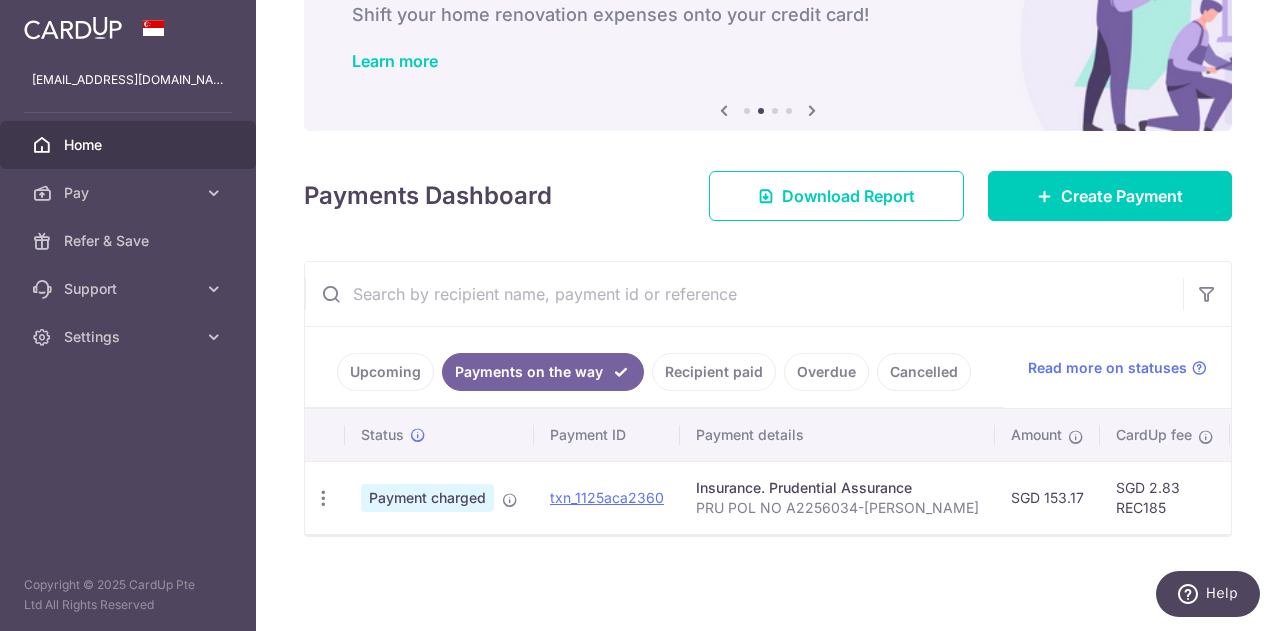 type 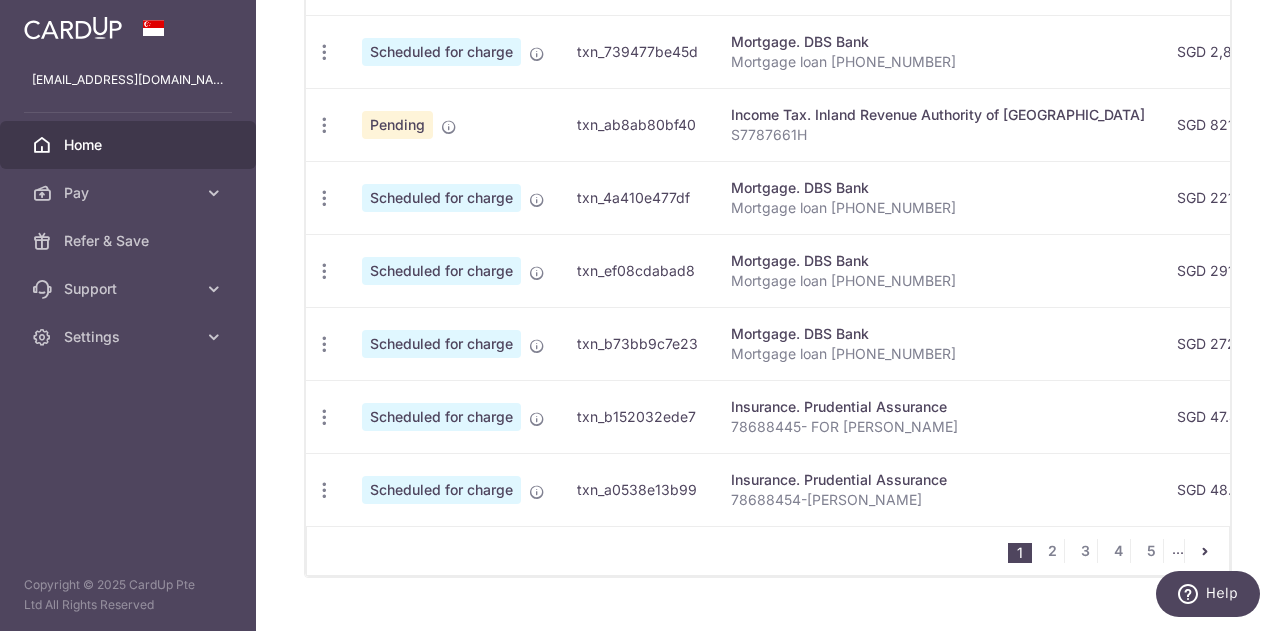 scroll, scrollTop: 915, scrollLeft: 0, axis: vertical 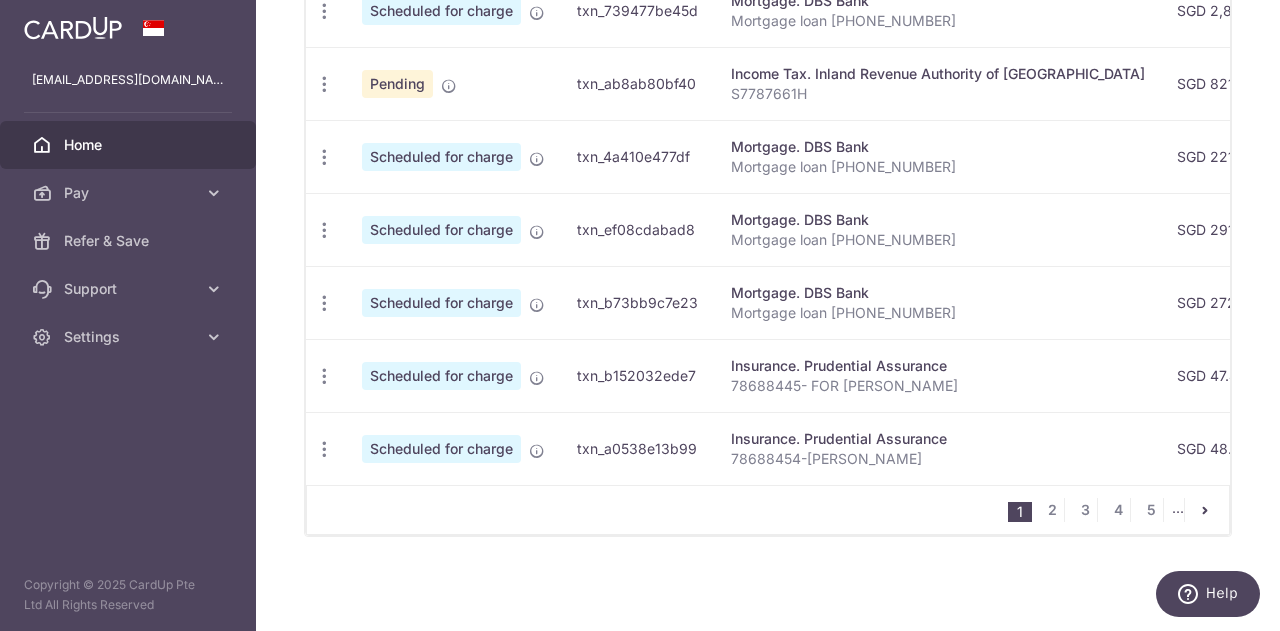 click at bounding box center [1205, 510] 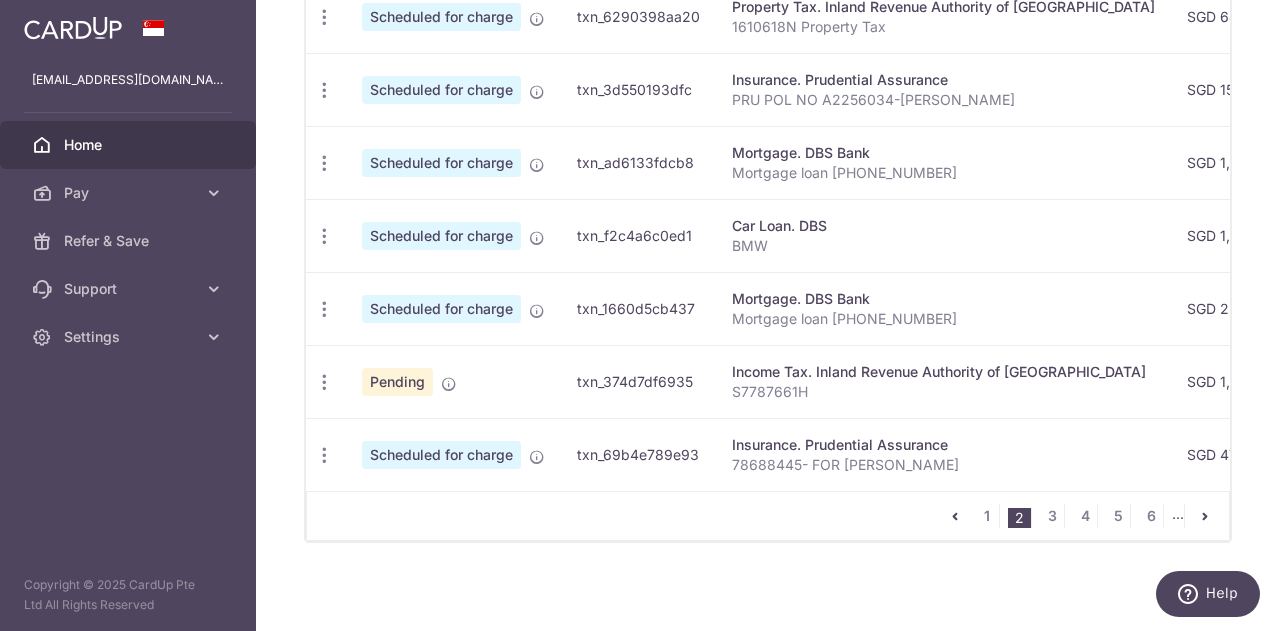 scroll, scrollTop: 915, scrollLeft: 0, axis: vertical 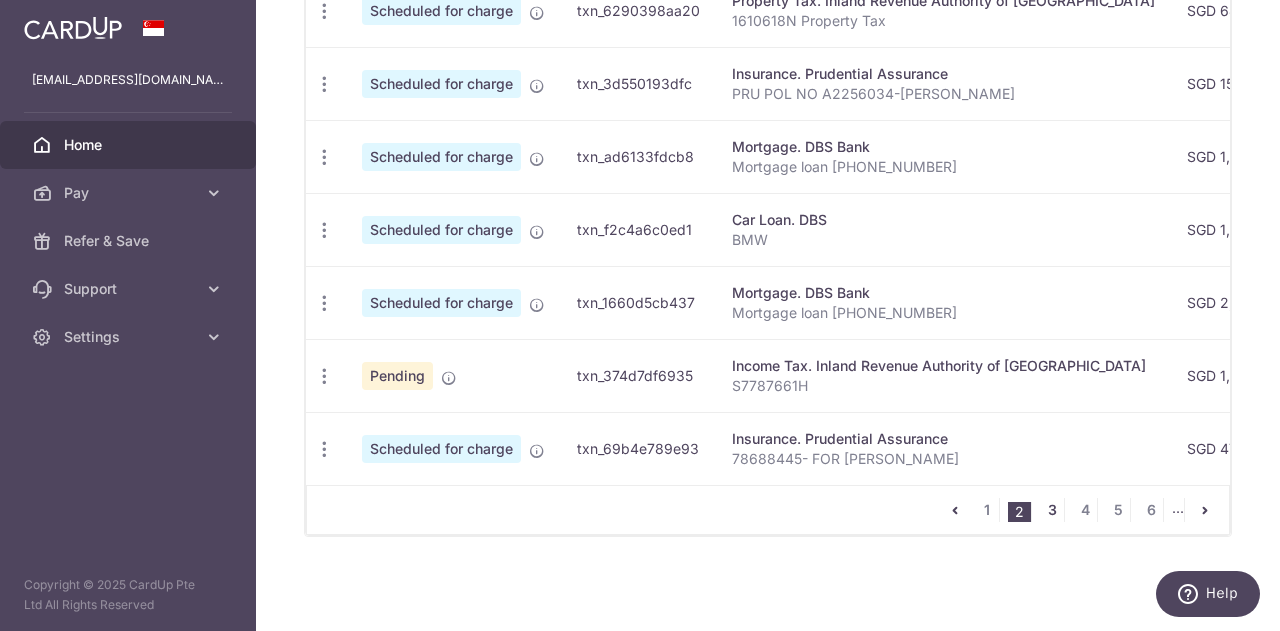 click on "3" at bounding box center [1052, 510] 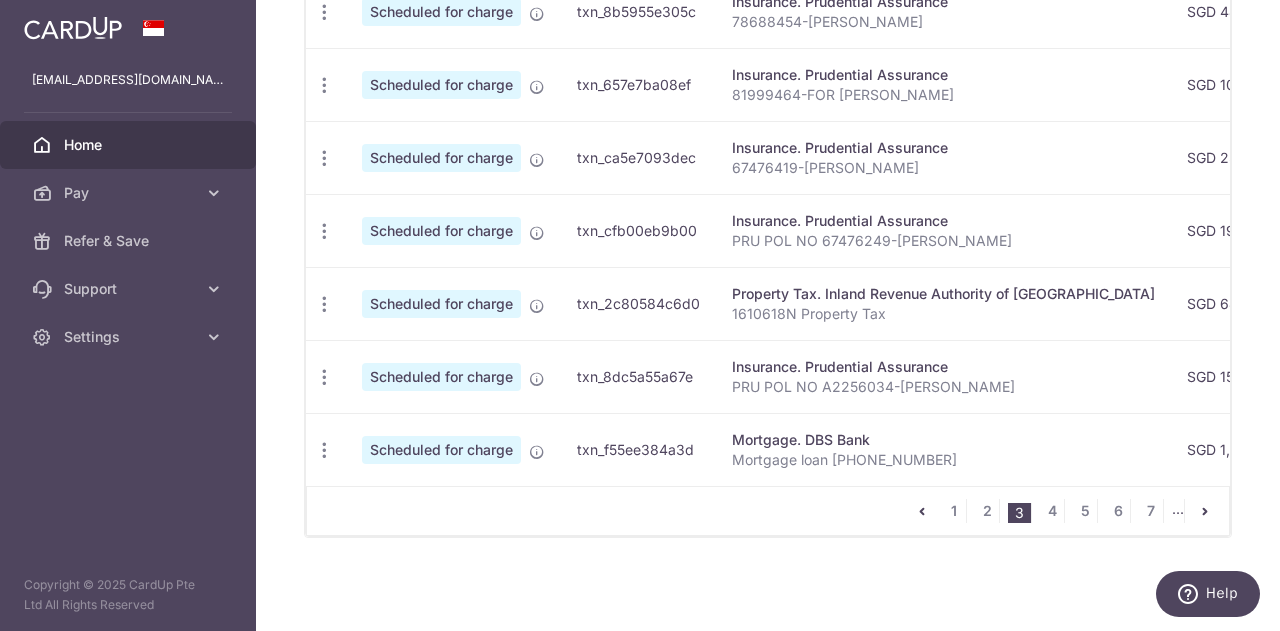 scroll, scrollTop: 915, scrollLeft: 0, axis: vertical 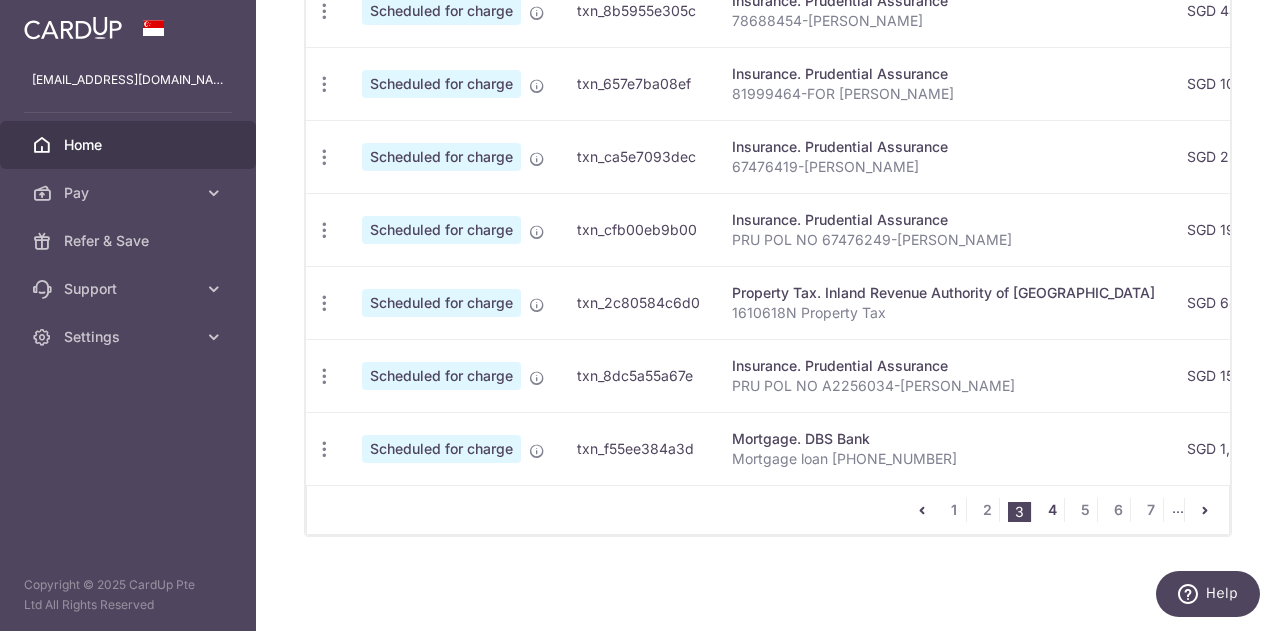 click on "4" at bounding box center (1052, 510) 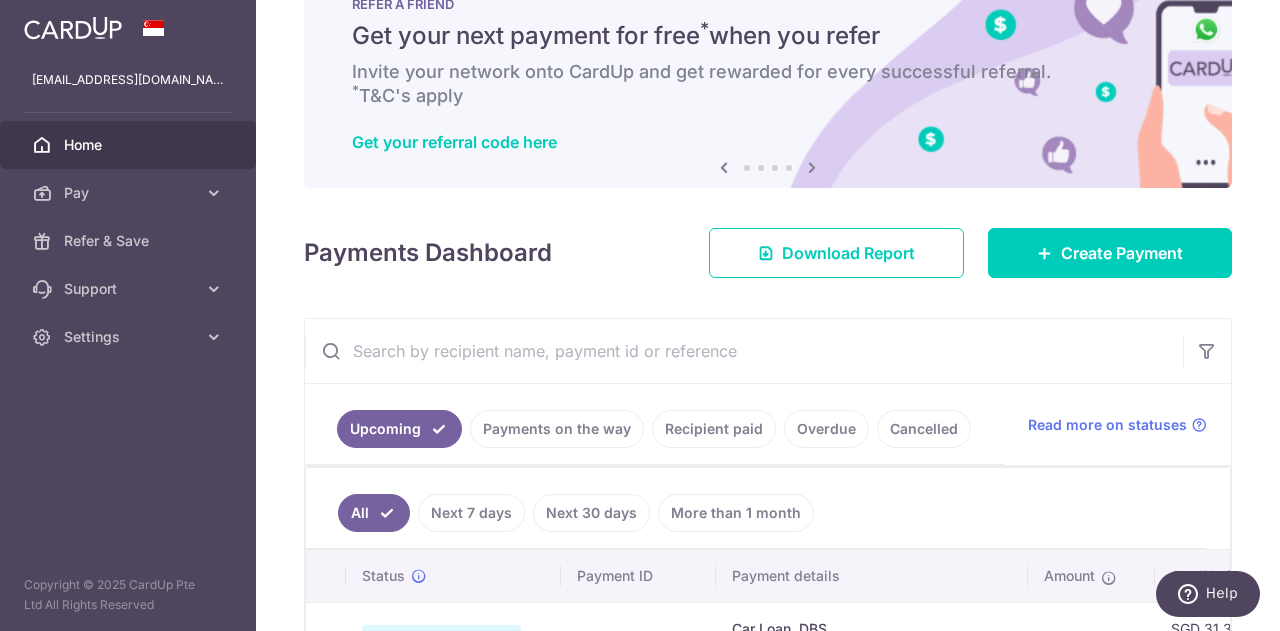 scroll, scrollTop: 0, scrollLeft: 0, axis: both 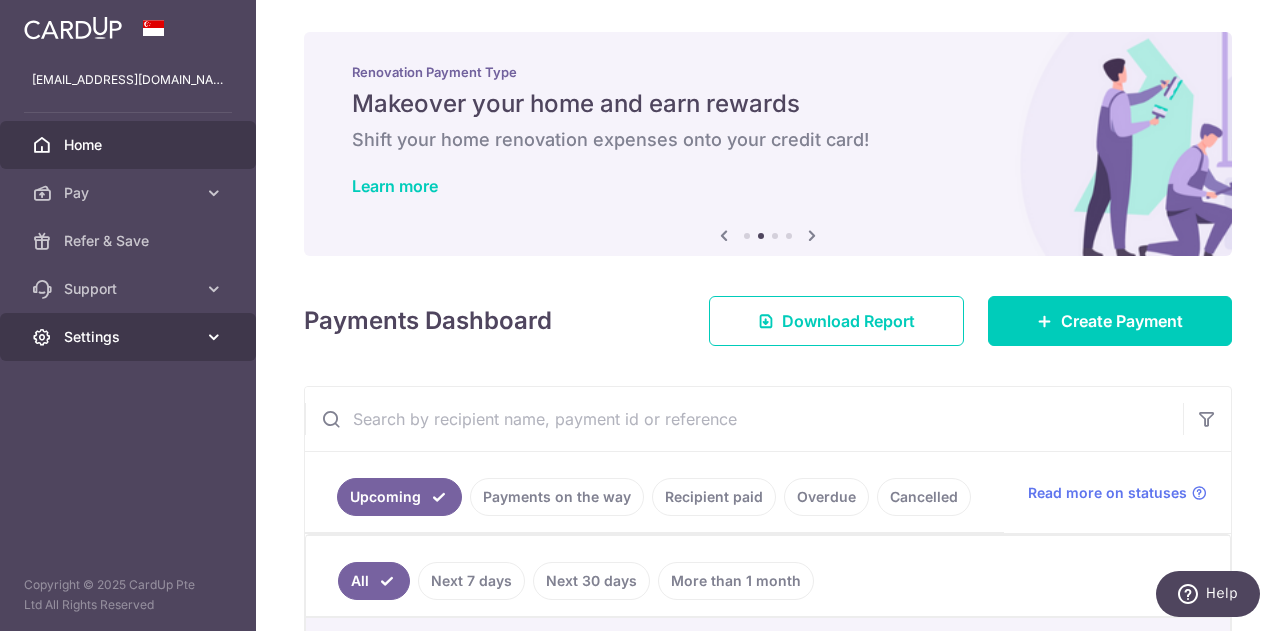 click at bounding box center [214, 337] 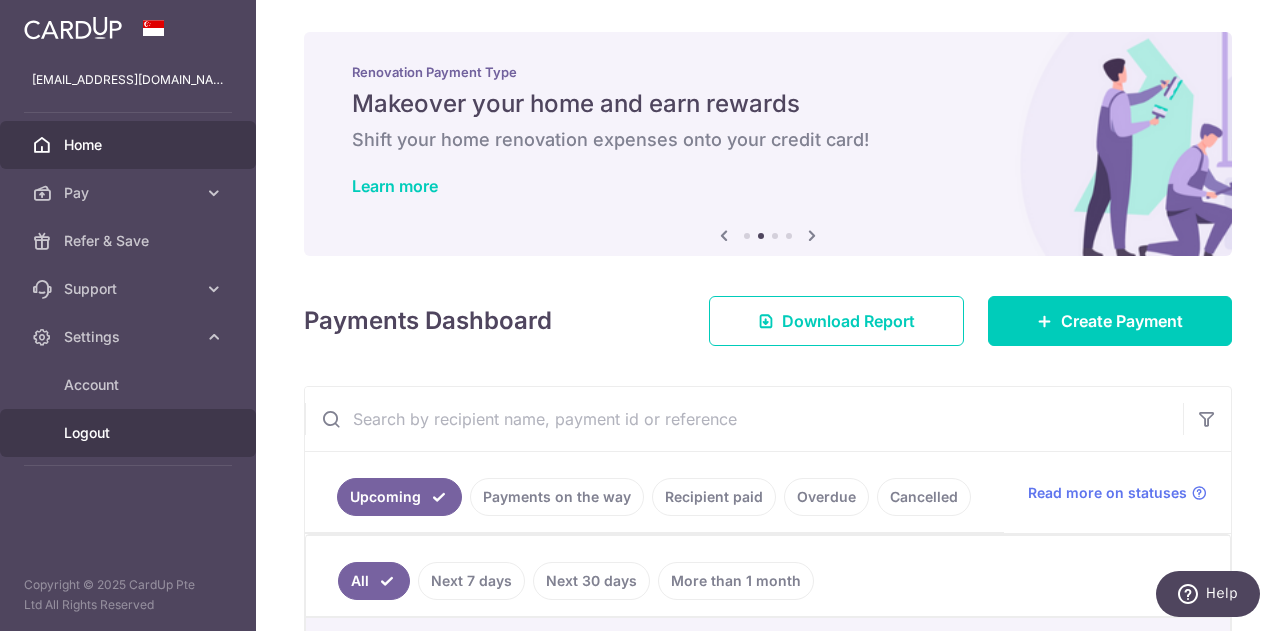 click on "Logout" at bounding box center (130, 433) 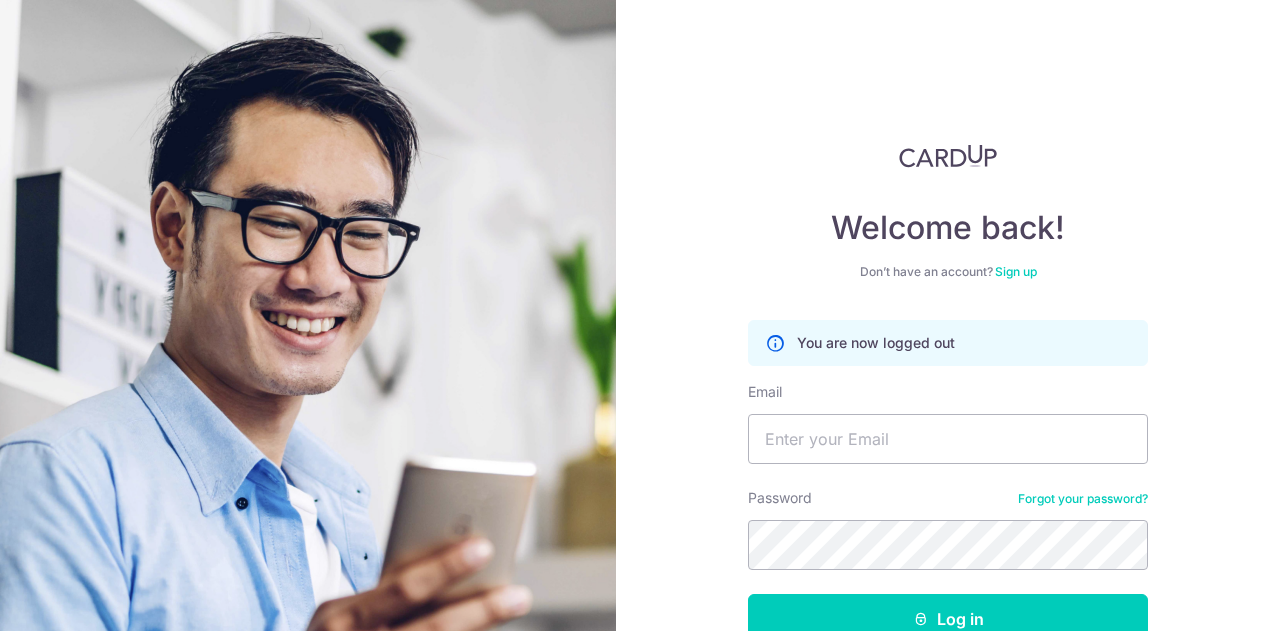 scroll, scrollTop: 0, scrollLeft: 0, axis: both 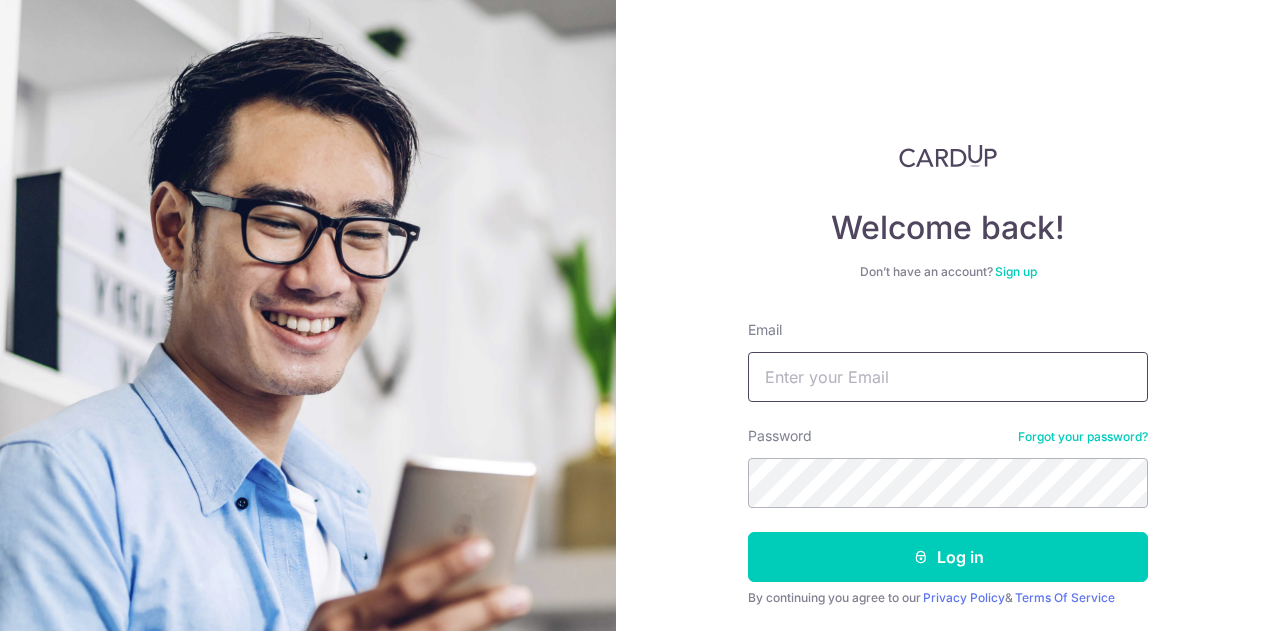 click on "Email" at bounding box center (948, 377) 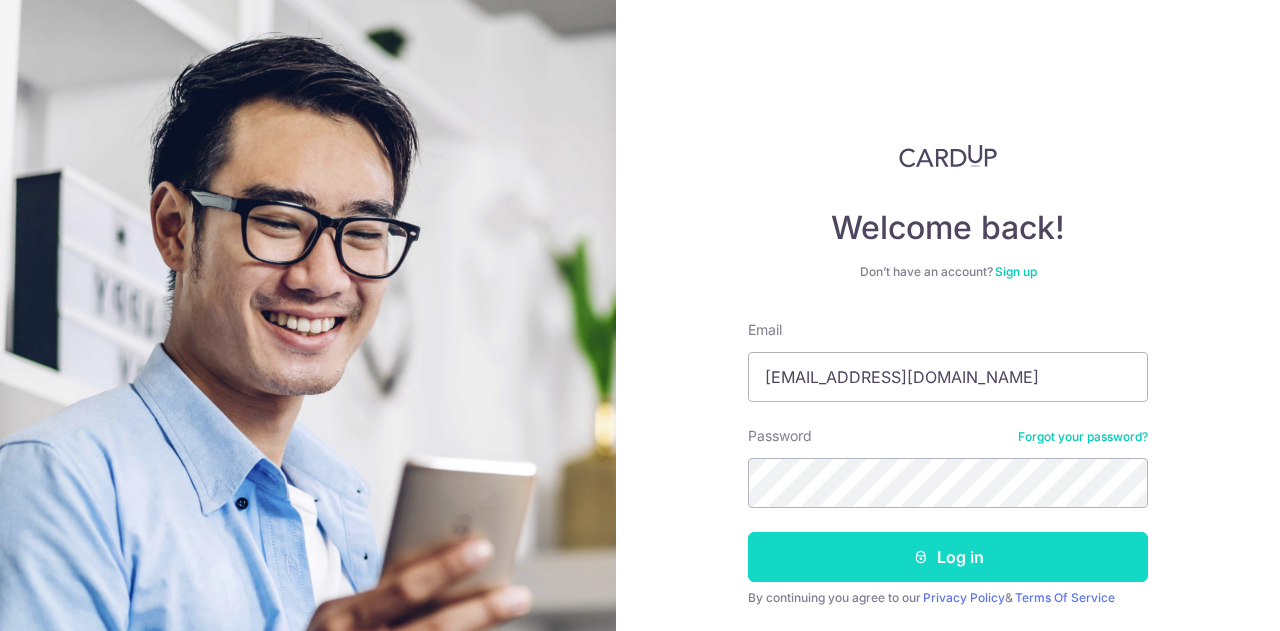 click on "Log in" at bounding box center (948, 557) 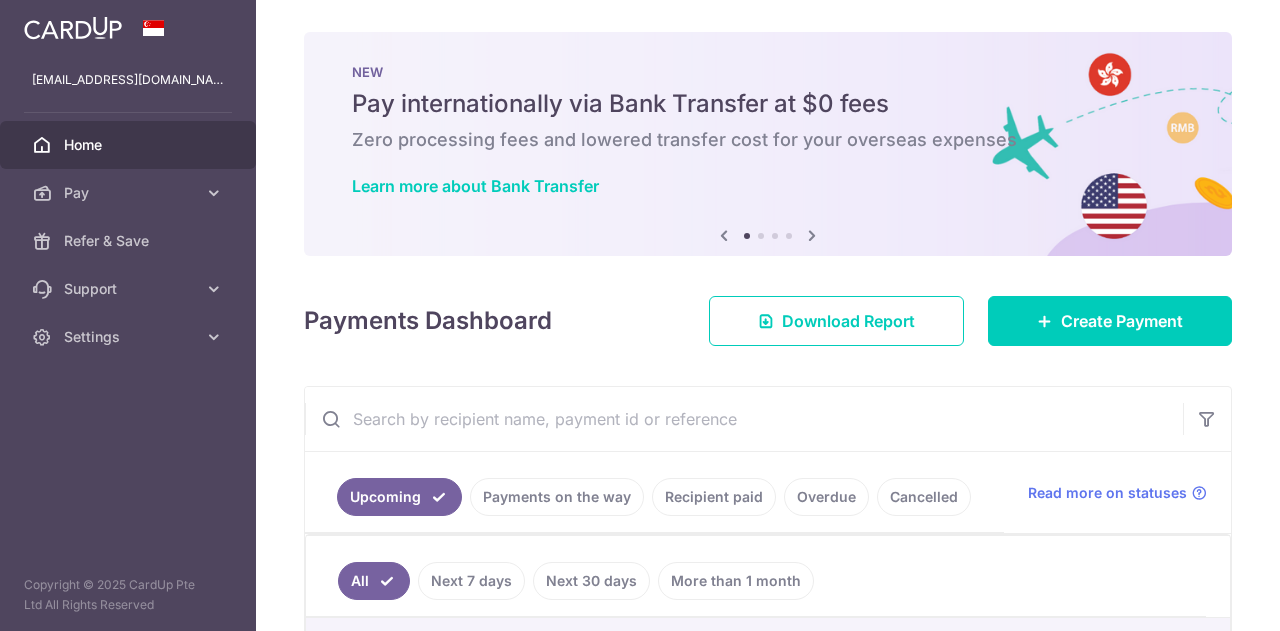 scroll, scrollTop: 0, scrollLeft: 0, axis: both 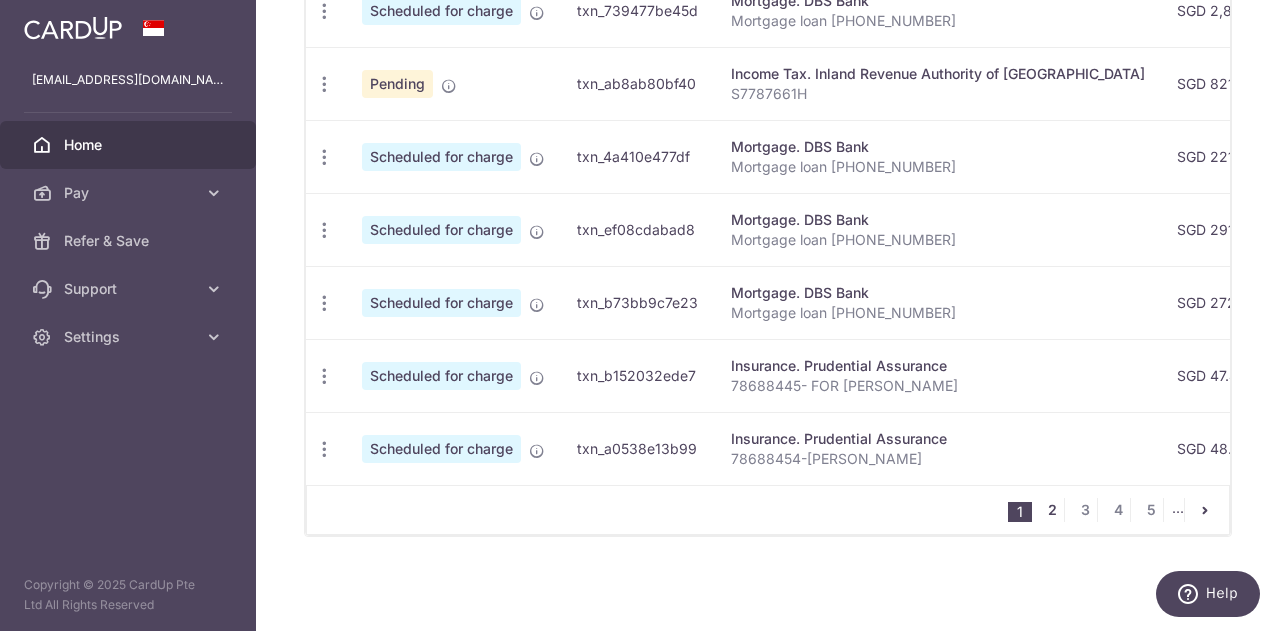 click on "2" at bounding box center [1052, 510] 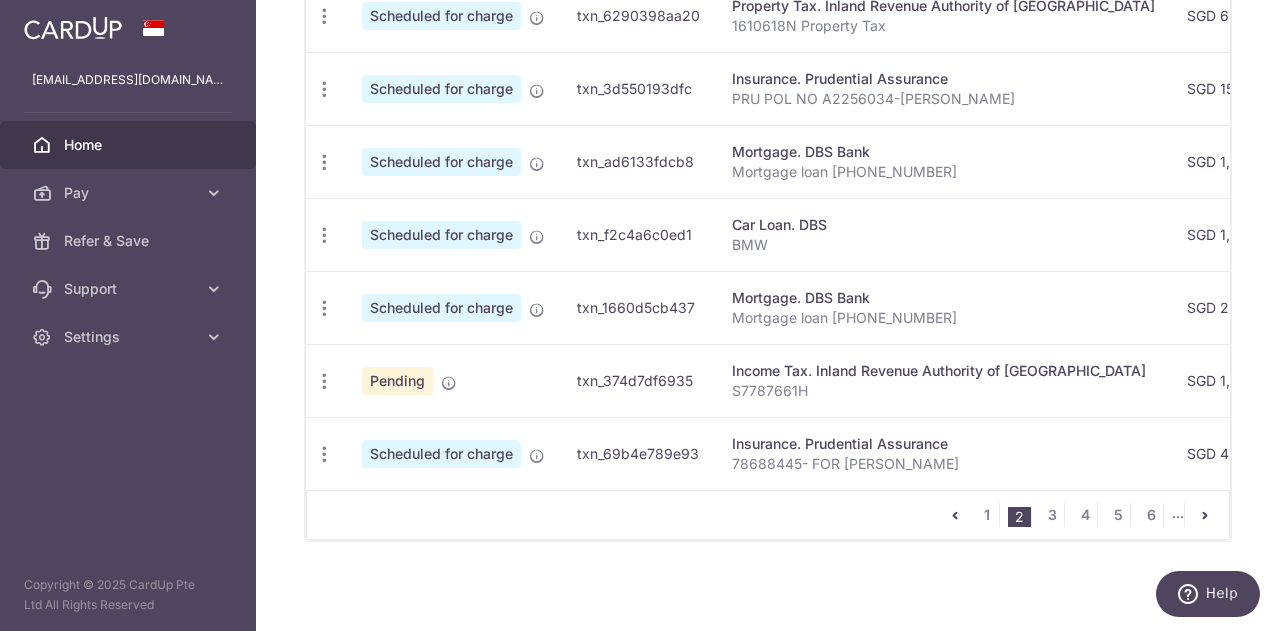 scroll, scrollTop: 915, scrollLeft: 0, axis: vertical 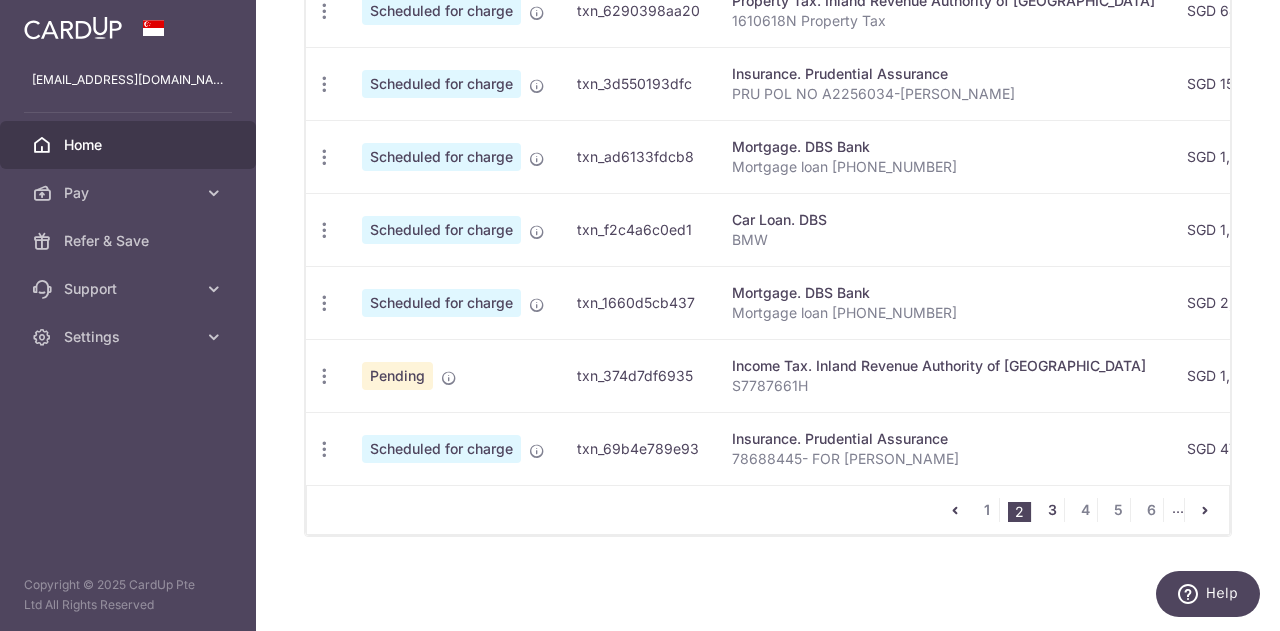 click on "3" at bounding box center (1052, 510) 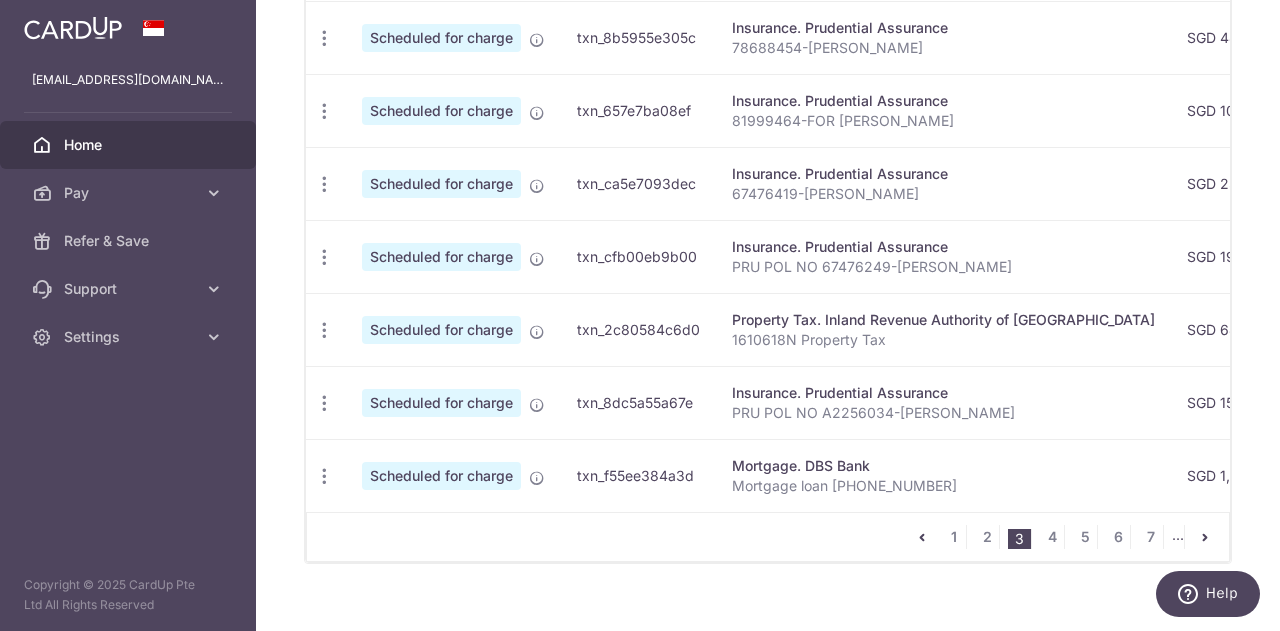 scroll, scrollTop: 915, scrollLeft: 0, axis: vertical 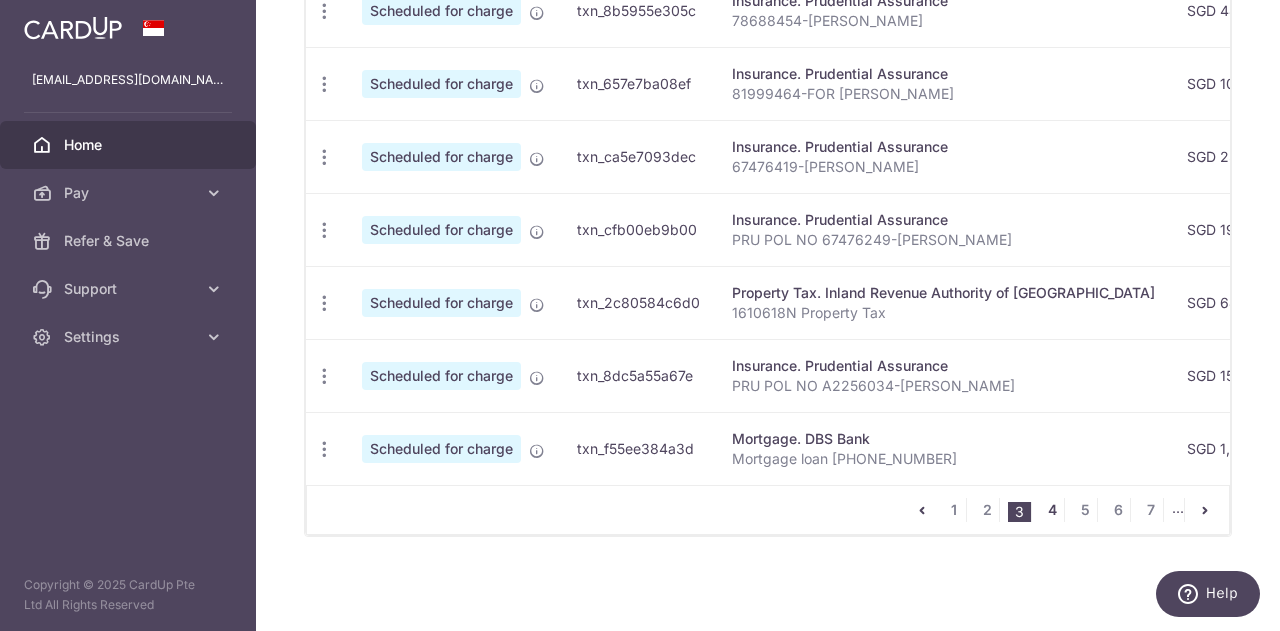 click on "4" at bounding box center (1052, 510) 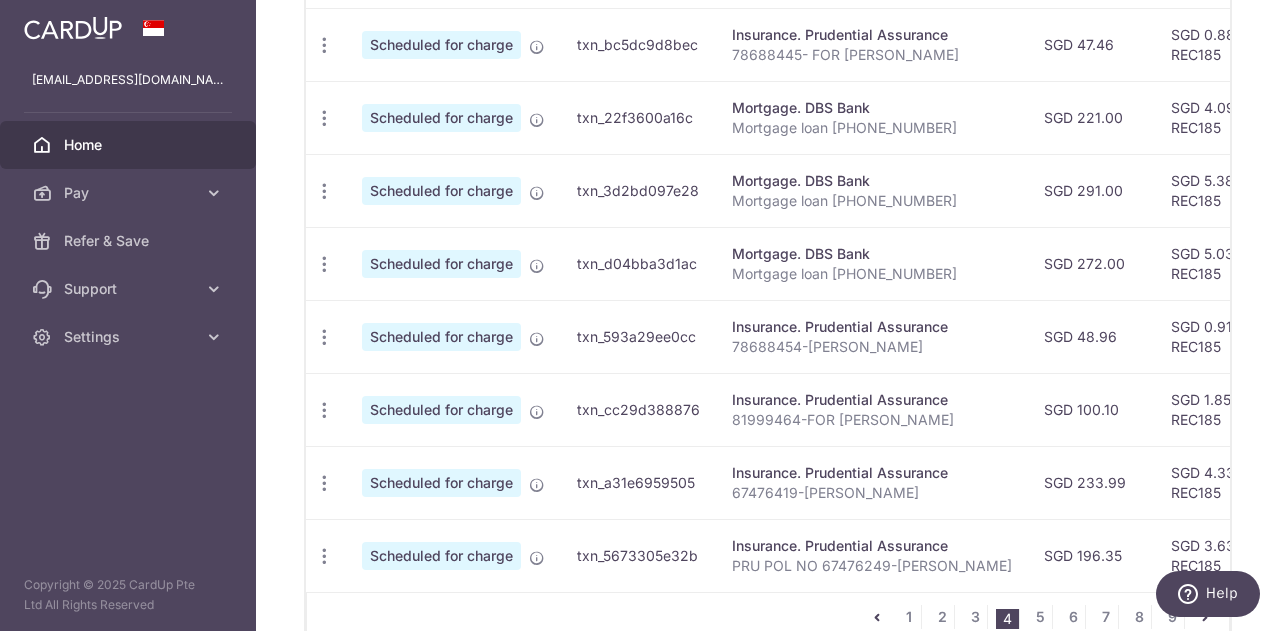 scroll, scrollTop: 852, scrollLeft: 0, axis: vertical 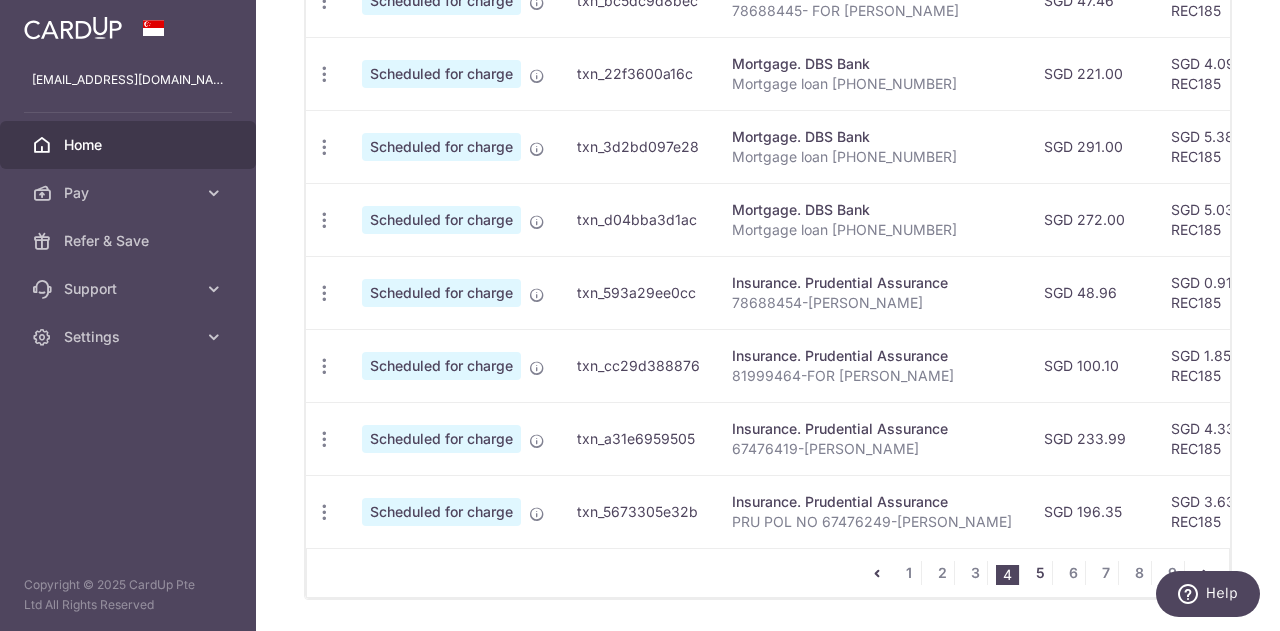 click on "5" at bounding box center (1040, 573) 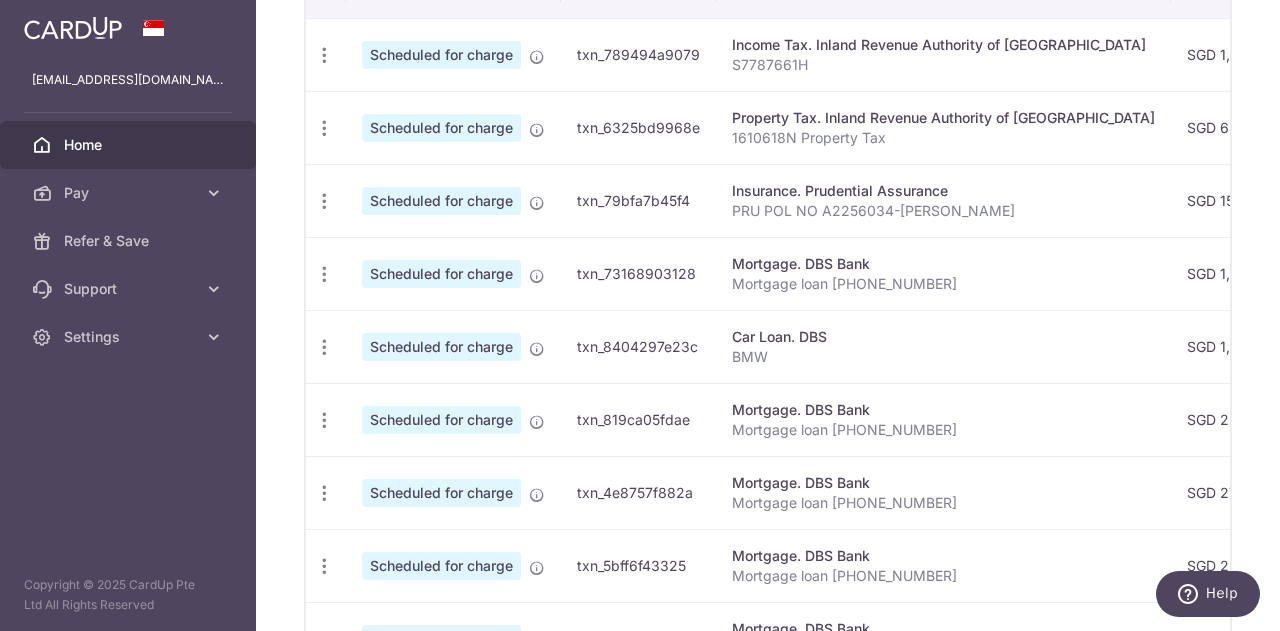 scroll, scrollTop: 452, scrollLeft: 0, axis: vertical 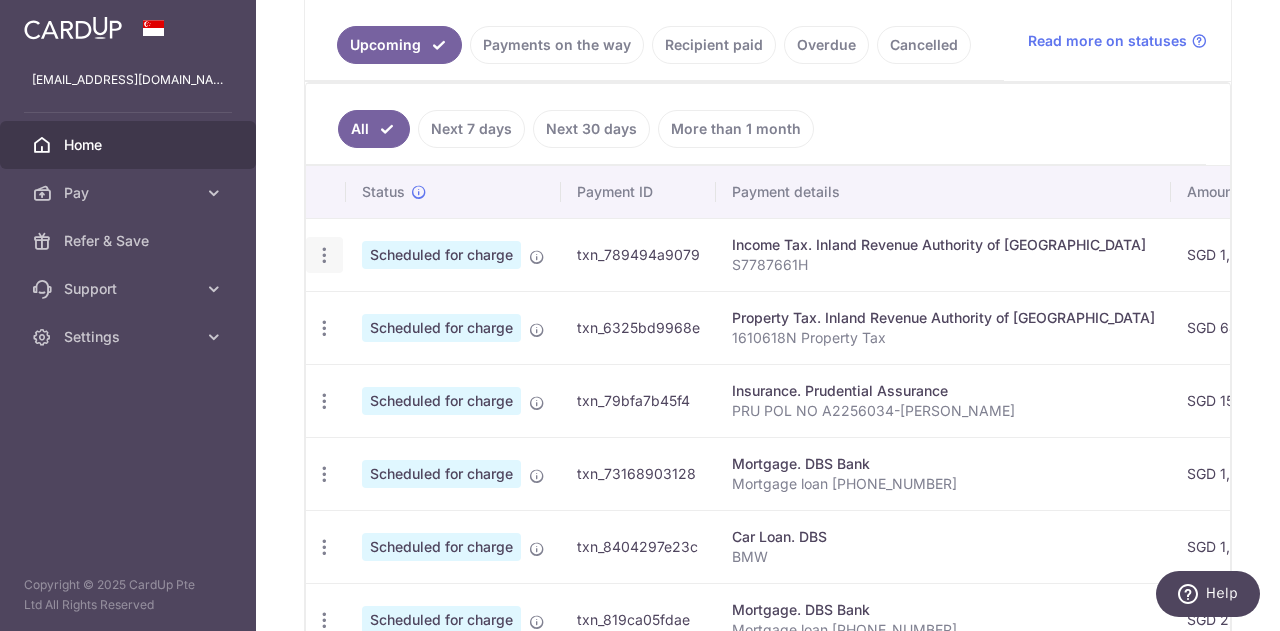 click at bounding box center [324, 255] 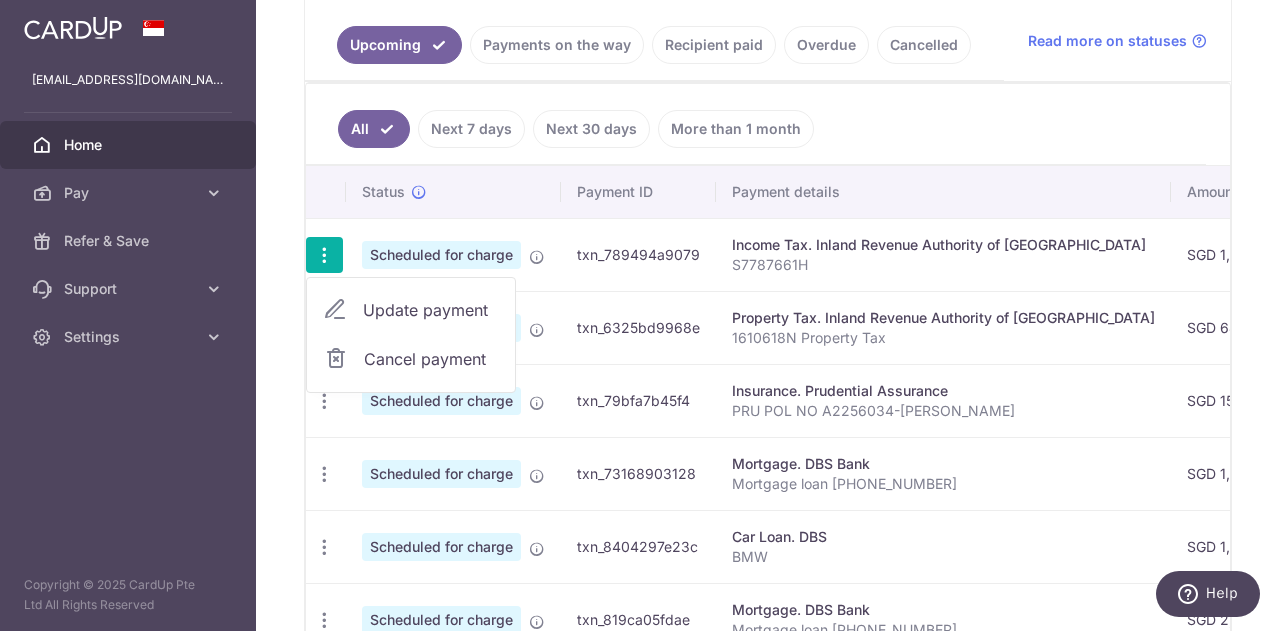 click on "Update payment" at bounding box center (431, 310) 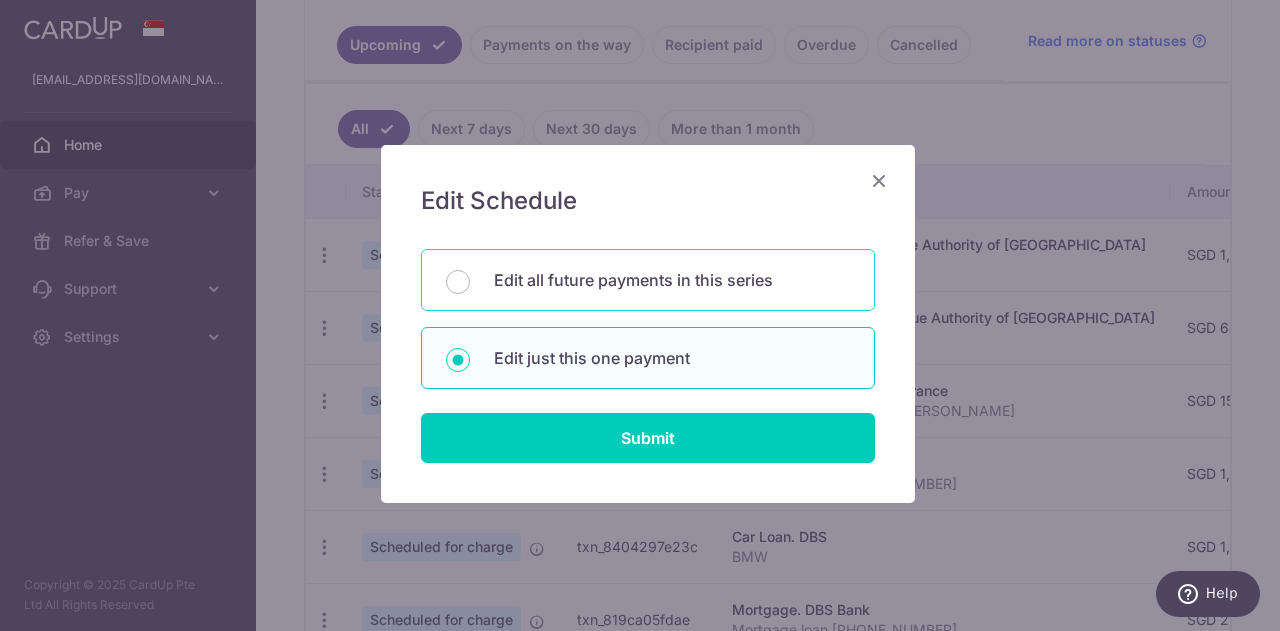 click on "Edit all future payments in this series" at bounding box center [648, 280] 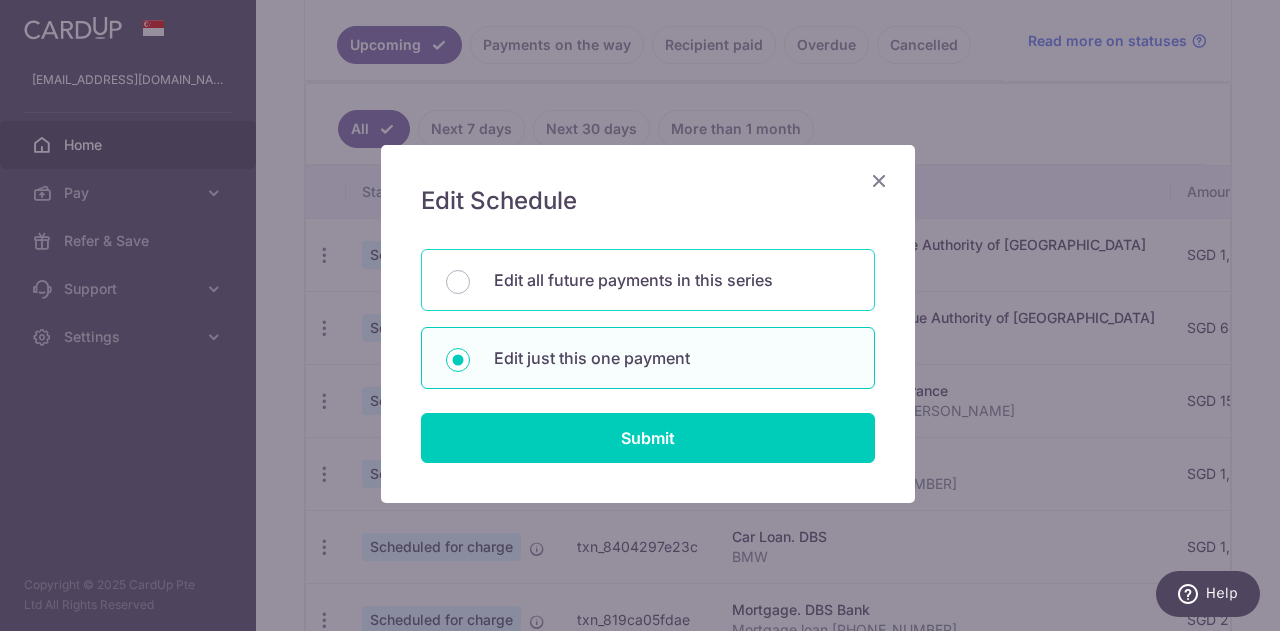 radio on "true" 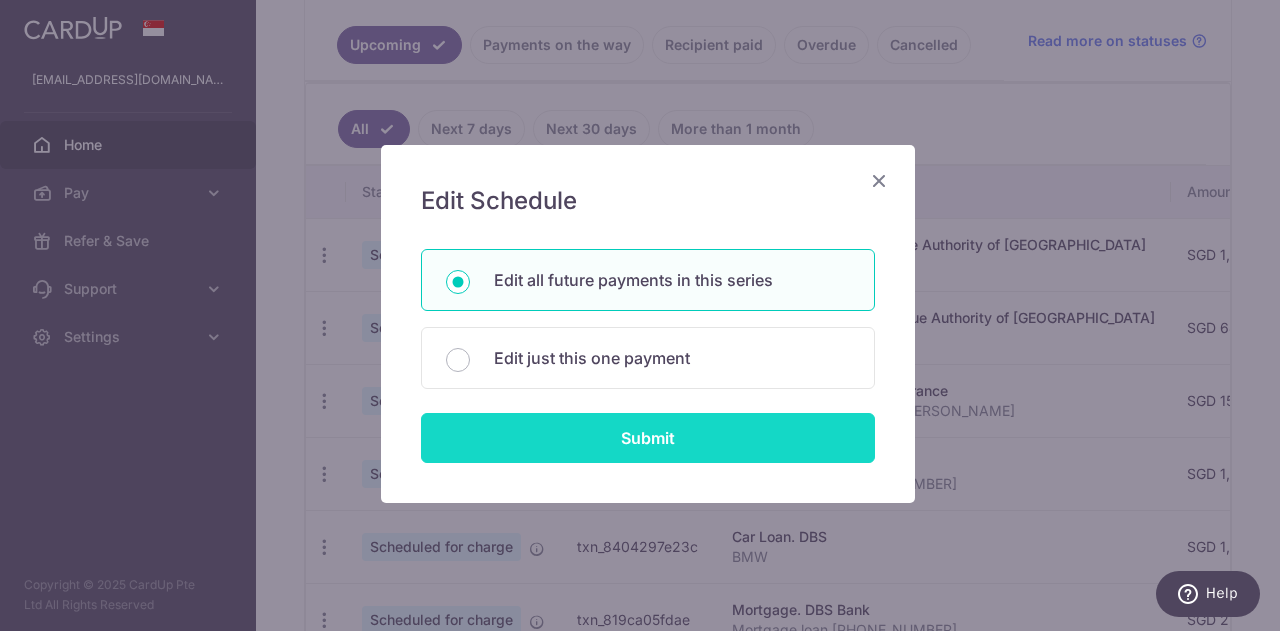click on "Submit" at bounding box center [648, 438] 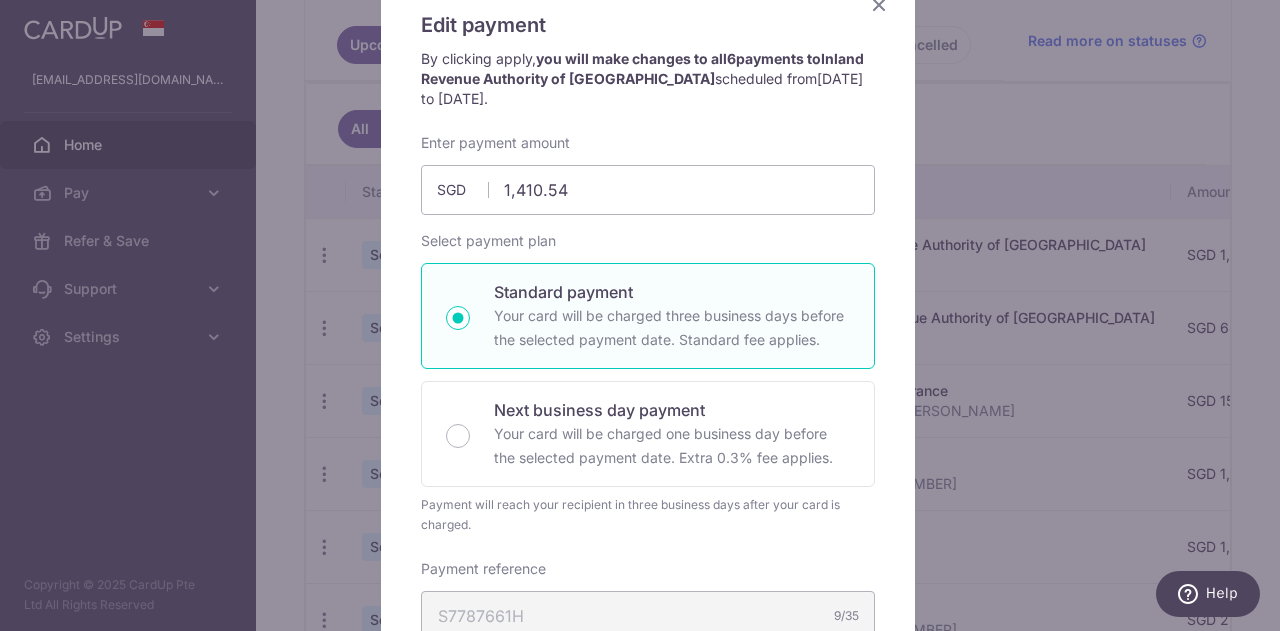 scroll, scrollTop: 0, scrollLeft: 0, axis: both 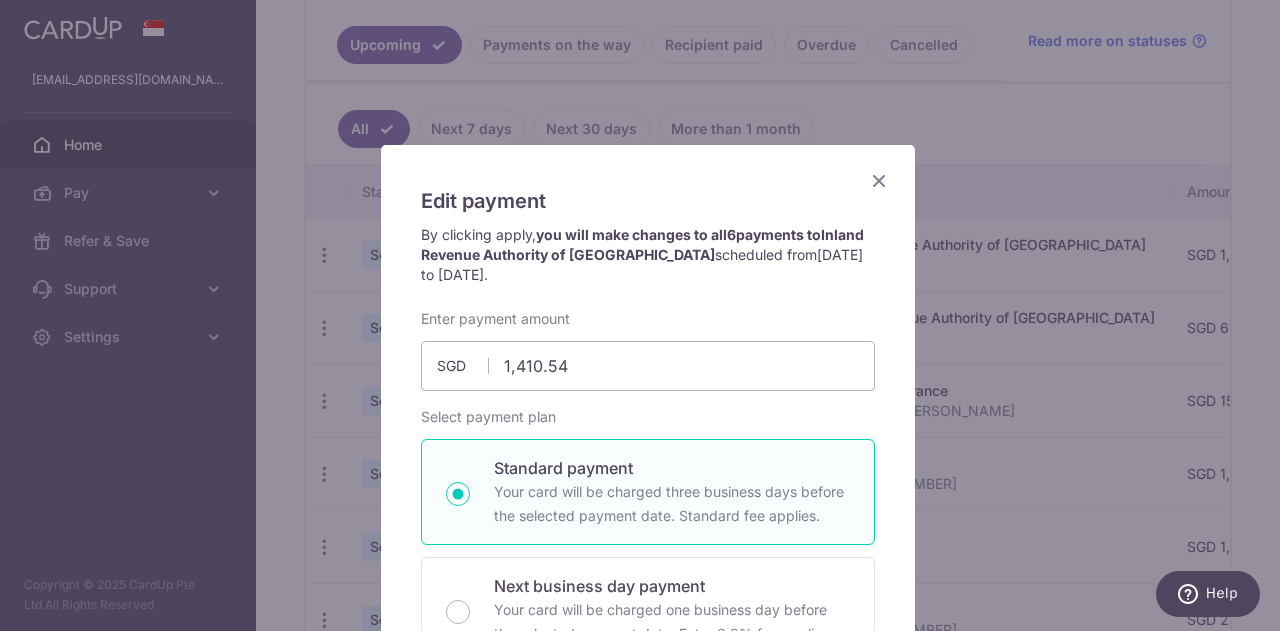 click at bounding box center (879, 180) 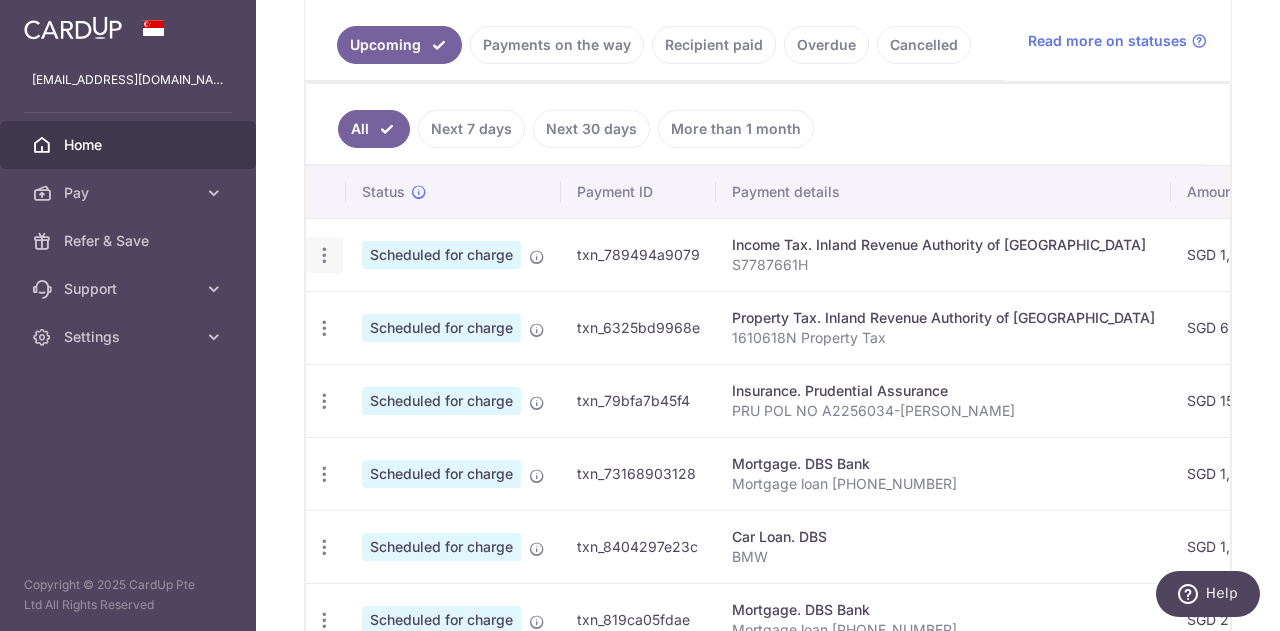 click at bounding box center (324, 255) 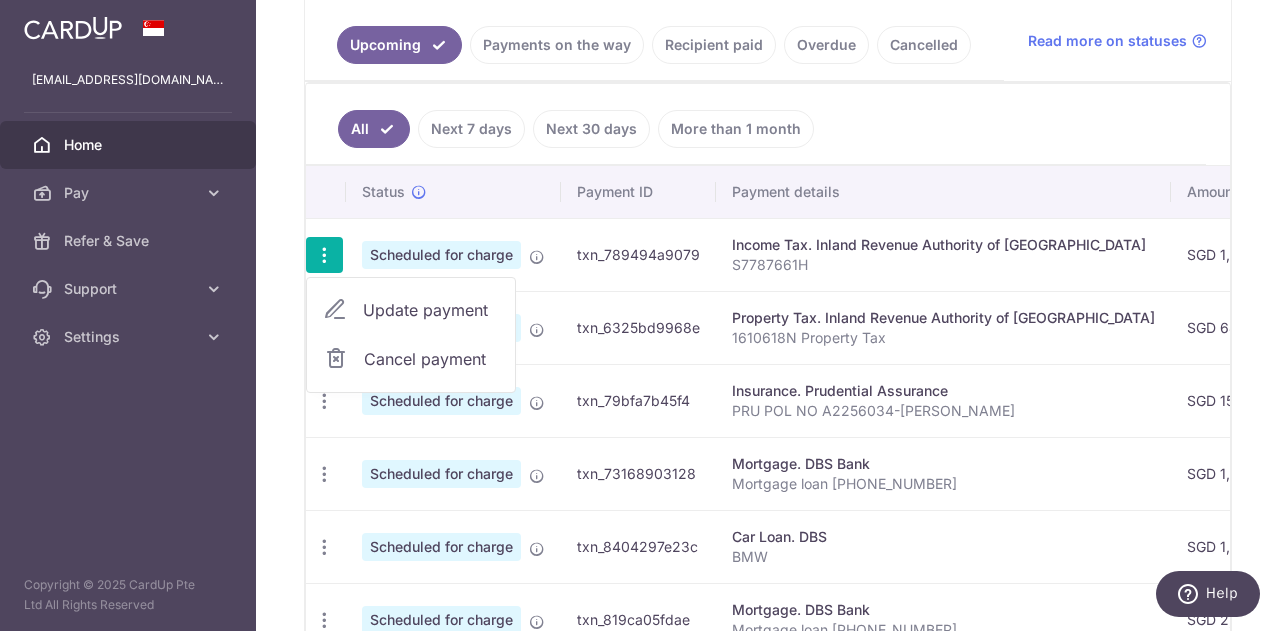 click on "Cancel payment" at bounding box center [431, 359] 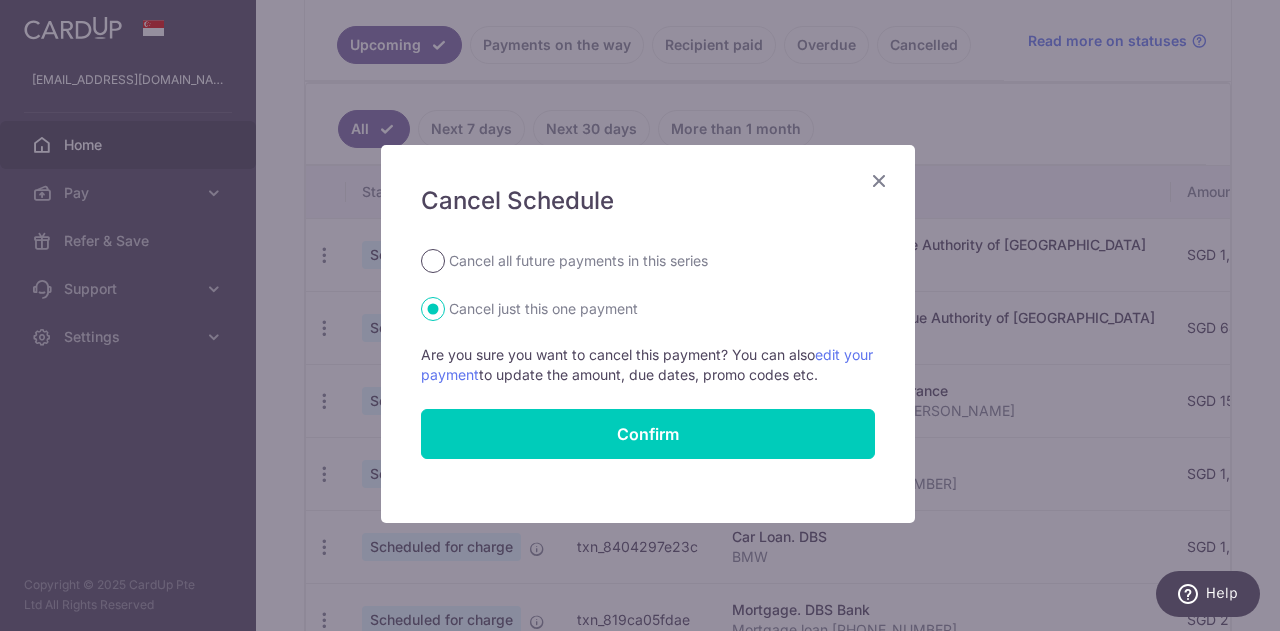 click on "Cancel all future payments in this series" at bounding box center (433, 261) 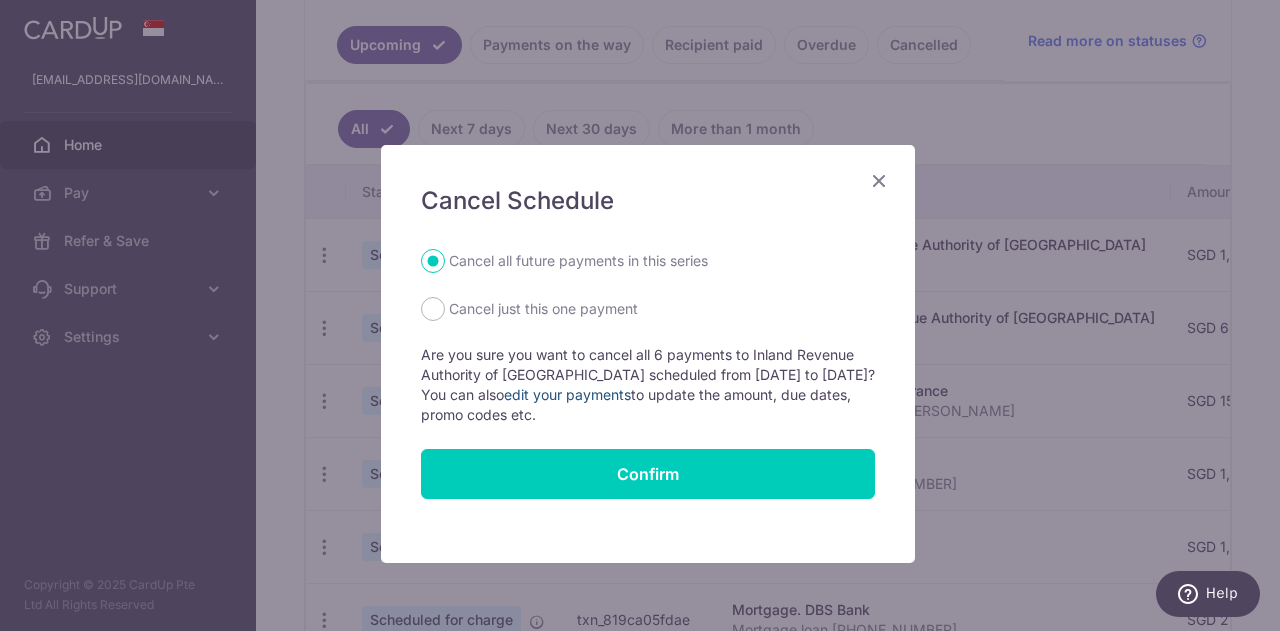 click on "edit your payments" at bounding box center (567, 394) 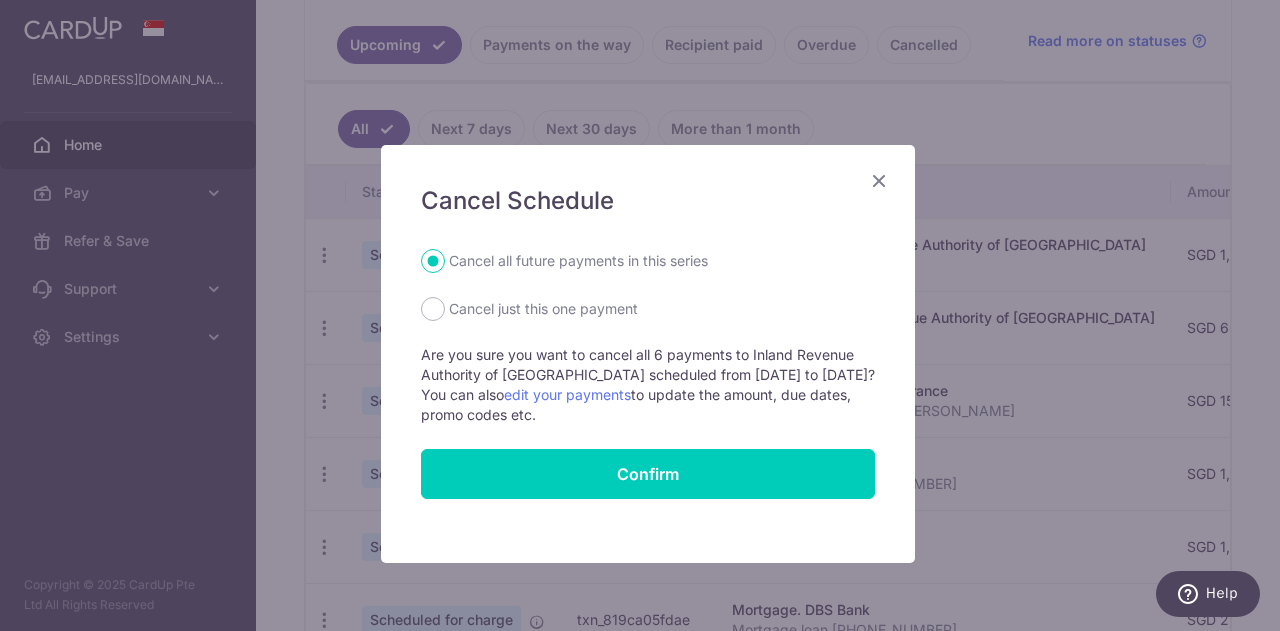 click at bounding box center [879, 180] 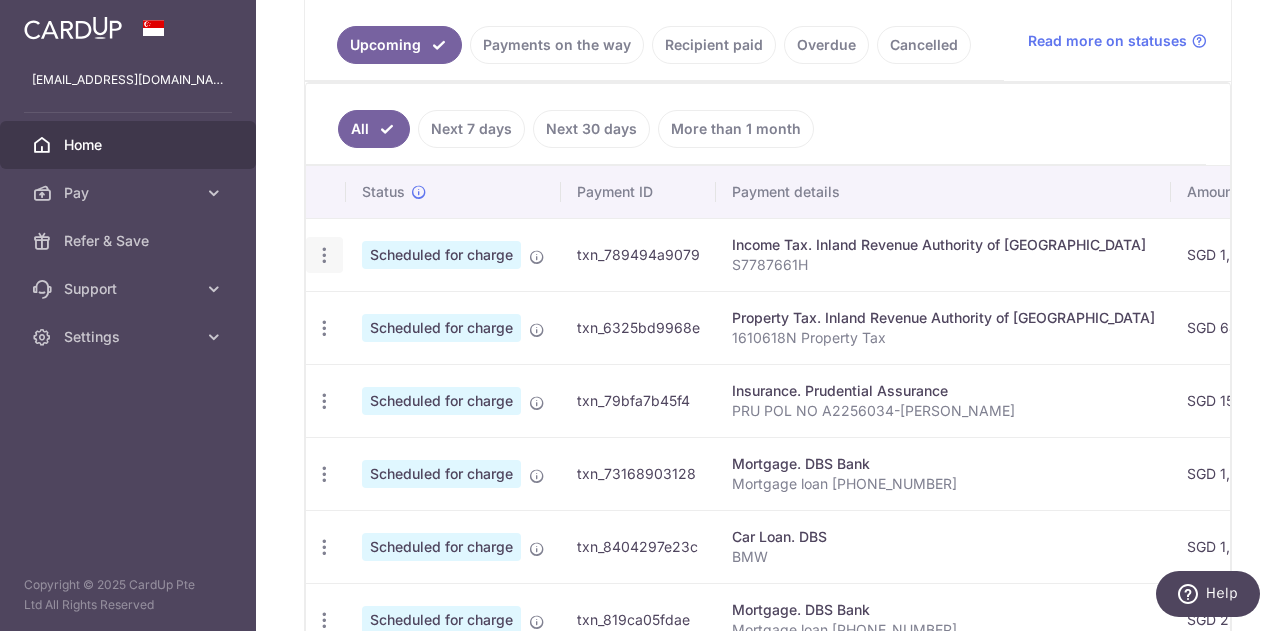 click at bounding box center (324, 255) 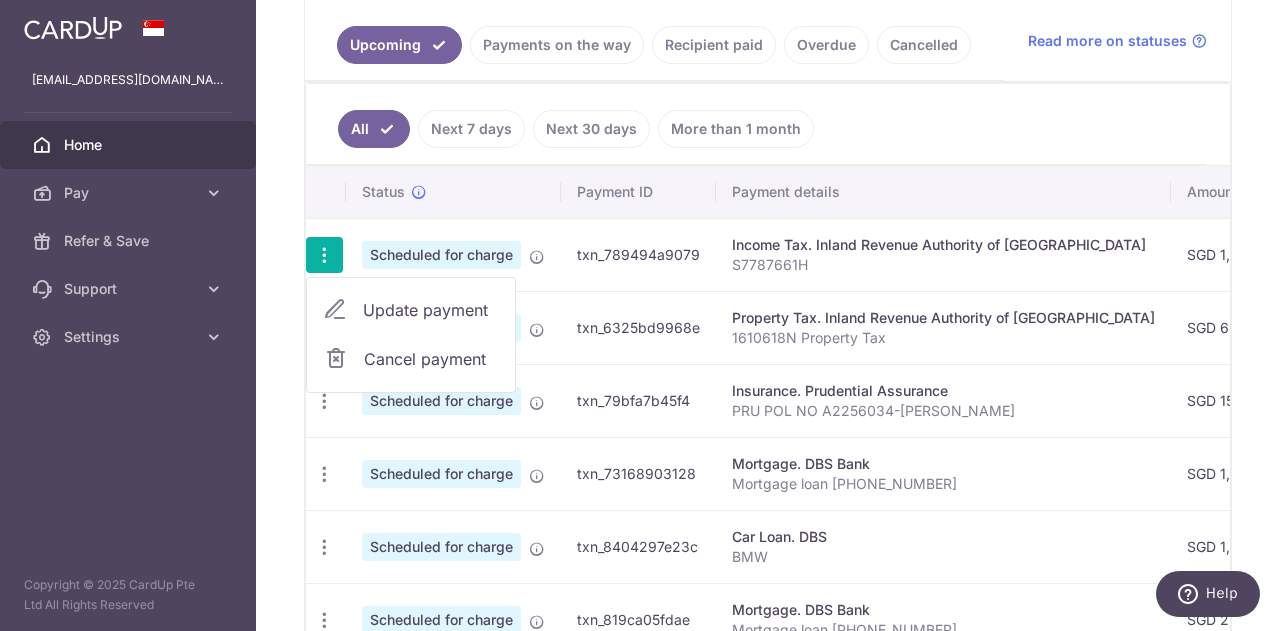 click on "Update payment" at bounding box center (431, 310) 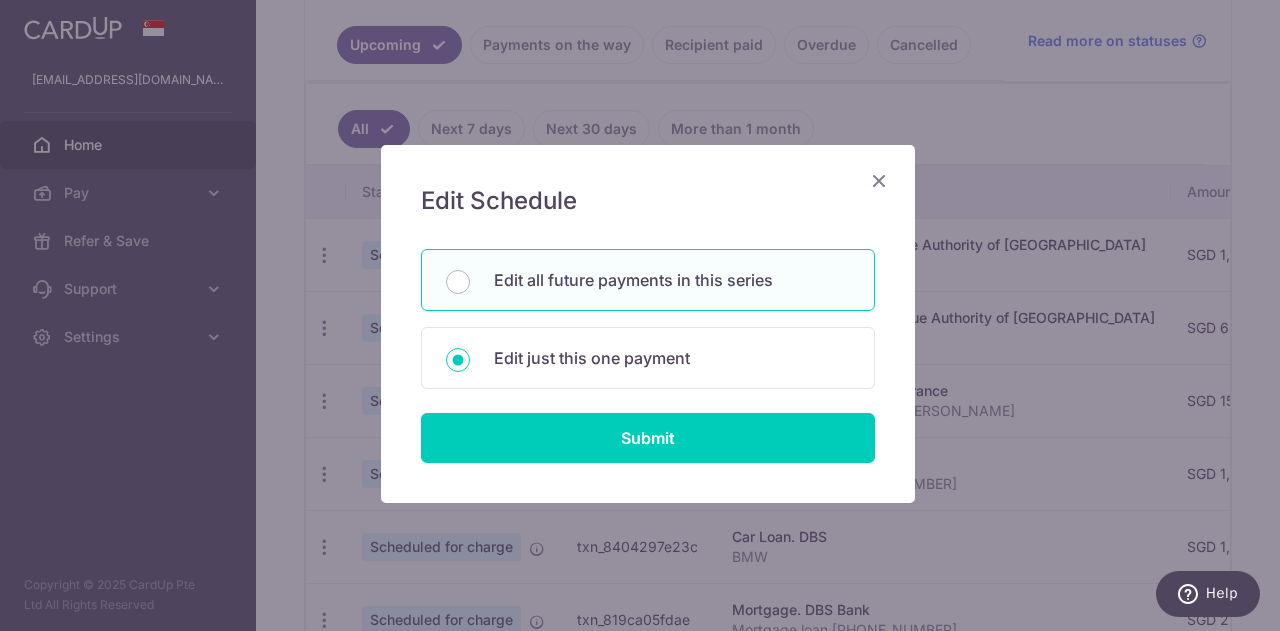 click on "Edit all future payments in this series" at bounding box center [672, 280] 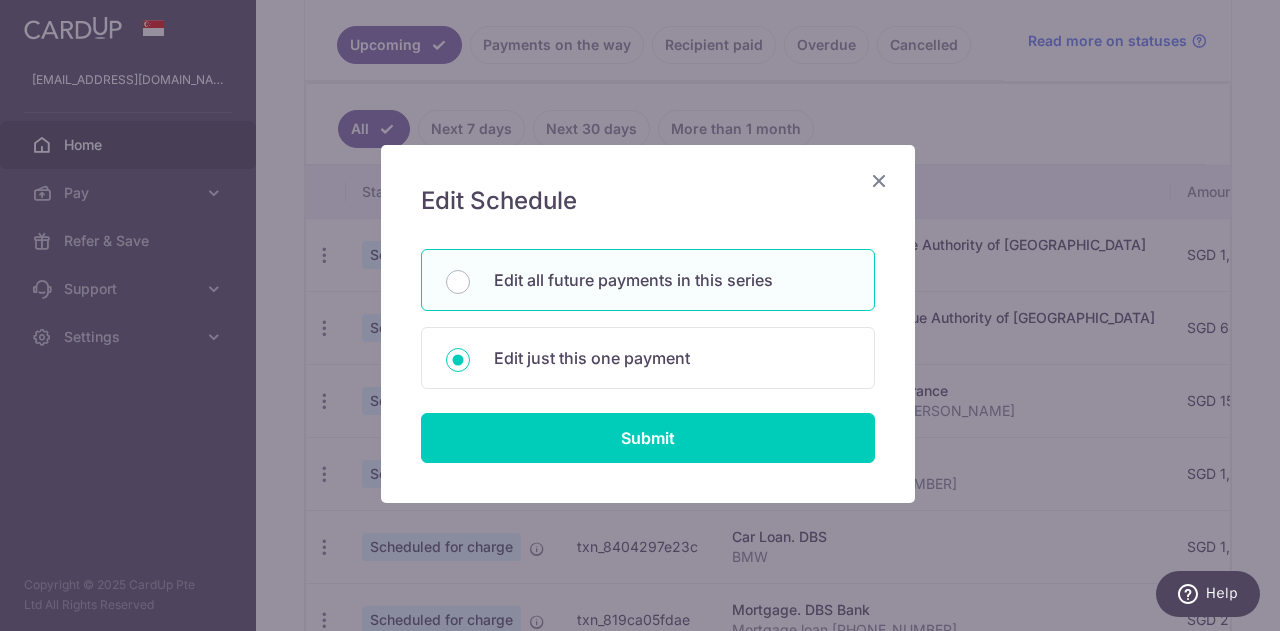 click on "Edit all future payments in this series" at bounding box center [458, 282] 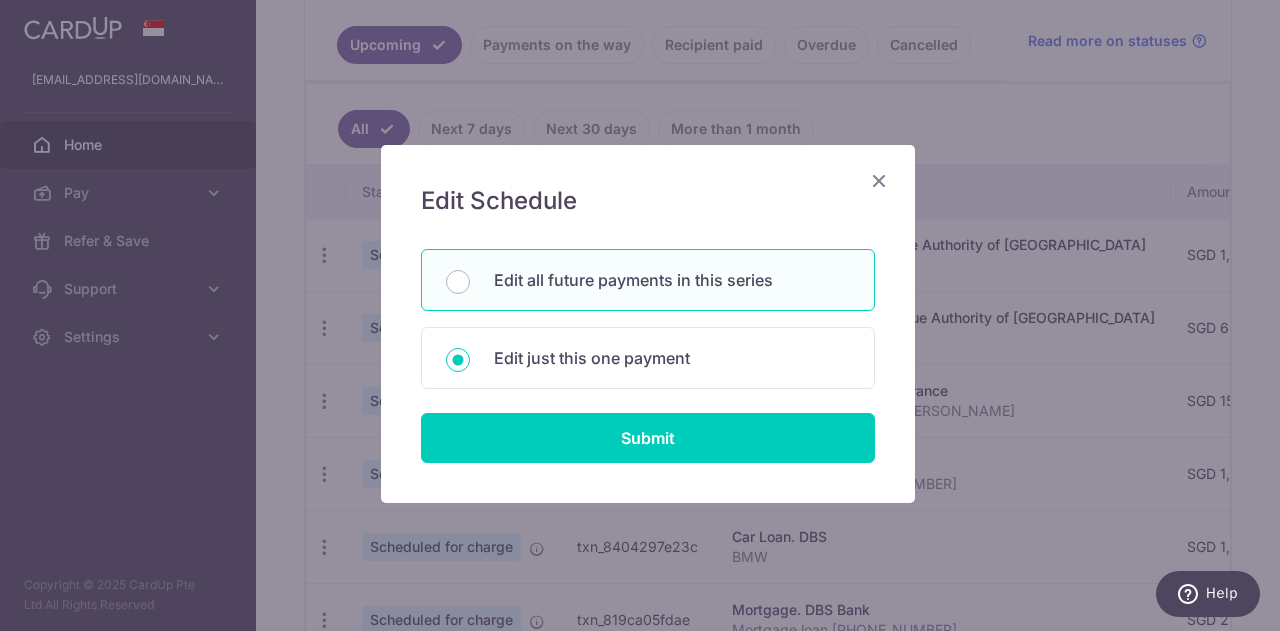 radio on "true" 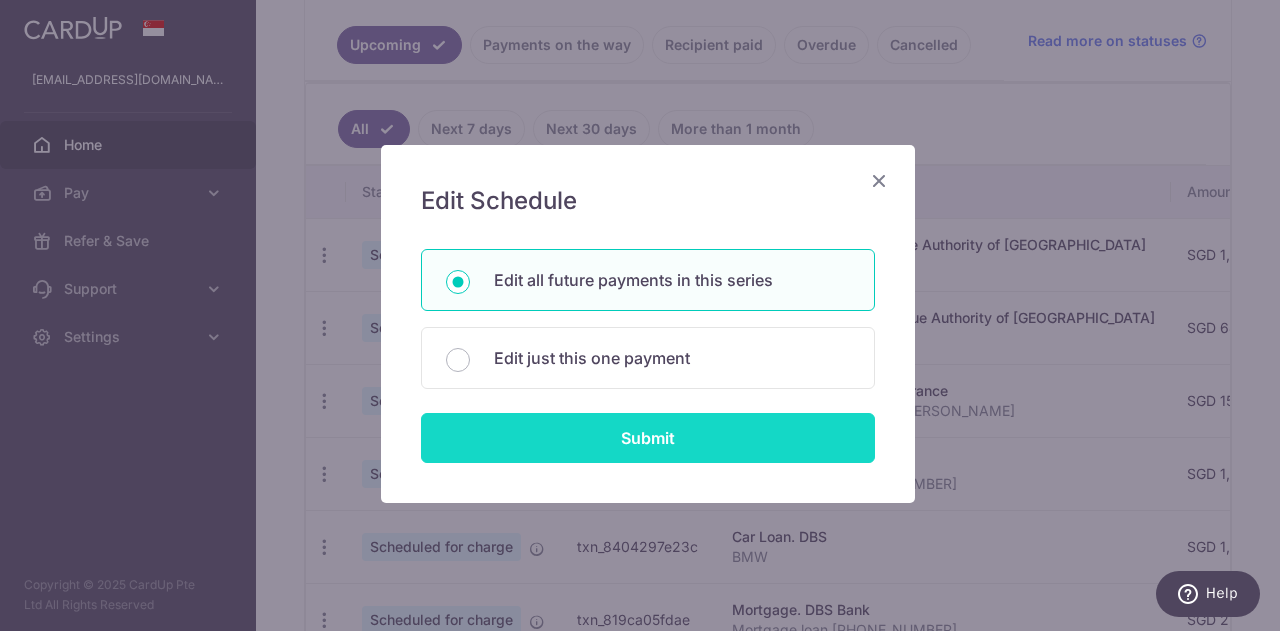 click on "Submit" at bounding box center (648, 438) 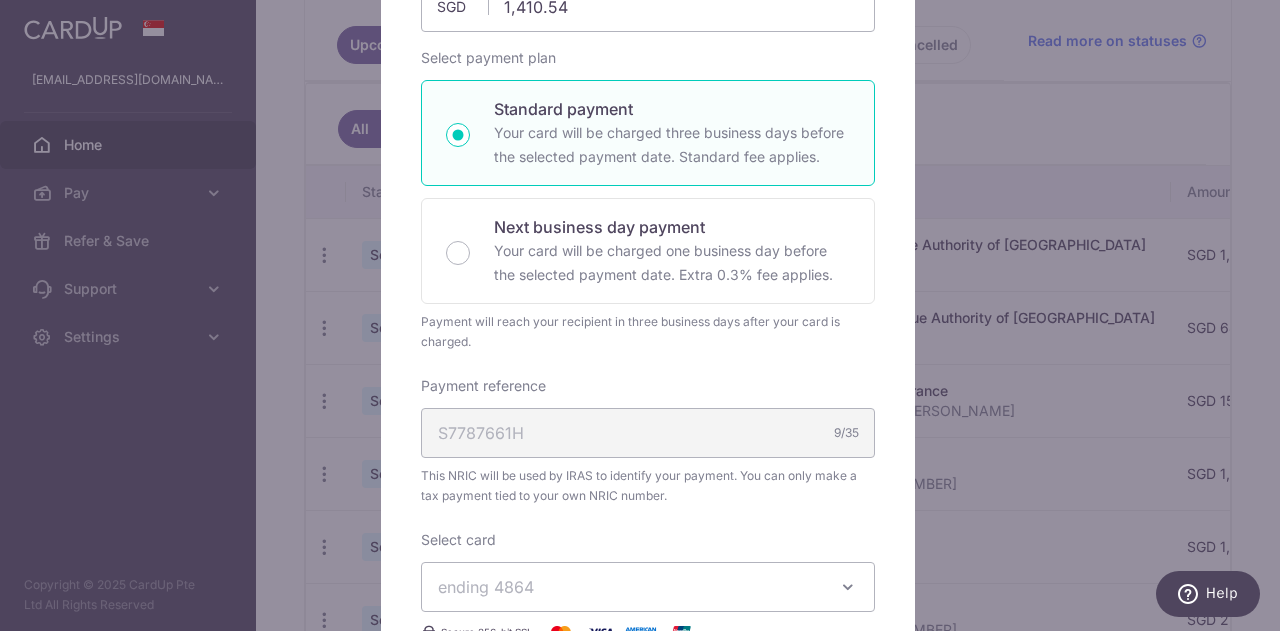 scroll, scrollTop: 485, scrollLeft: 0, axis: vertical 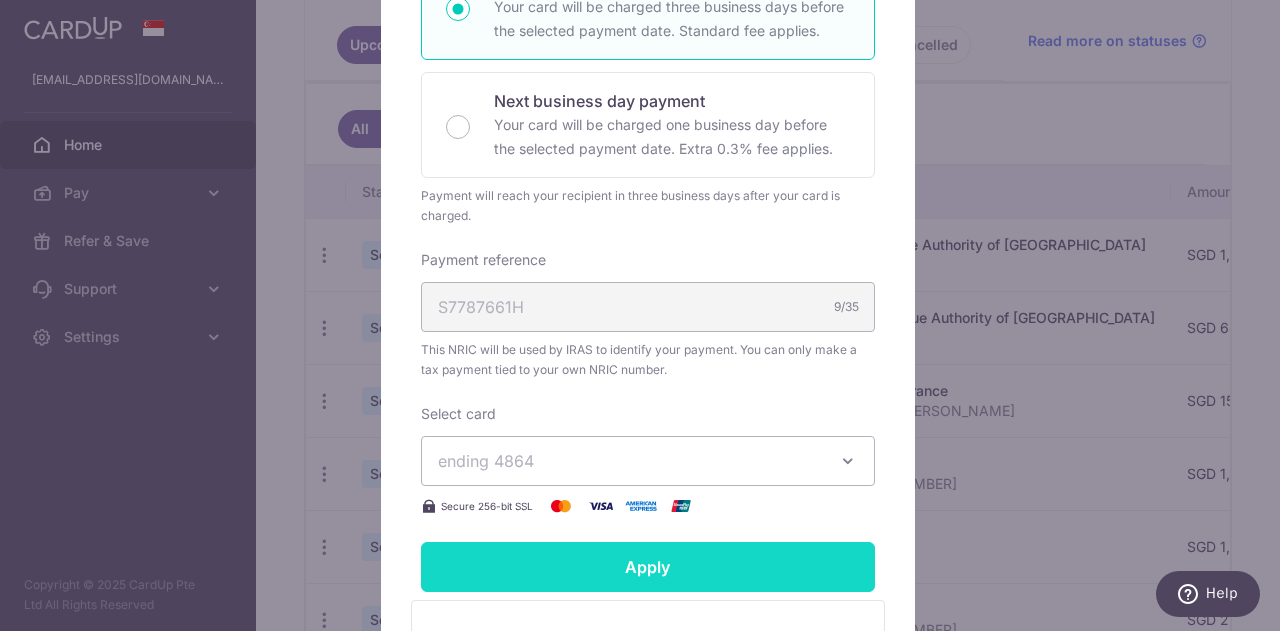 click on "Apply" at bounding box center [648, 567] 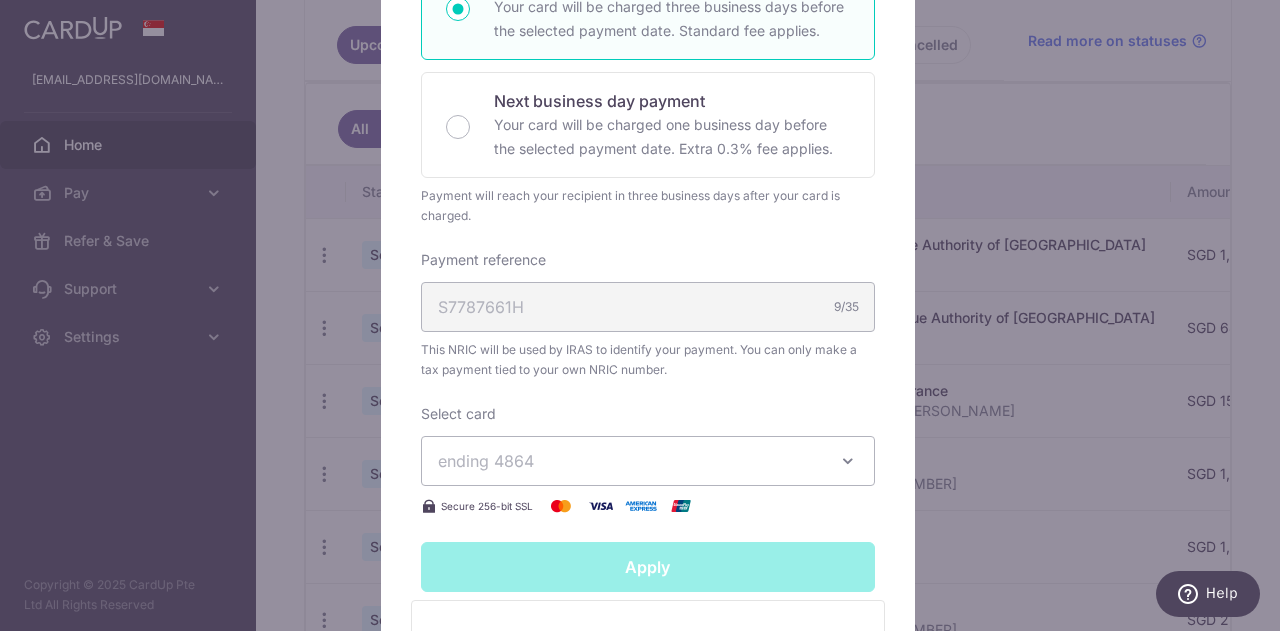 type on "Successfully Applied" 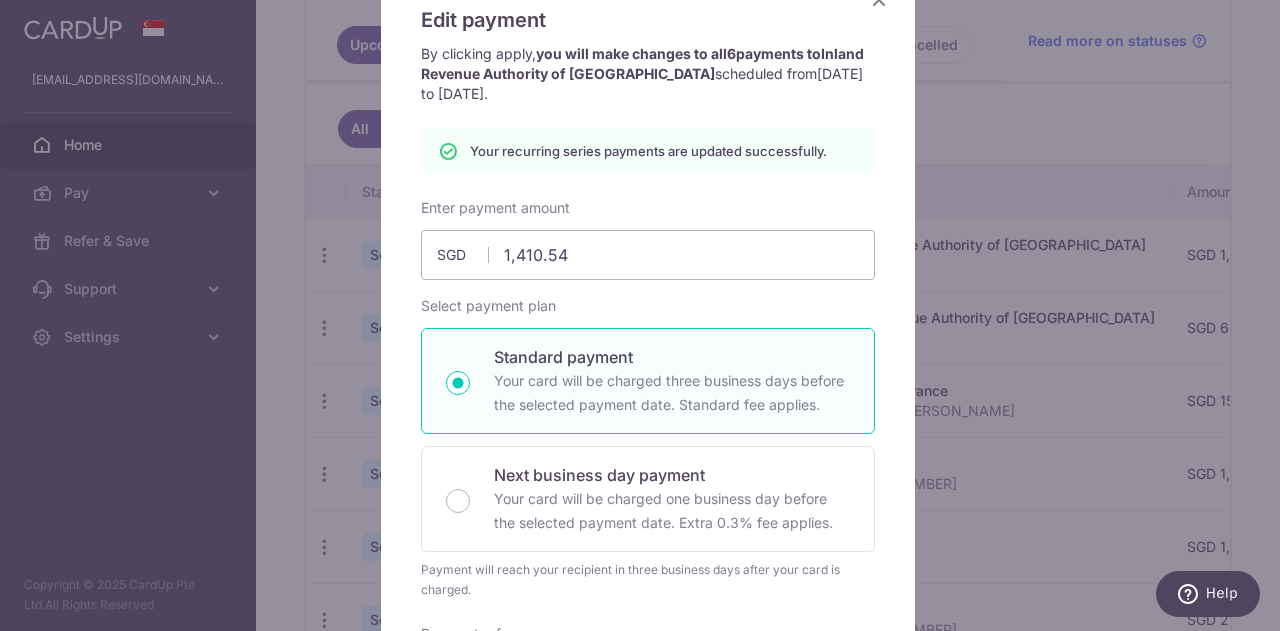 scroll, scrollTop: 0, scrollLeft: 0, axis: both 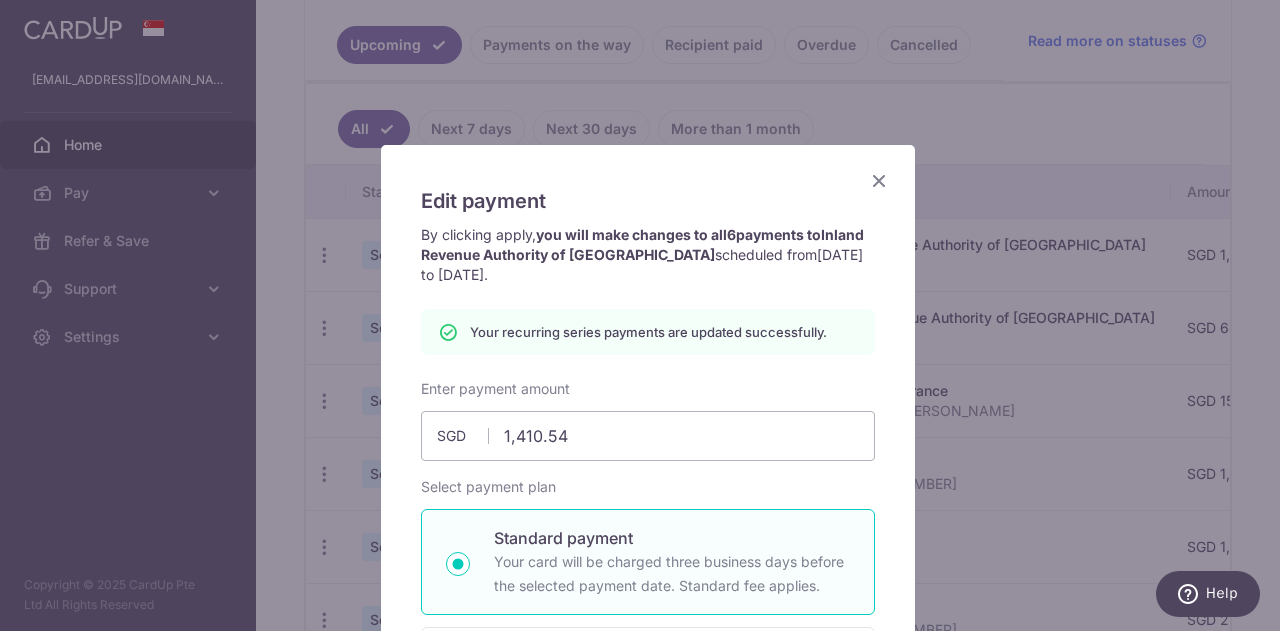 click at bounding box center [879, 180] 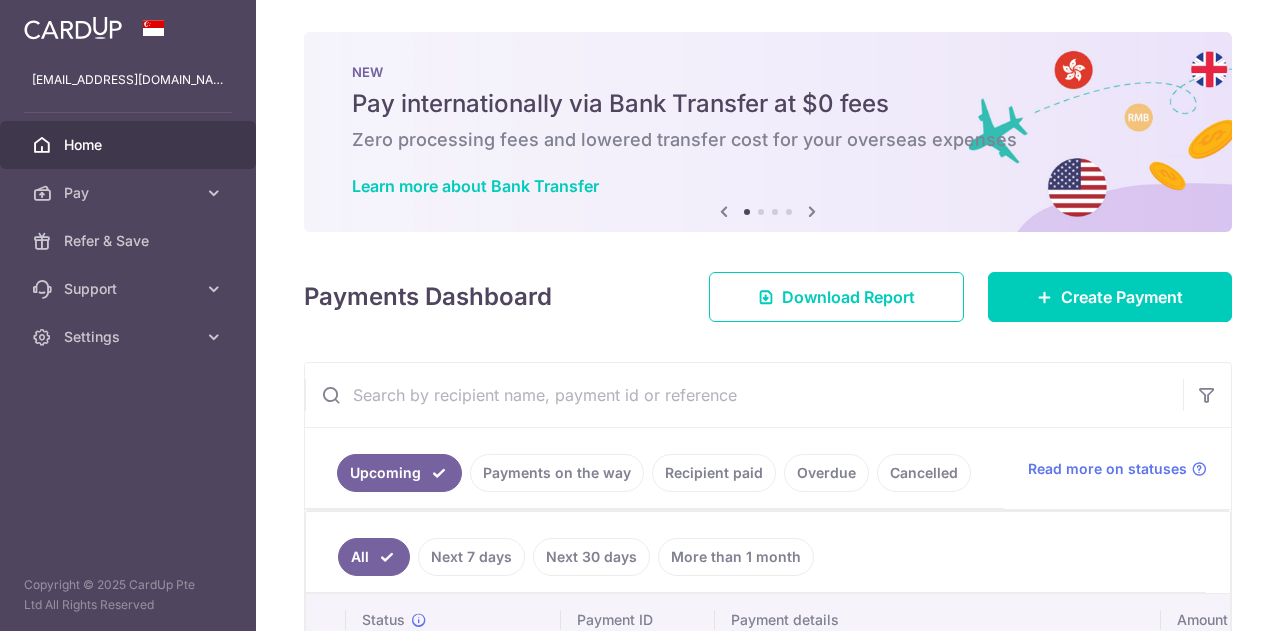 scroll, scrollTop: 0, scrollLeft: 0, axis: both 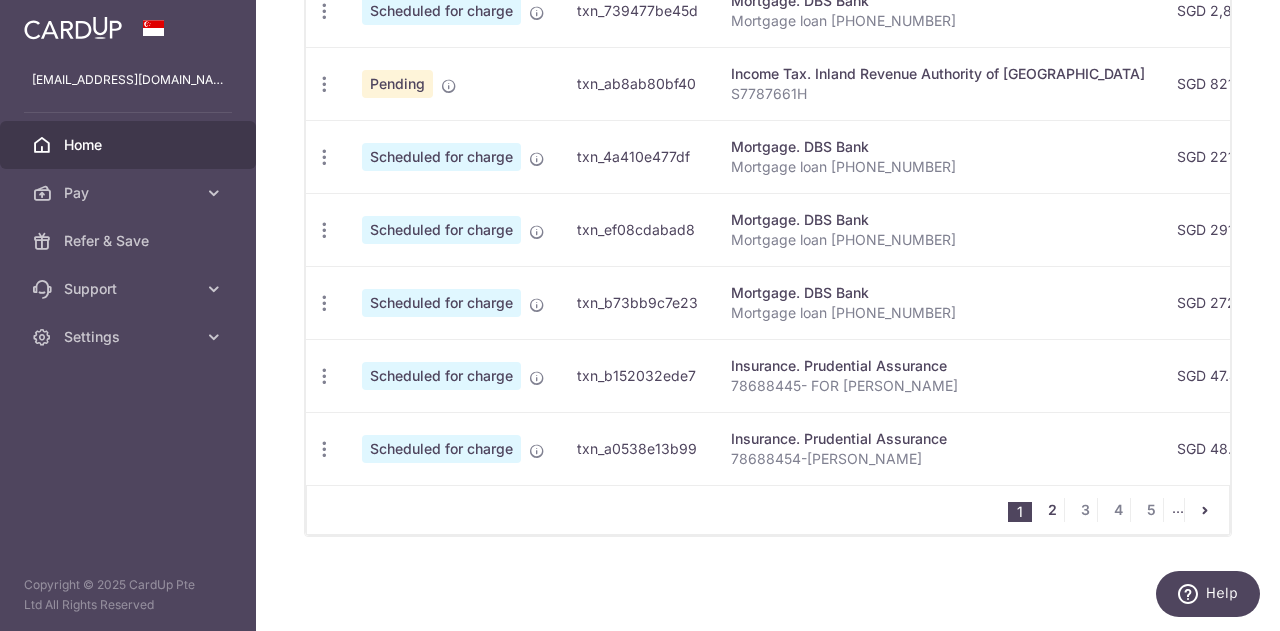 click on "2" at bounding box center [1052, 510] 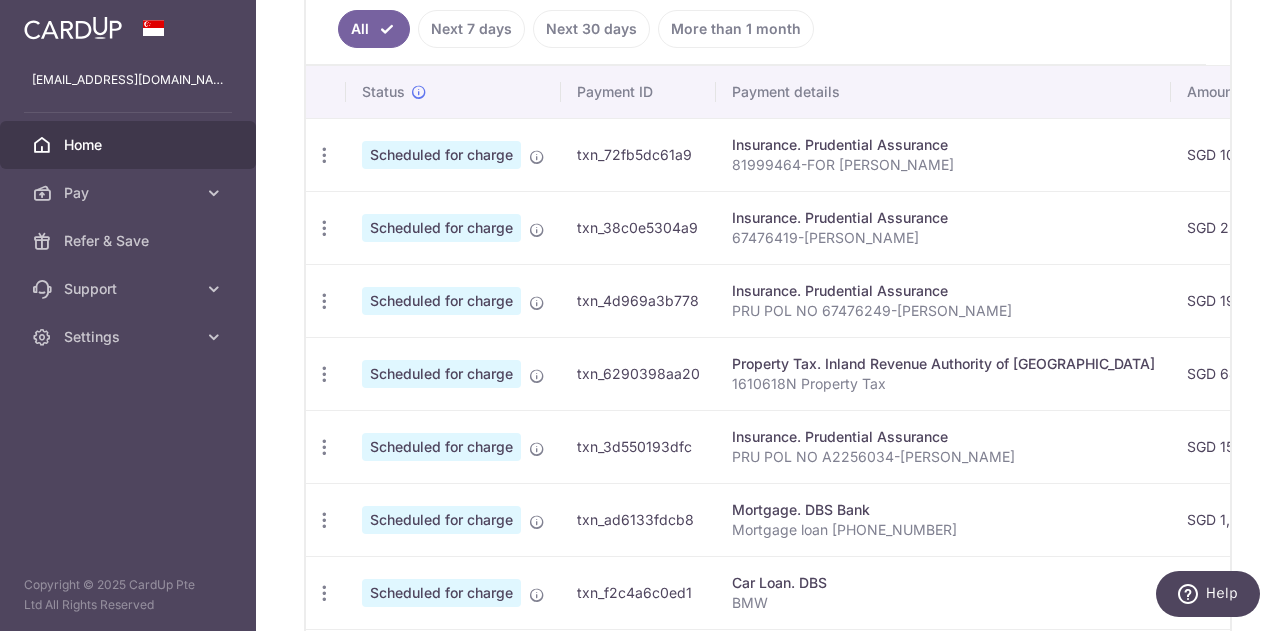 scroll, scrollTop: 915, scrollLeft: 0, axis: vertical 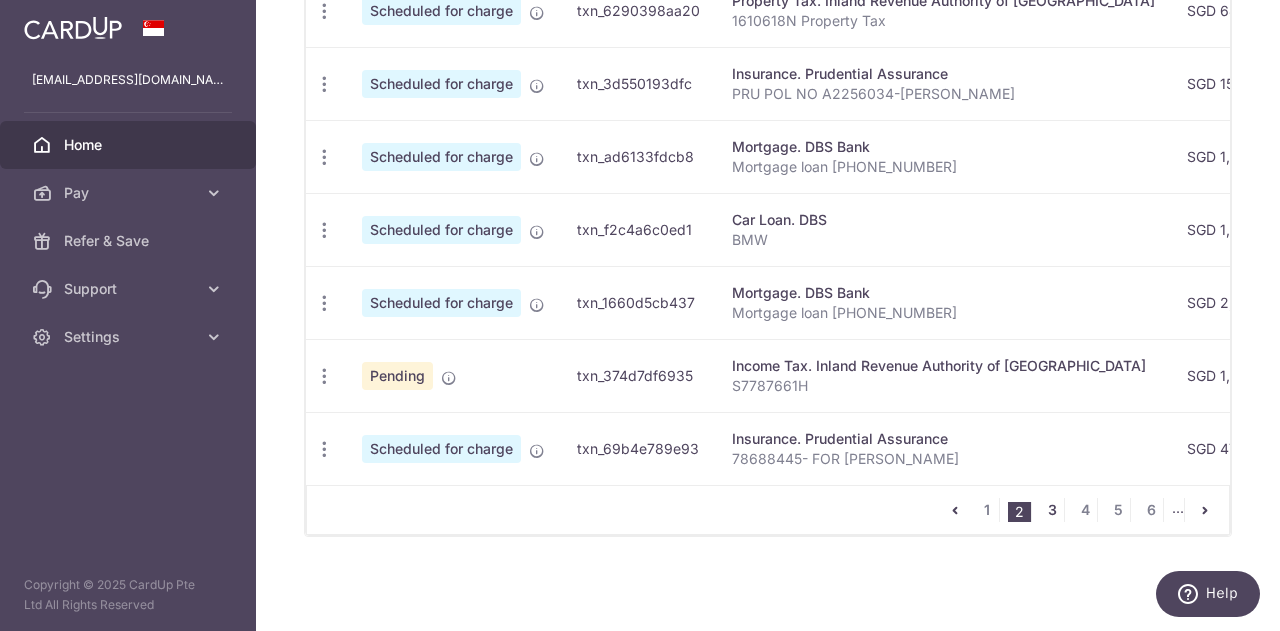 click on "3" at bounding box center [1052, 510] 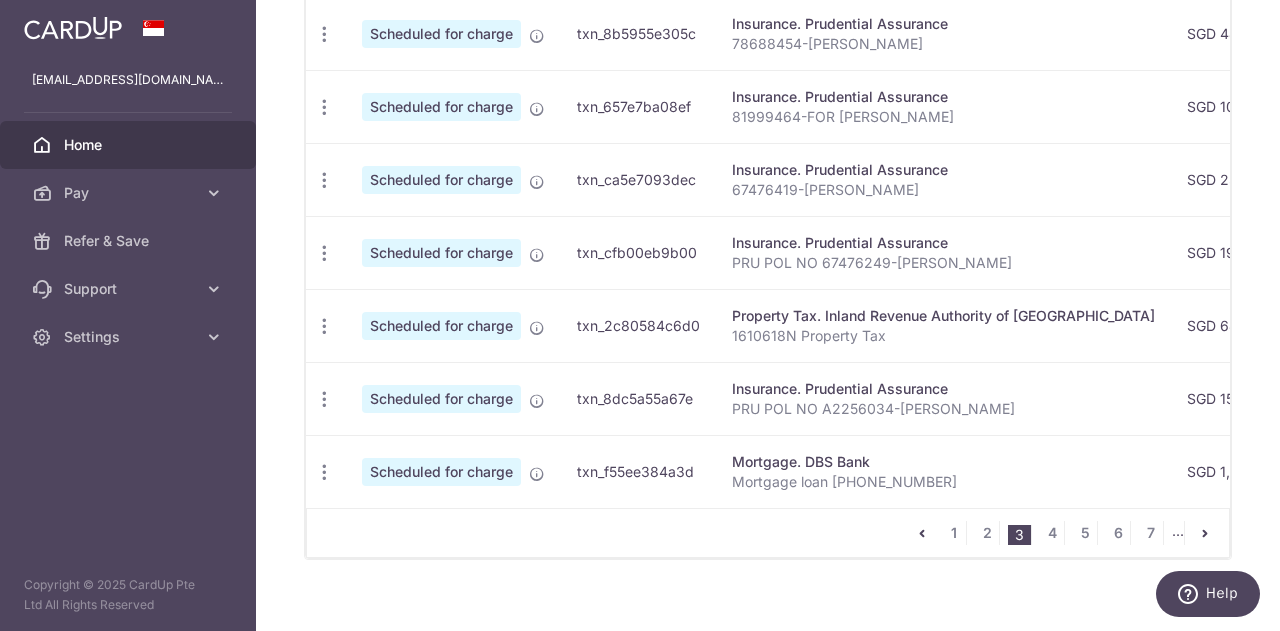 scroll, scrollTop: 915, scrollLeft: 0, axis: vertical 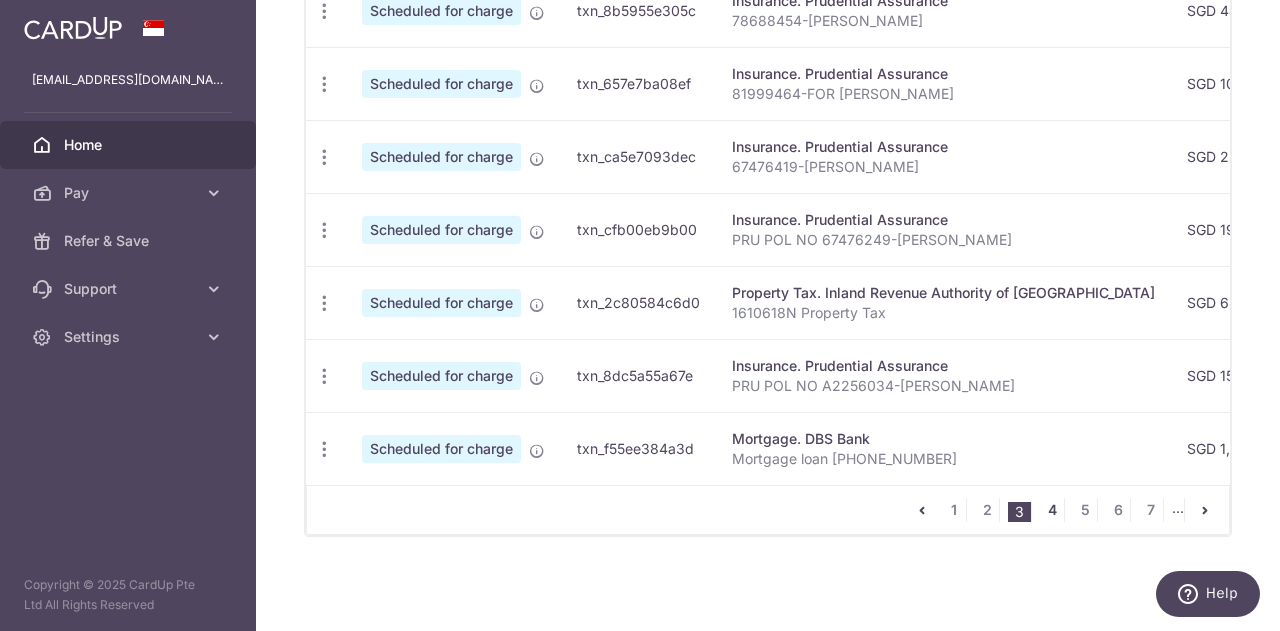 click on "4" at bounding box center [1052, 510] 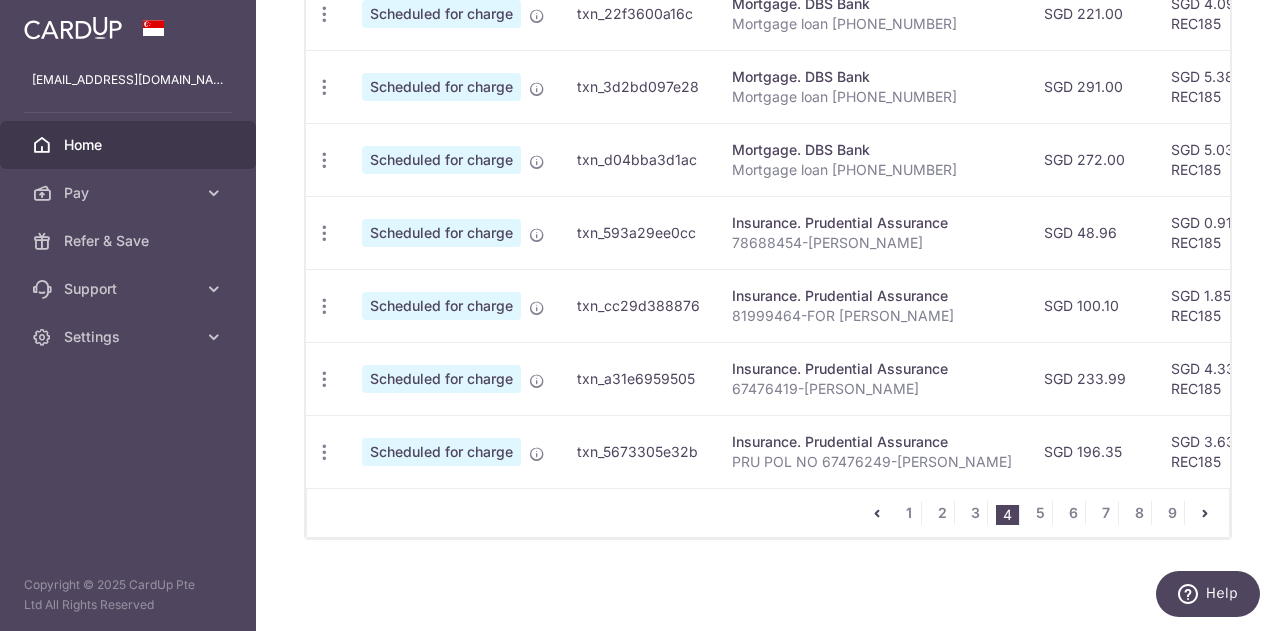 scroll, scrollTop: 915, scrollLeft: 0, axis: vertical 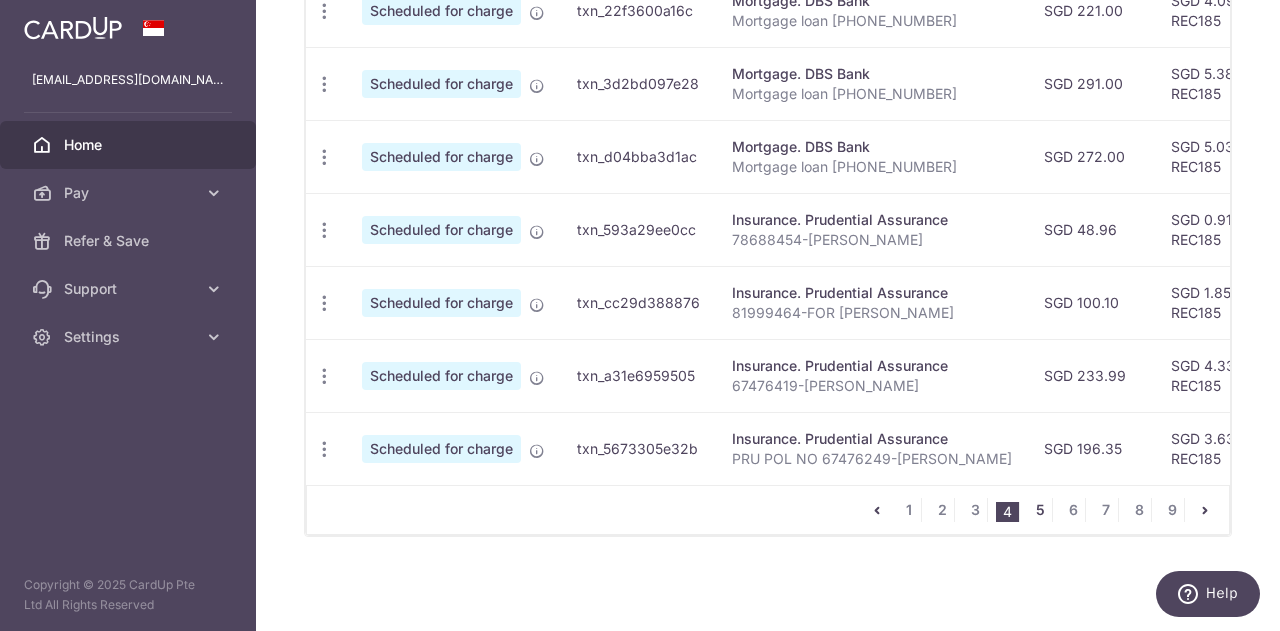 click on "5" at bounding box center [1040, 510] 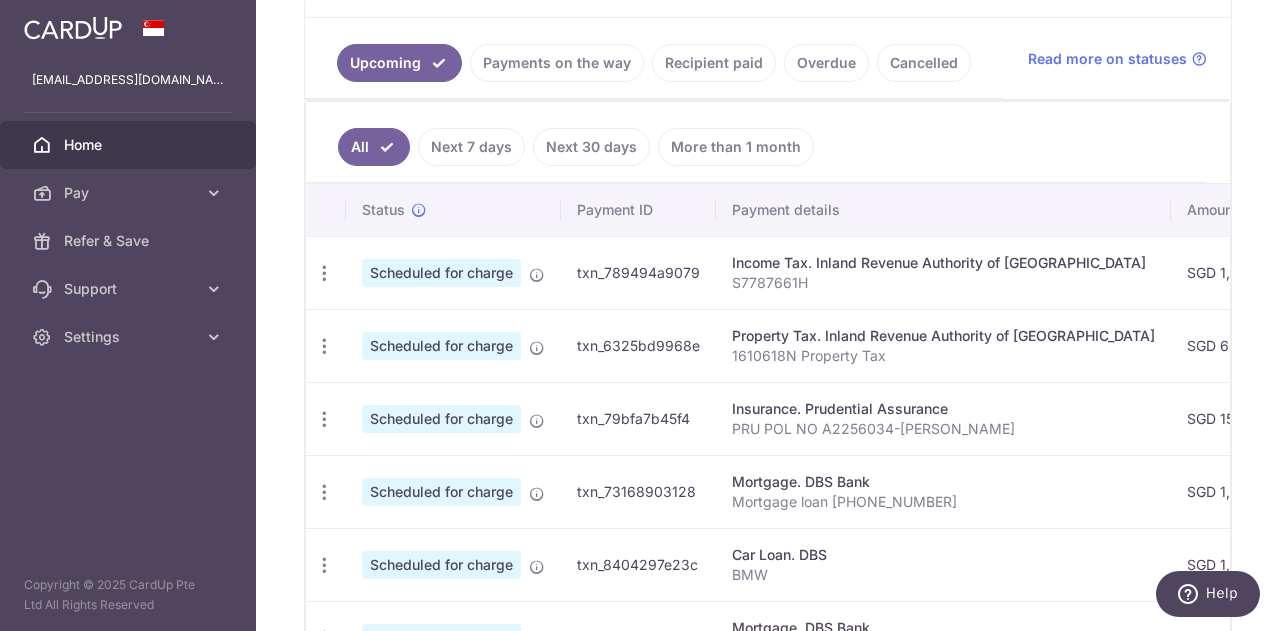 scroll, scrollTop: 452, scrollLeft: 0, axis: vertical 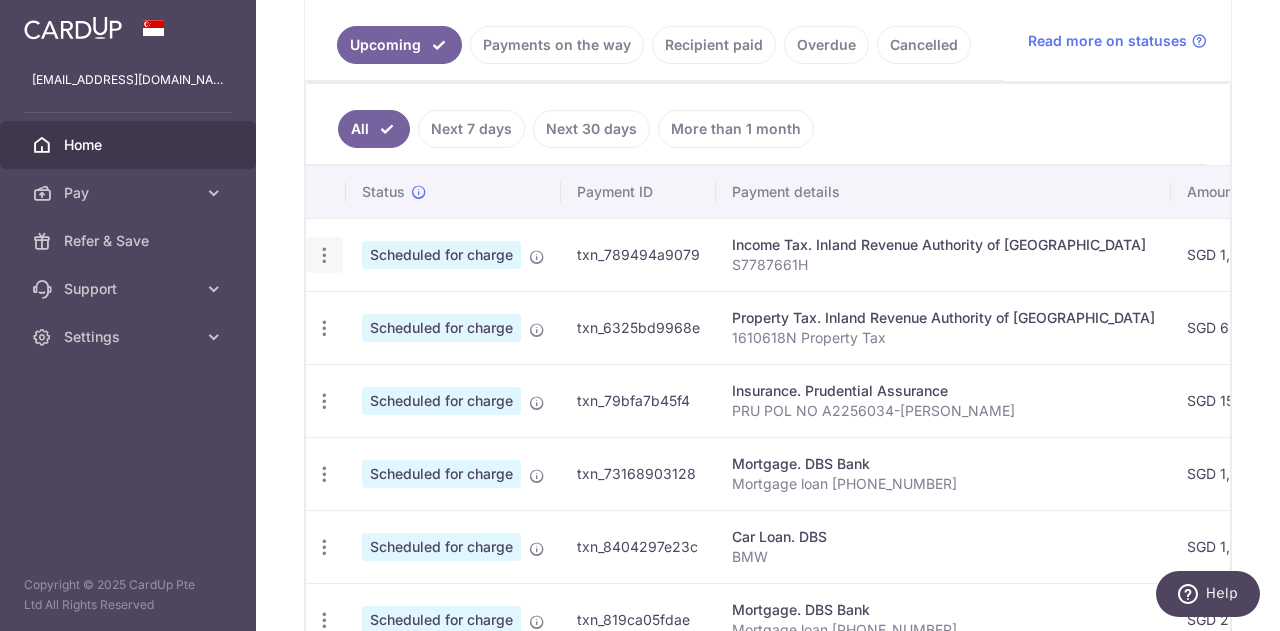 click at bounding box center (324, 255) 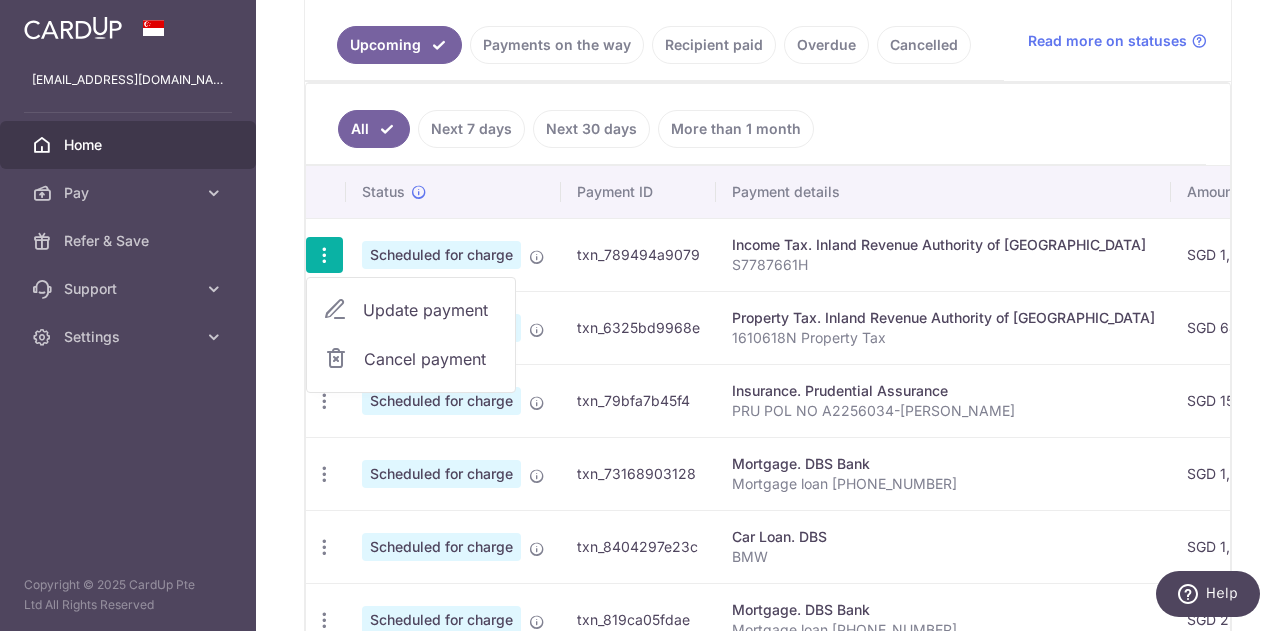 click on "Update payment" at bounding box center [431, 310] 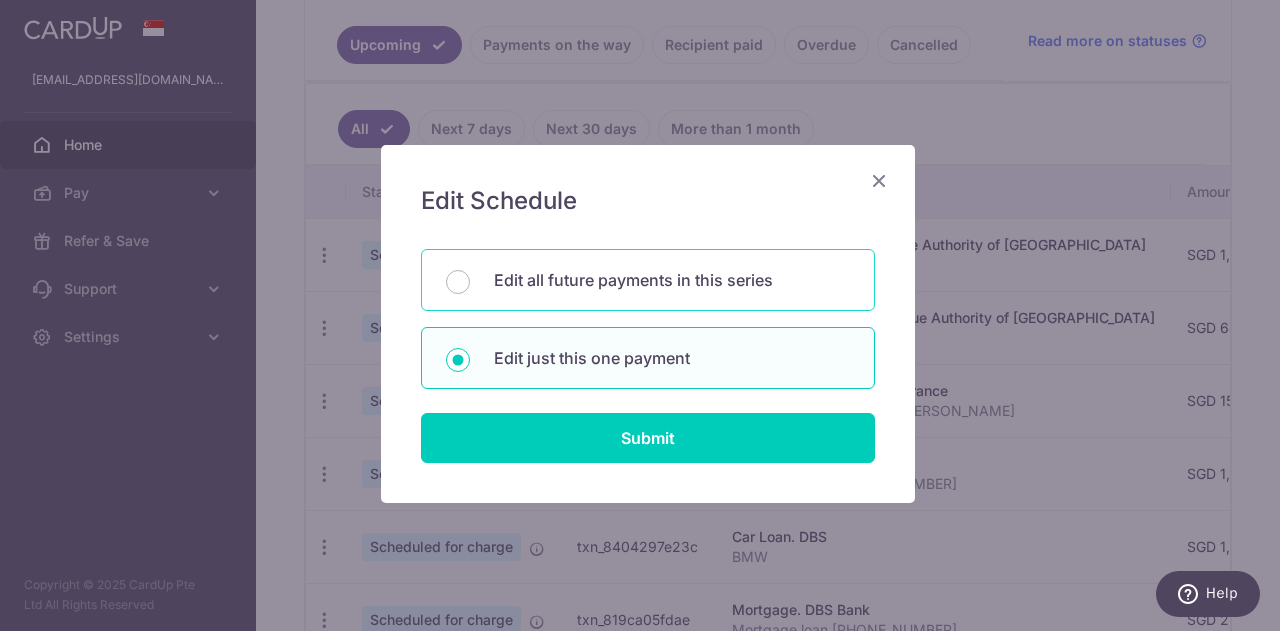 click on "Edit all future payments in this series" at bounding box center [672, 280] 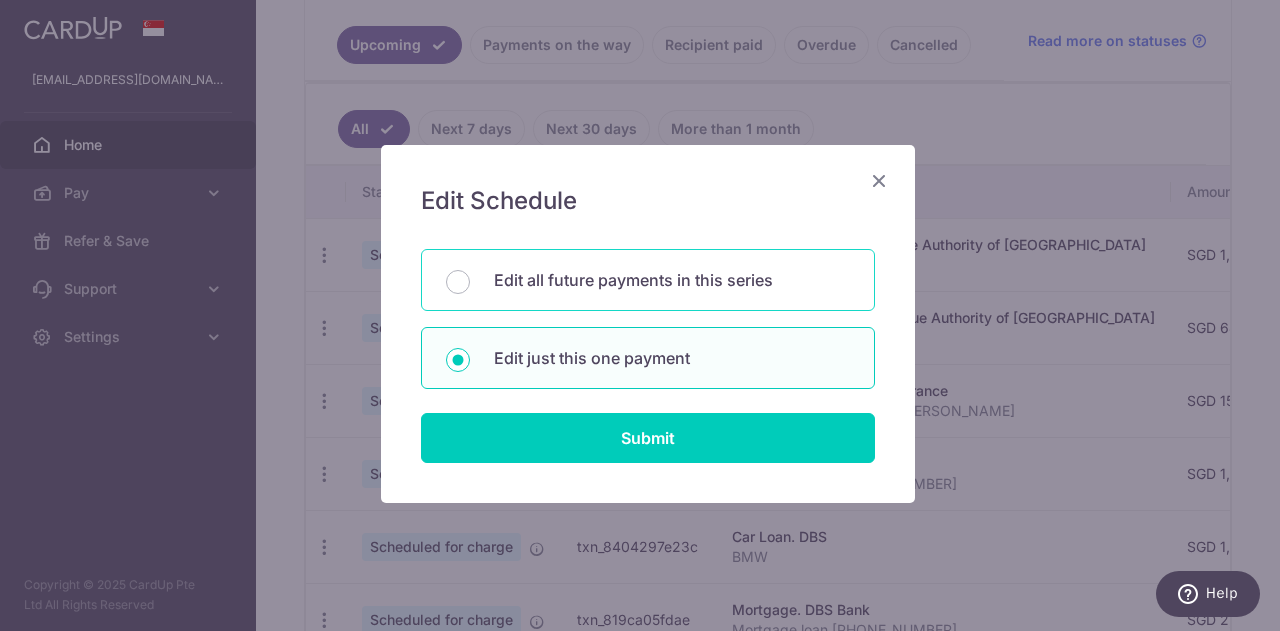 click on "Edit all future payments in this series" at bounding box center [458, 282] 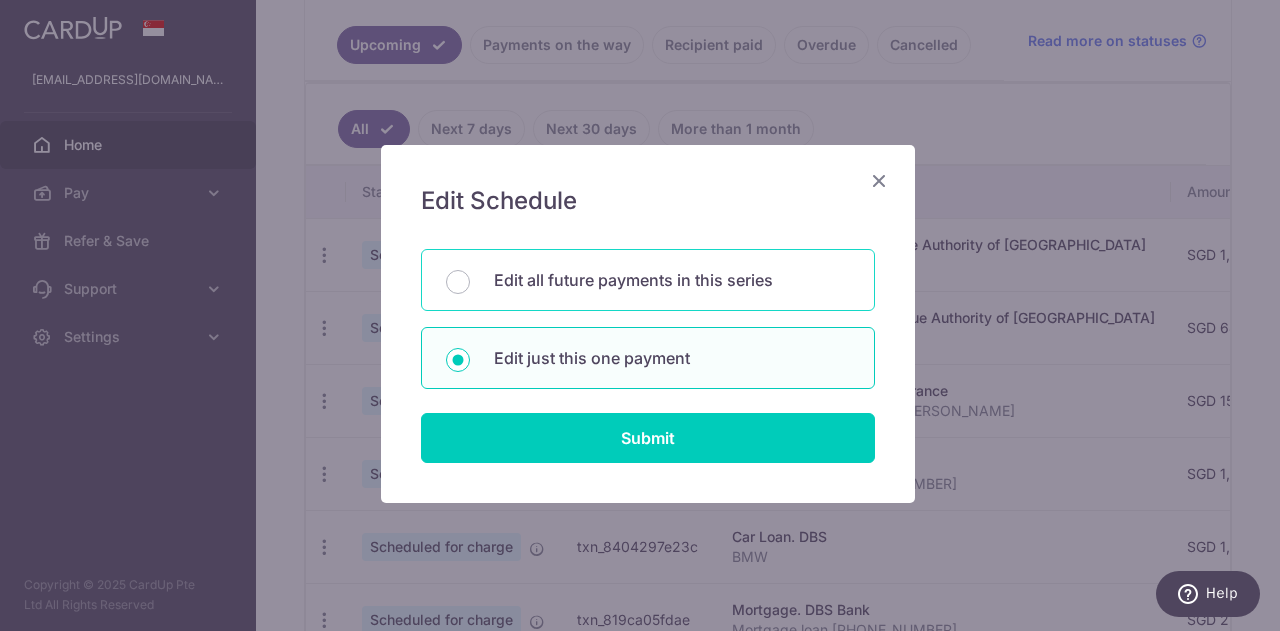 radio on "true" 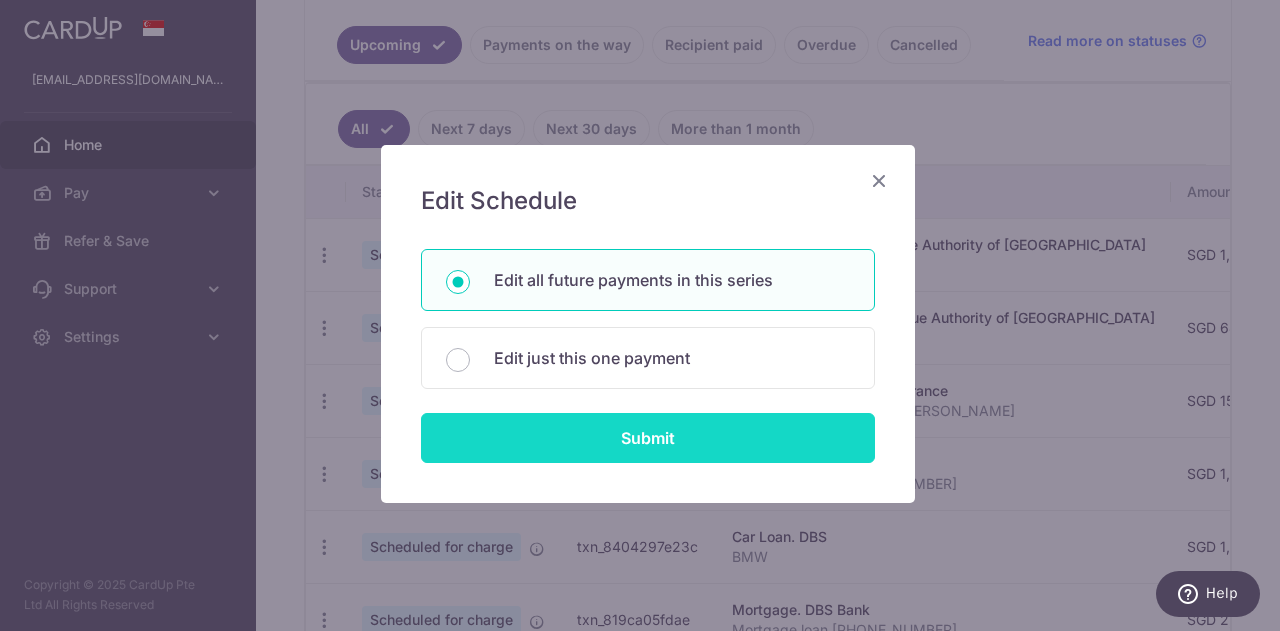click on "Submit" at bounding box center [648, 438] 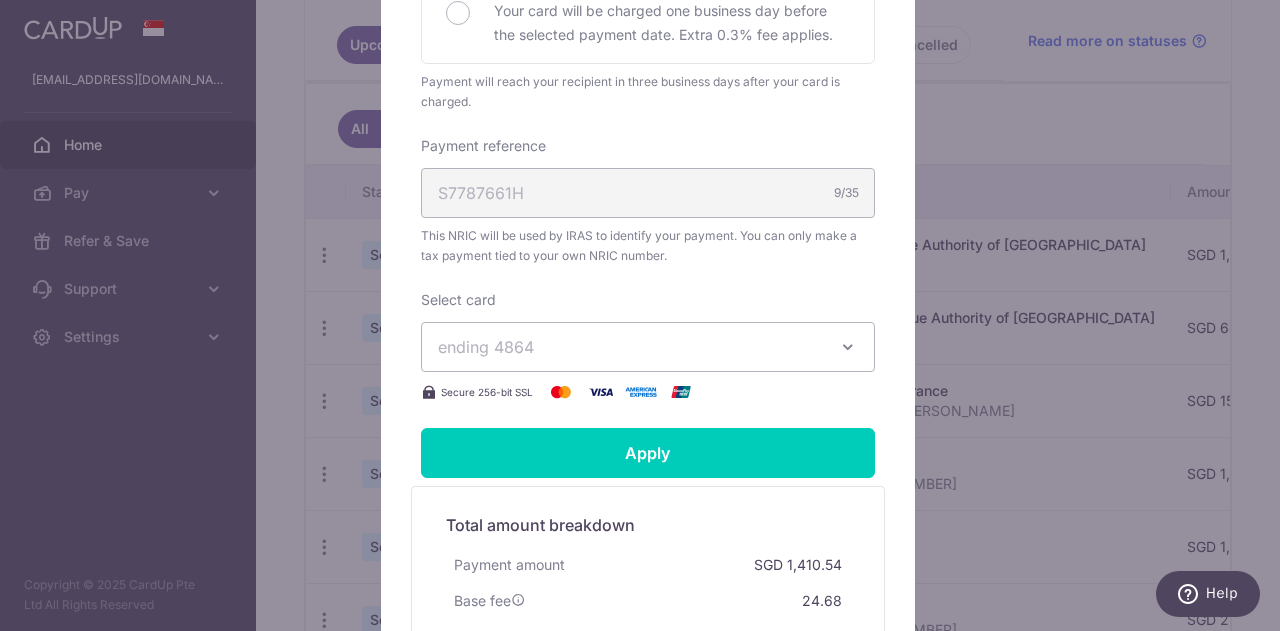 scroll, scrollTop: 600, scrollLeft: 0, axis: vertical 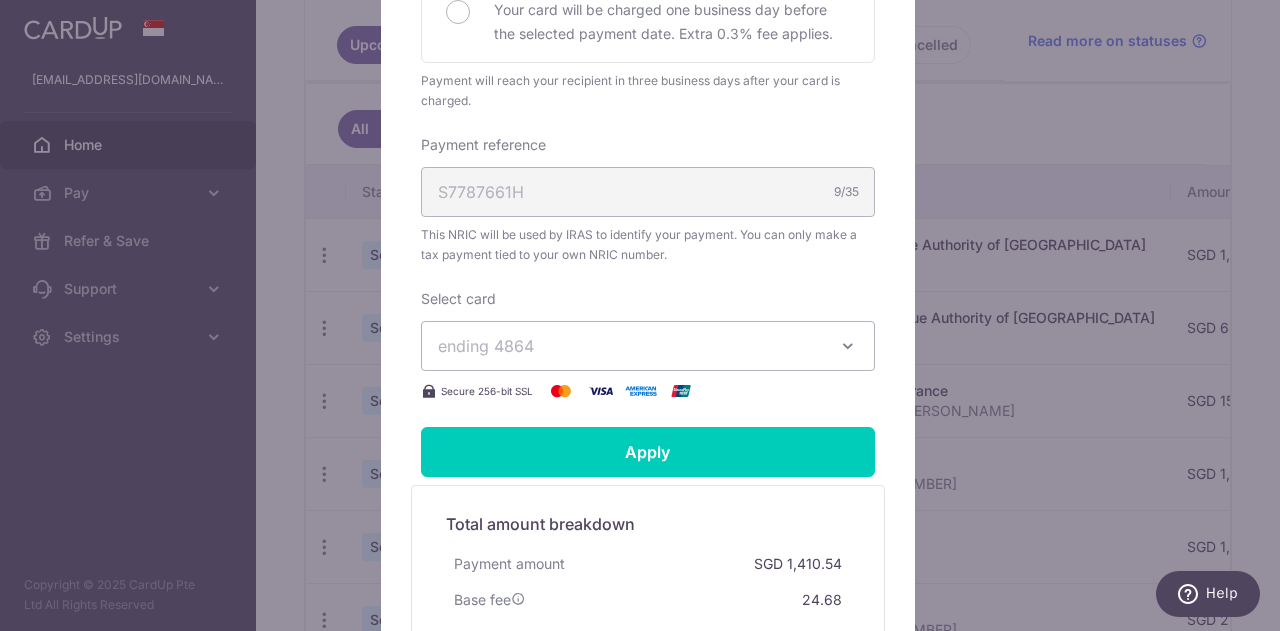 click at bounding box center (848, 346) 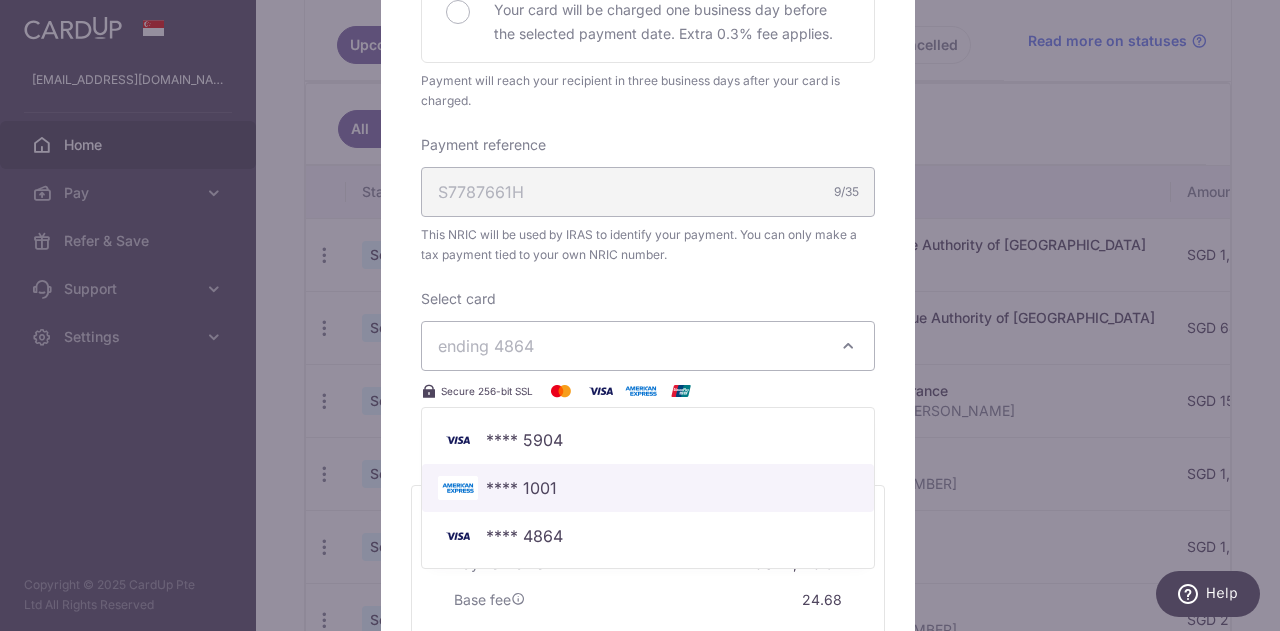 click on "**** 1001" at bounding box center (648, 488) 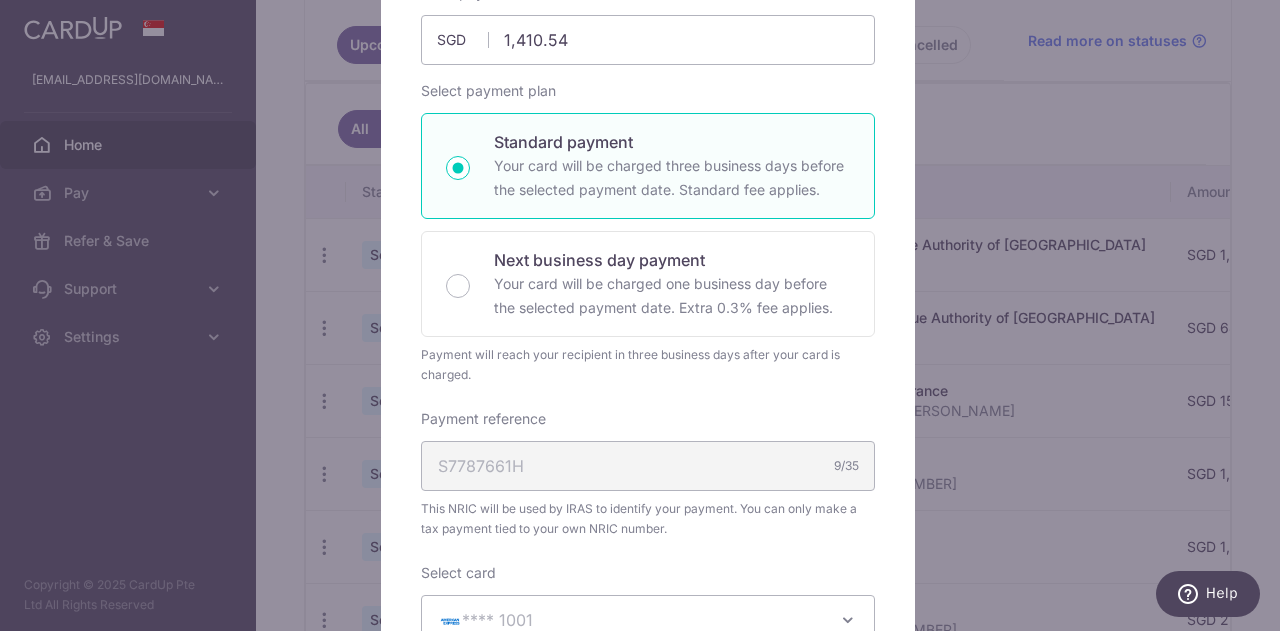 scroll, scrollTop: 486, scrollLeft: 0, axis: vertical 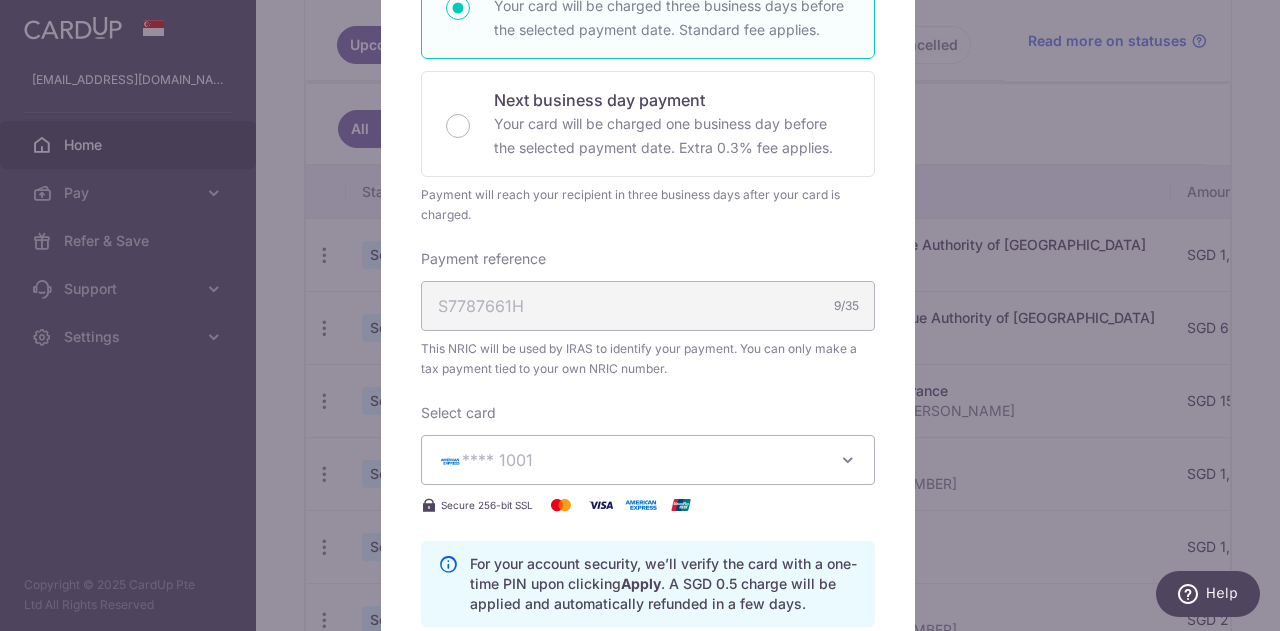 click on "**** 1001" at bounding box center [648, 460] 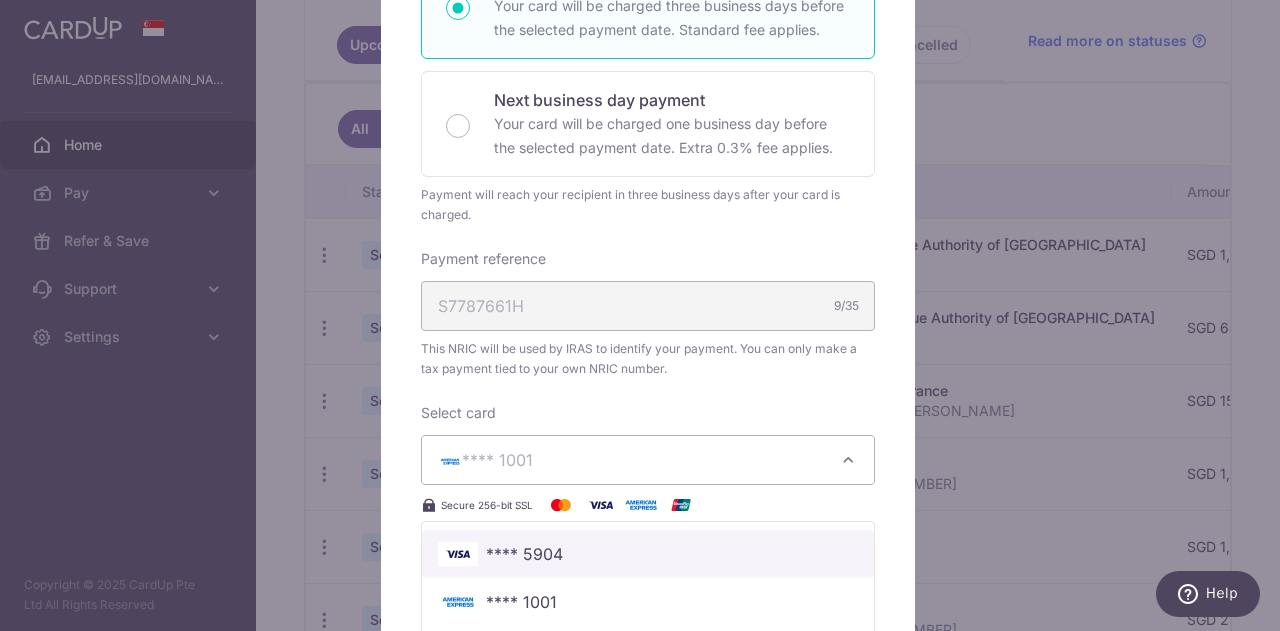 click on "**** 5904" at bounding box center [524, 554] 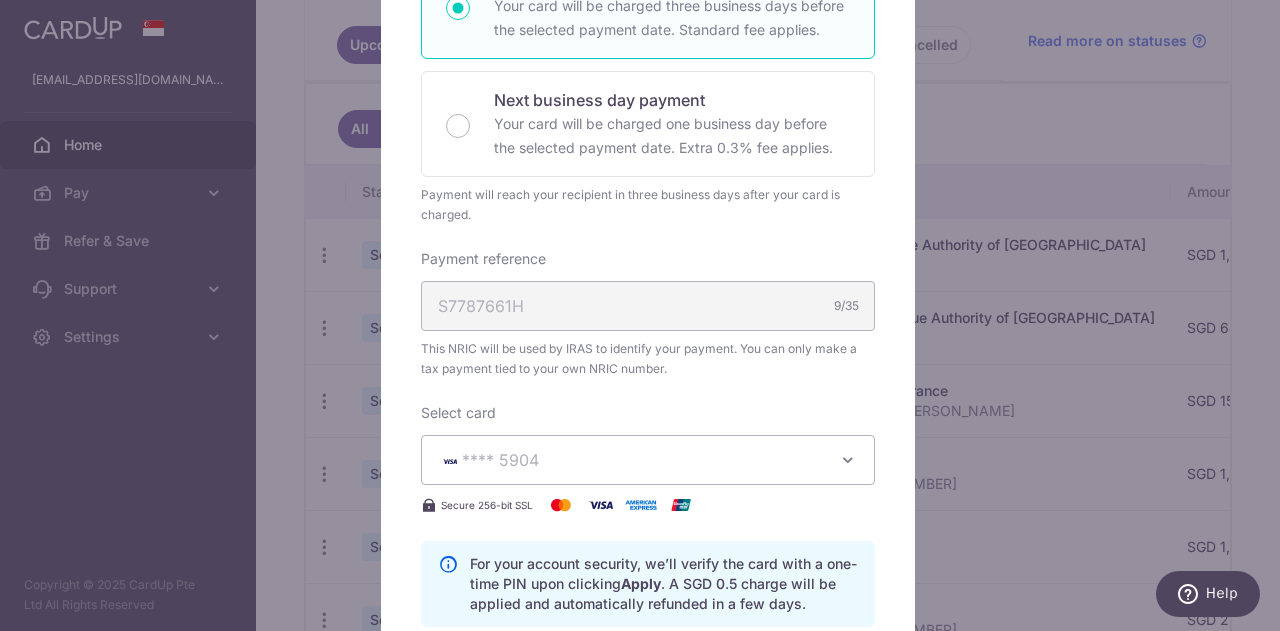 click at bounding box center [848, 460] 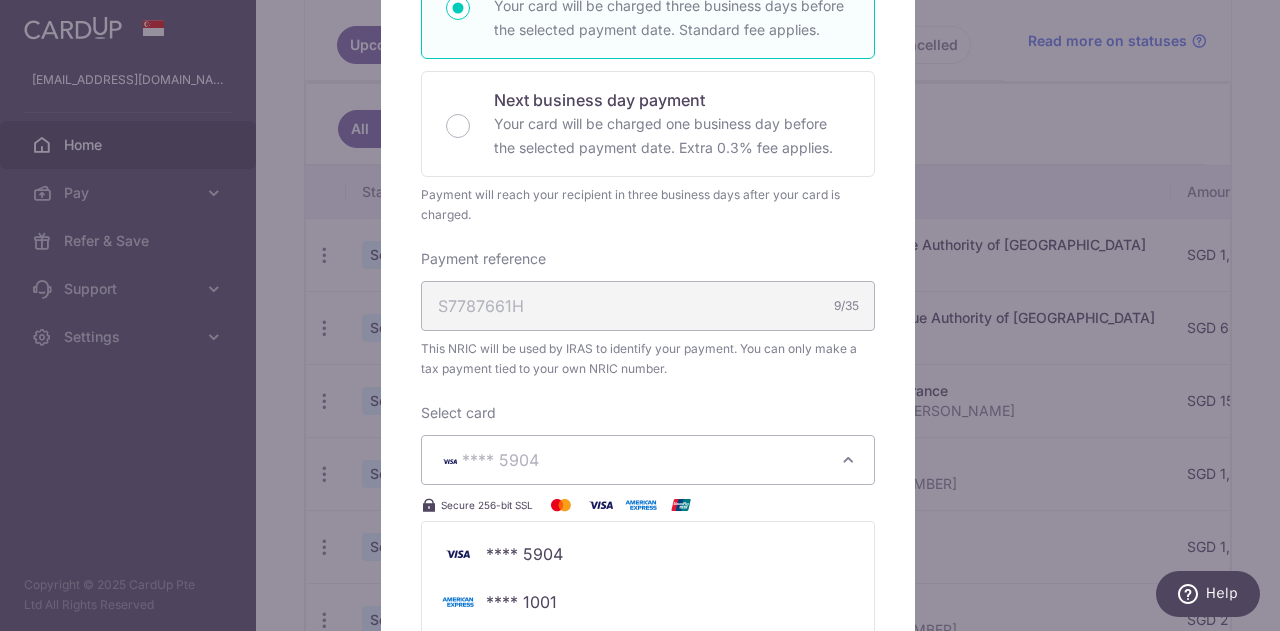 scroll, scrollTop: 786, scrollLeft: 0, axis: vertical 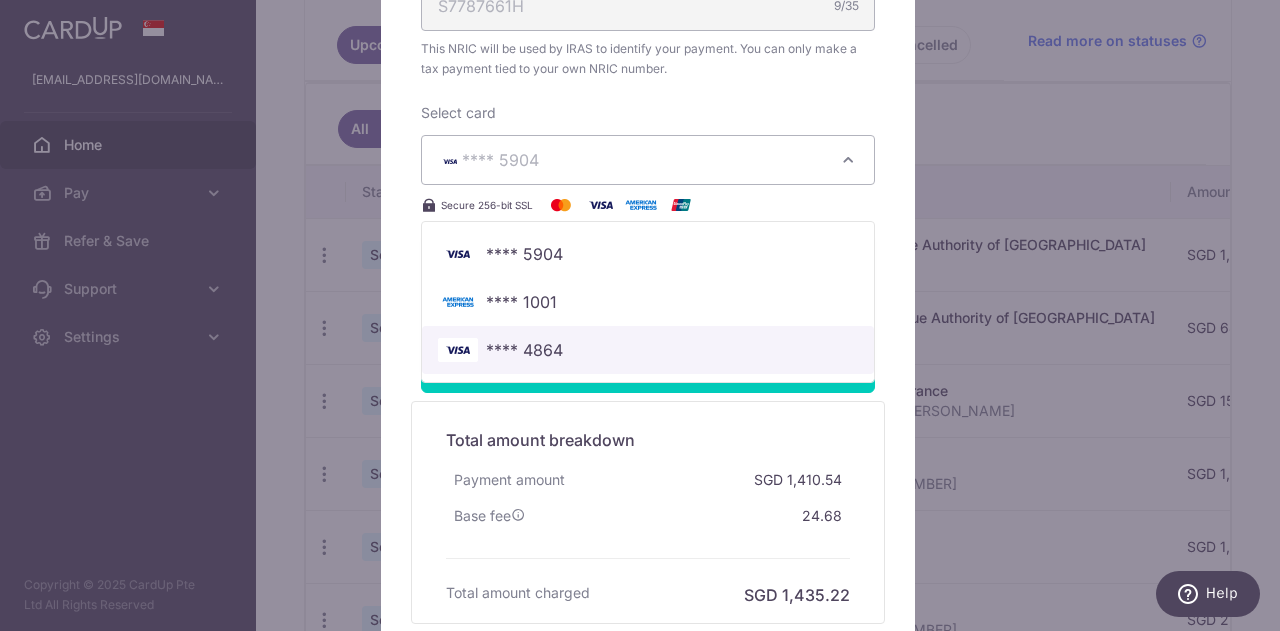 click on "**** 4864" at bounding box center (648, 350) 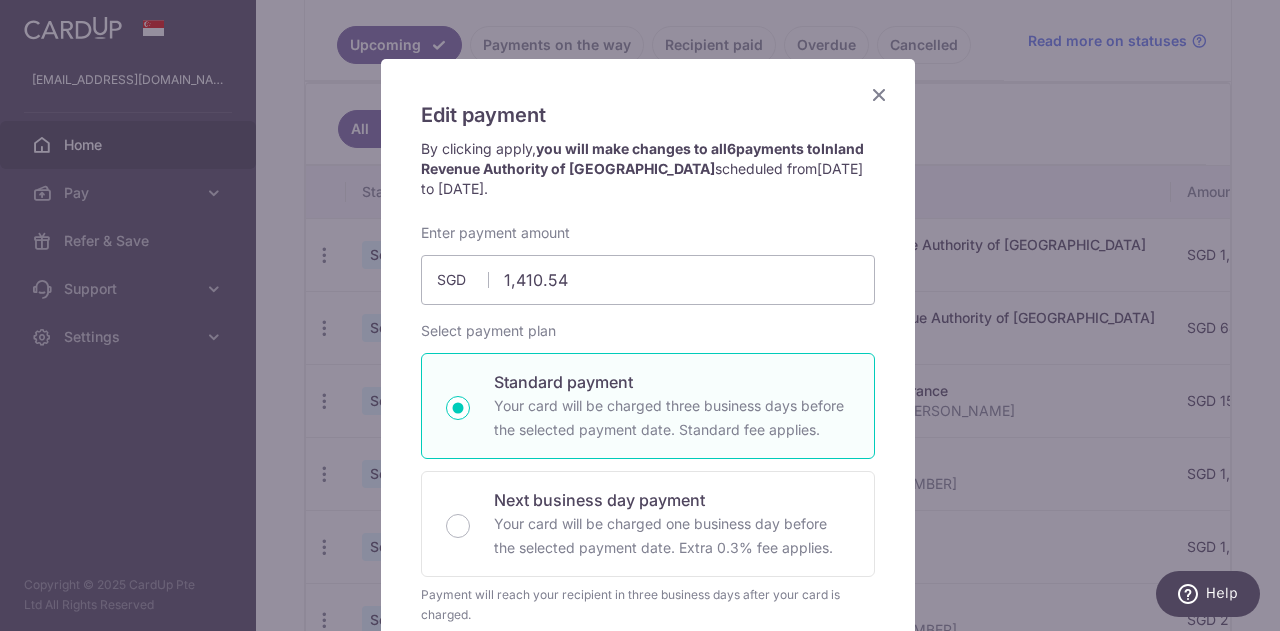 scroll, scrollTop: 0, scrollLeft: 0, axis: both 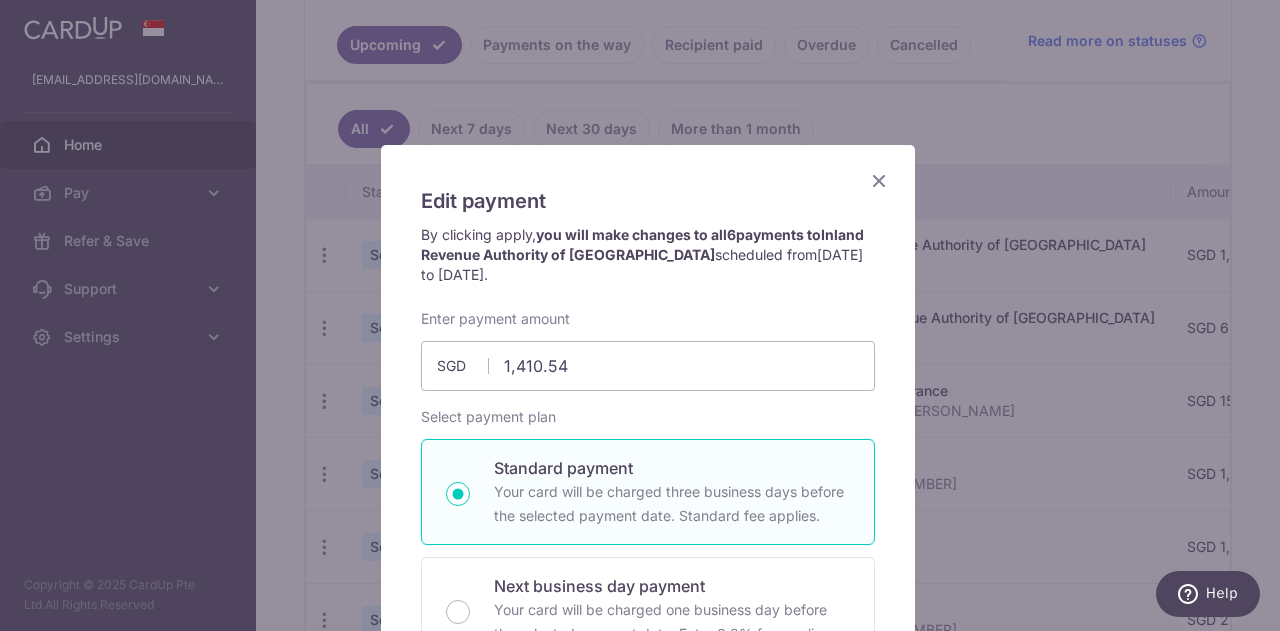 click at bounding box center [879, 180] 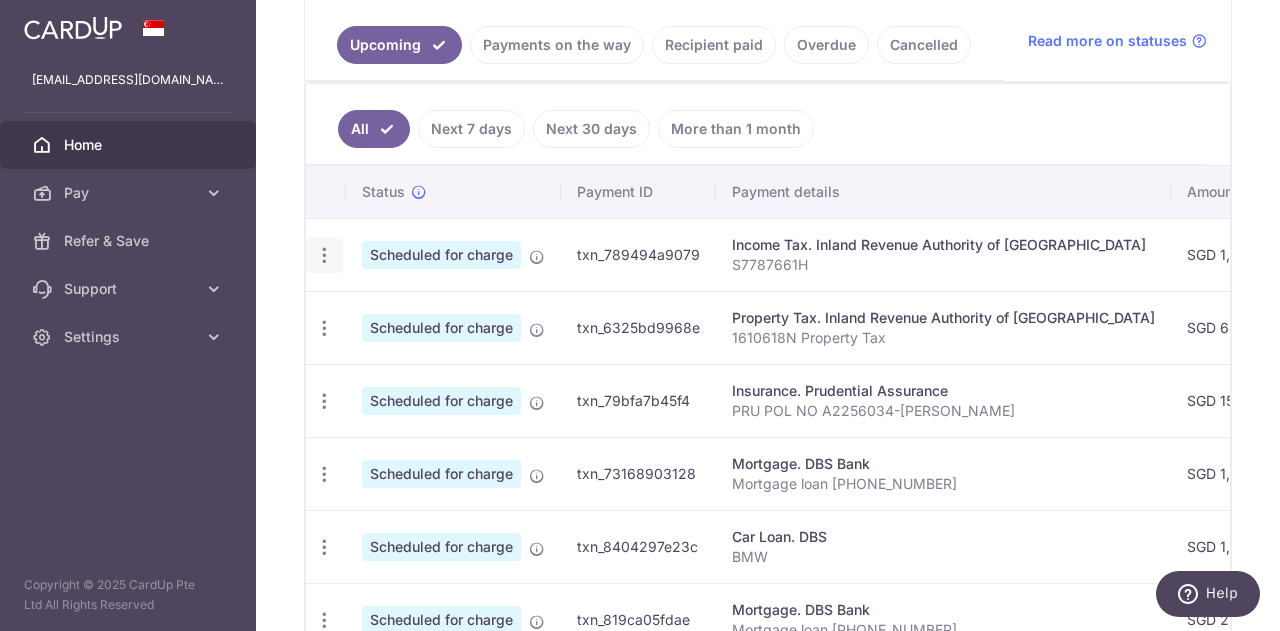 click at bounding box center (324, 255) 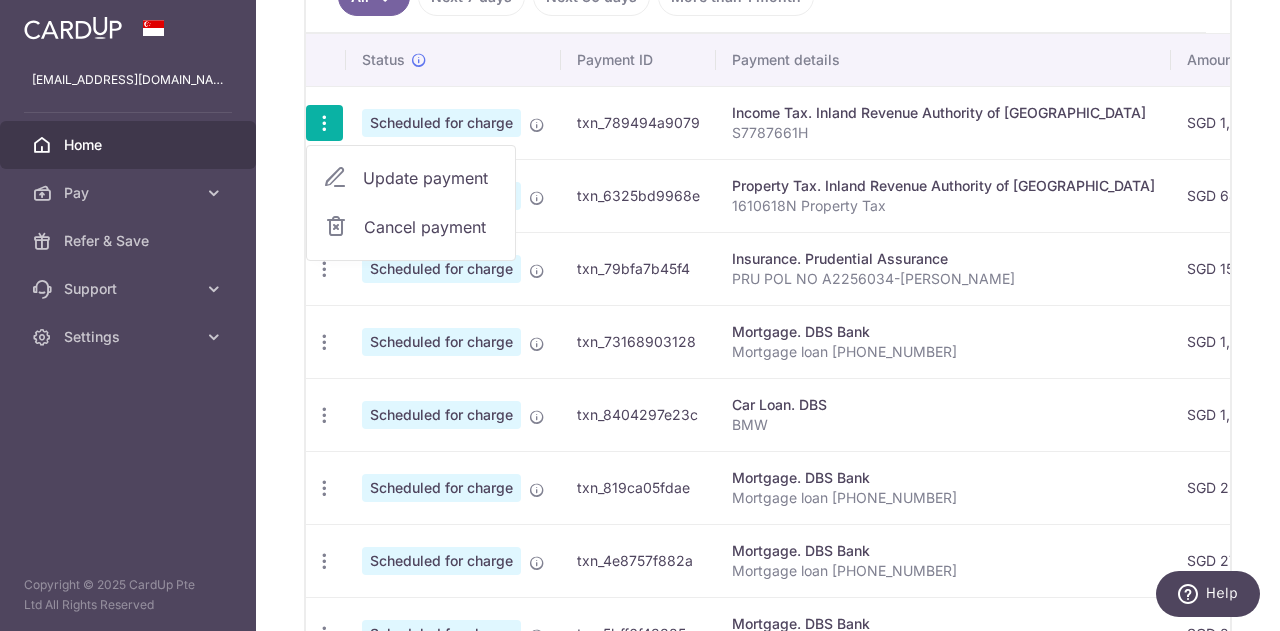 scroll, scrollTop: 552, scrollLeft: 0, axis: vertical 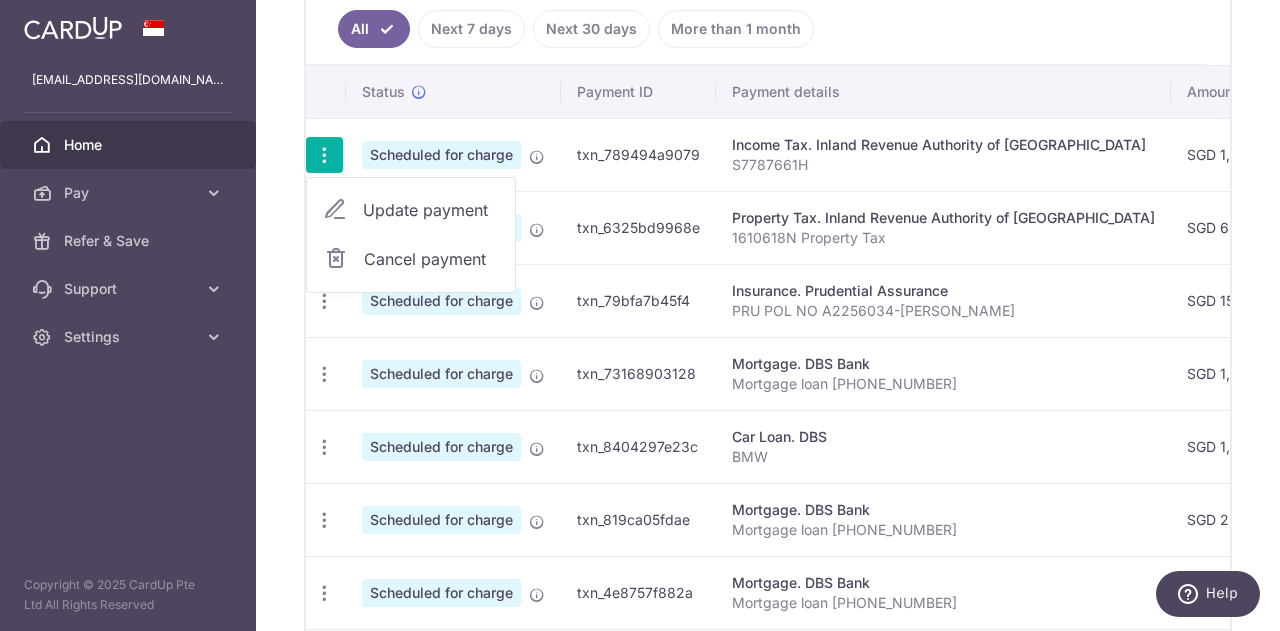 click on "Update payment" at bounding box center (431, 210) 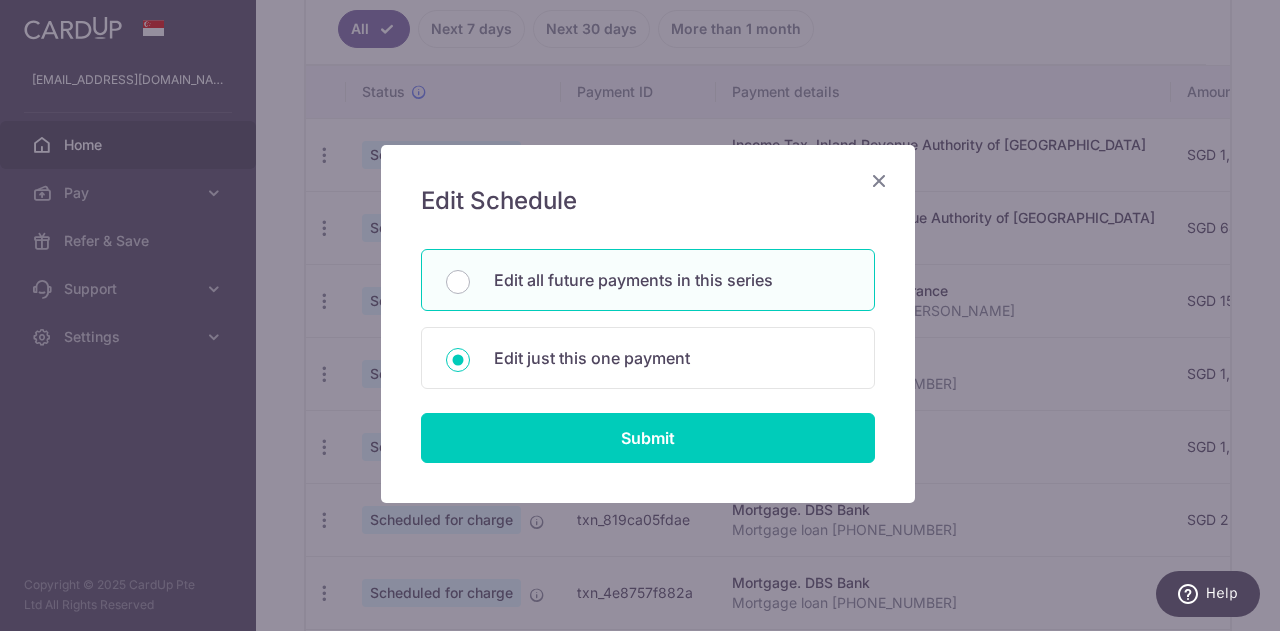 click on "Edit all future payments in this series" at bounding box center [648, 280] 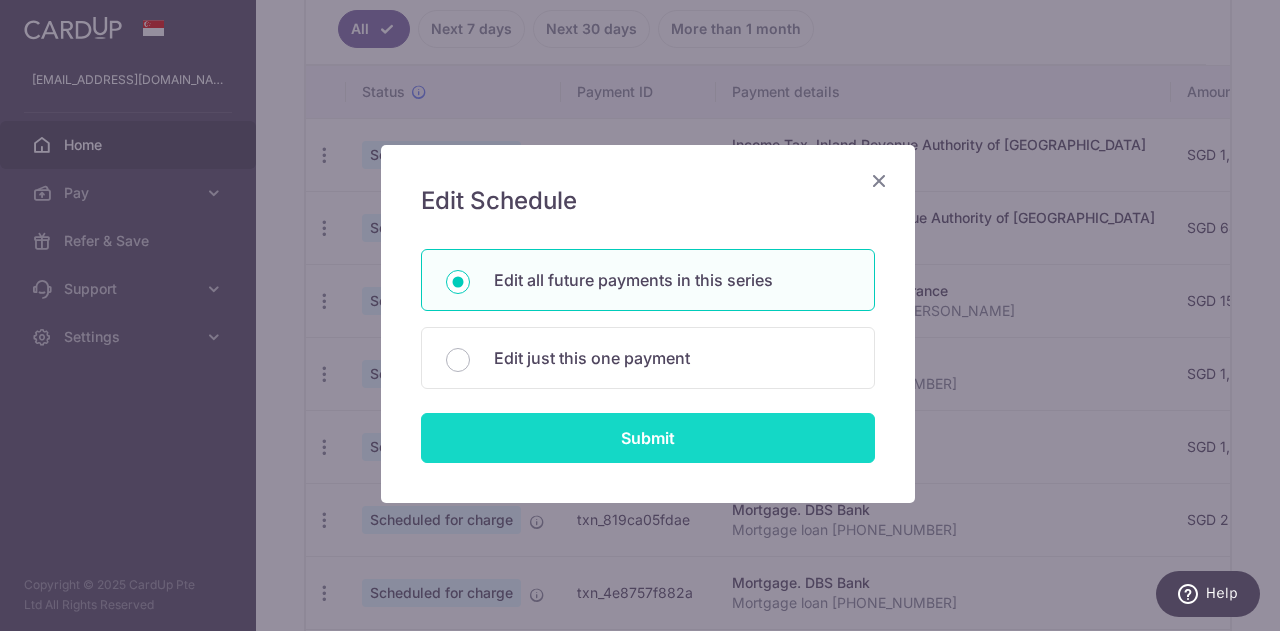 click on "Submit" at bounding box center [648, 438] 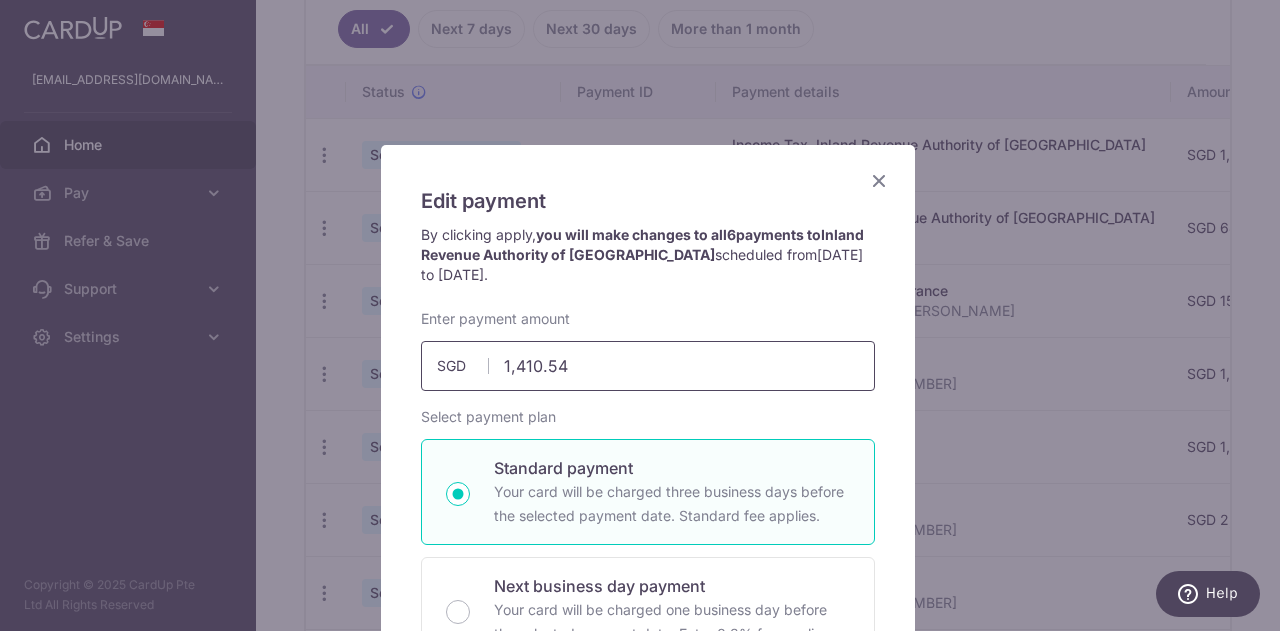 click on "1,410.54" at bounding box center (648, 366) 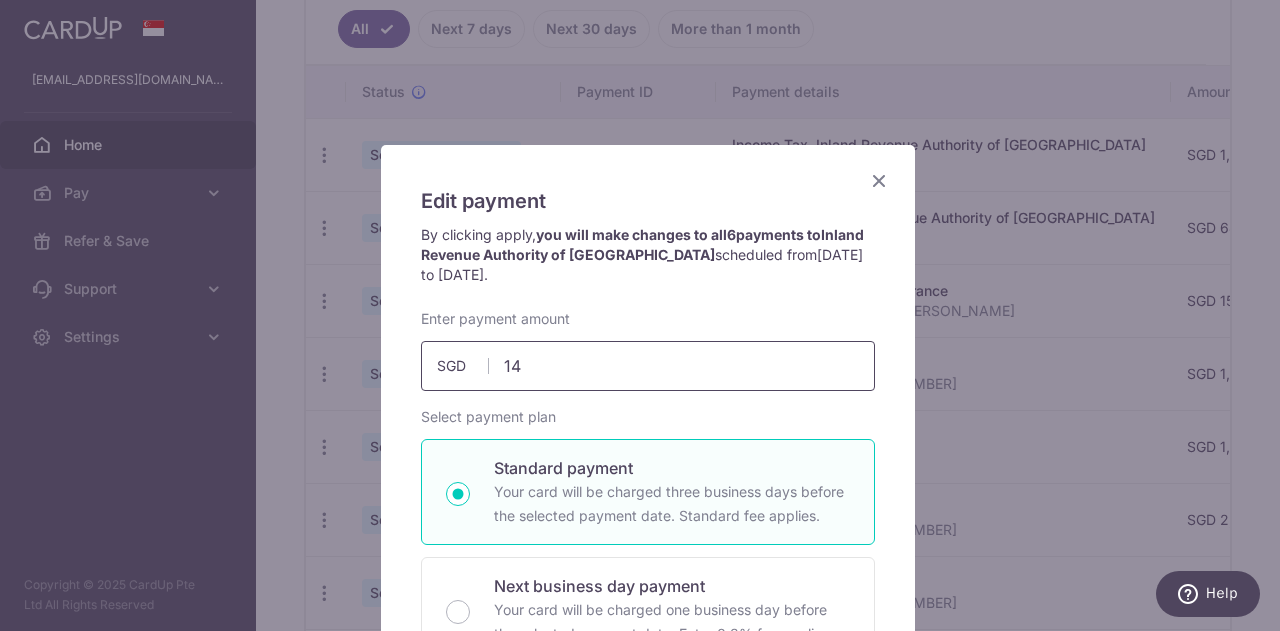 type on "1" 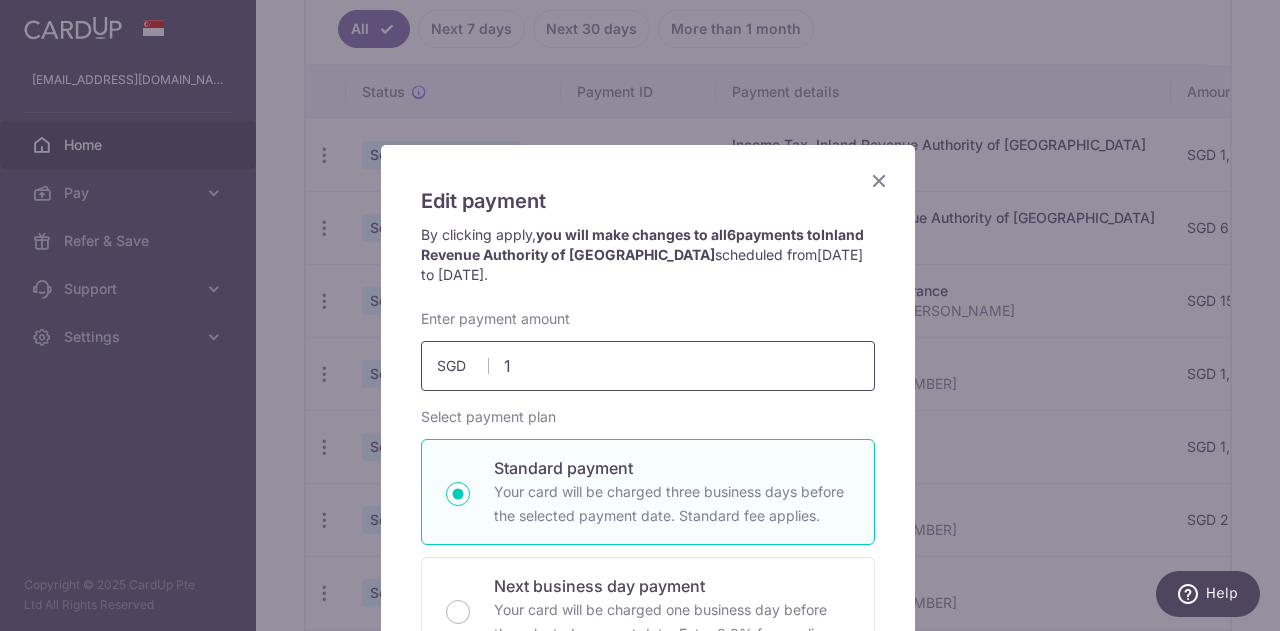 type 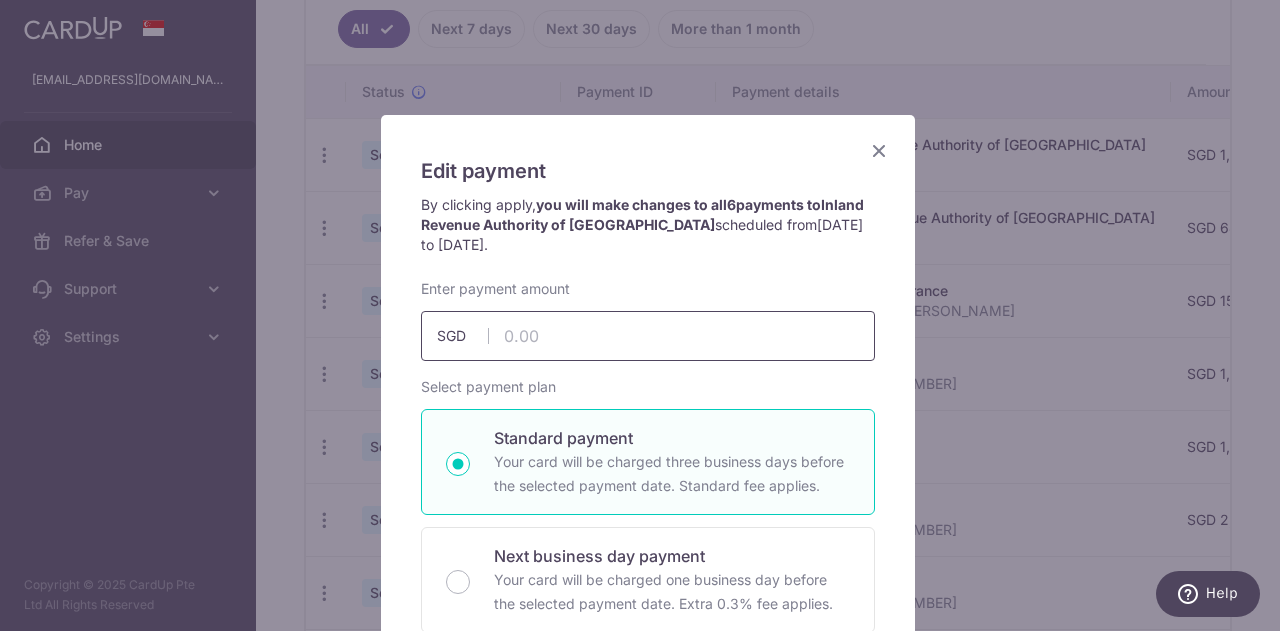 scroll, scrollTop: 0, scrollLeft: 0, axis: both 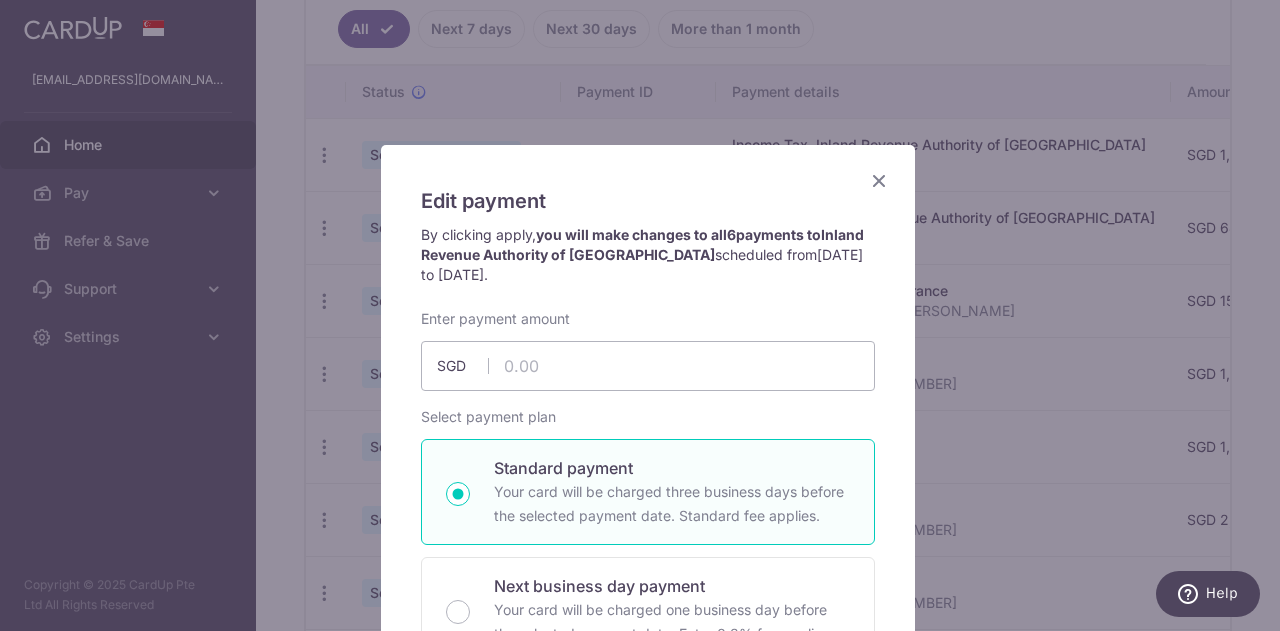 click at bounding box center [879, 180] 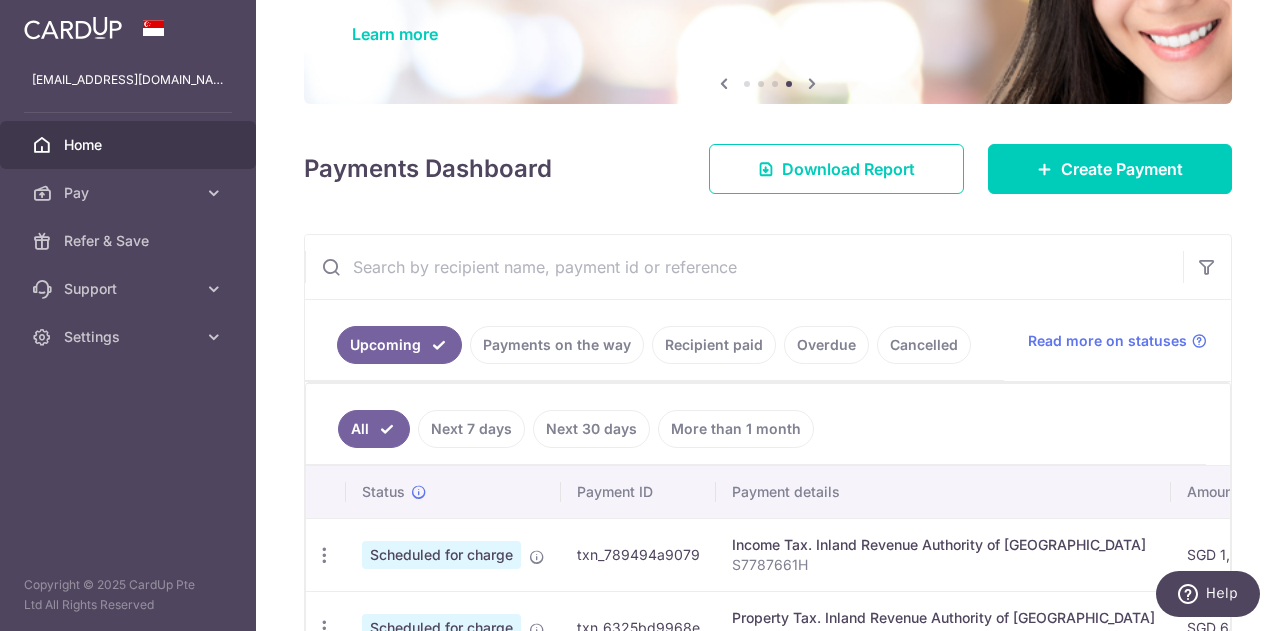 scroll, scrollTop: 0, scrollLeft: 0, axis: both 